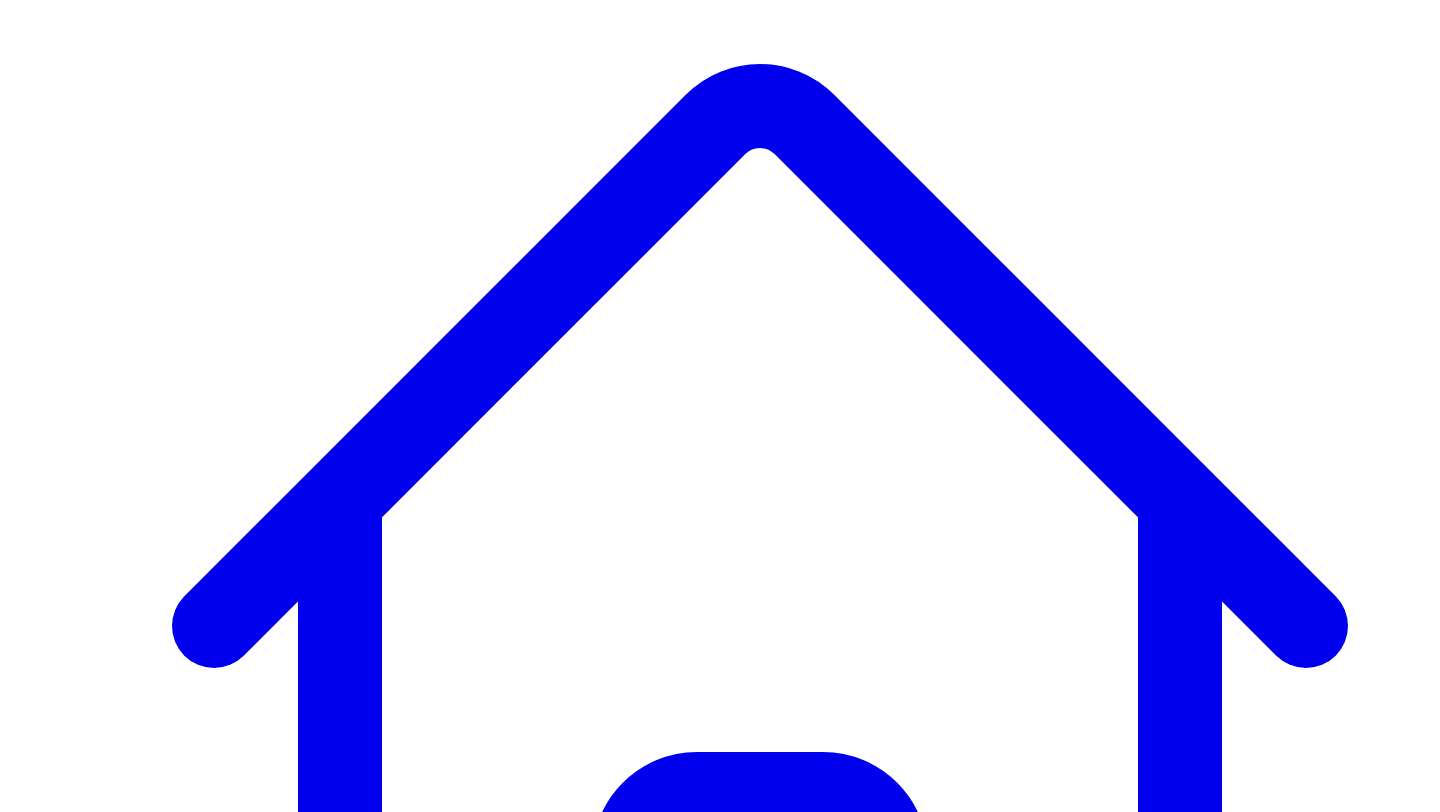 scroll, scrollTop: 225, scrollLeft: 0, axis: vertical 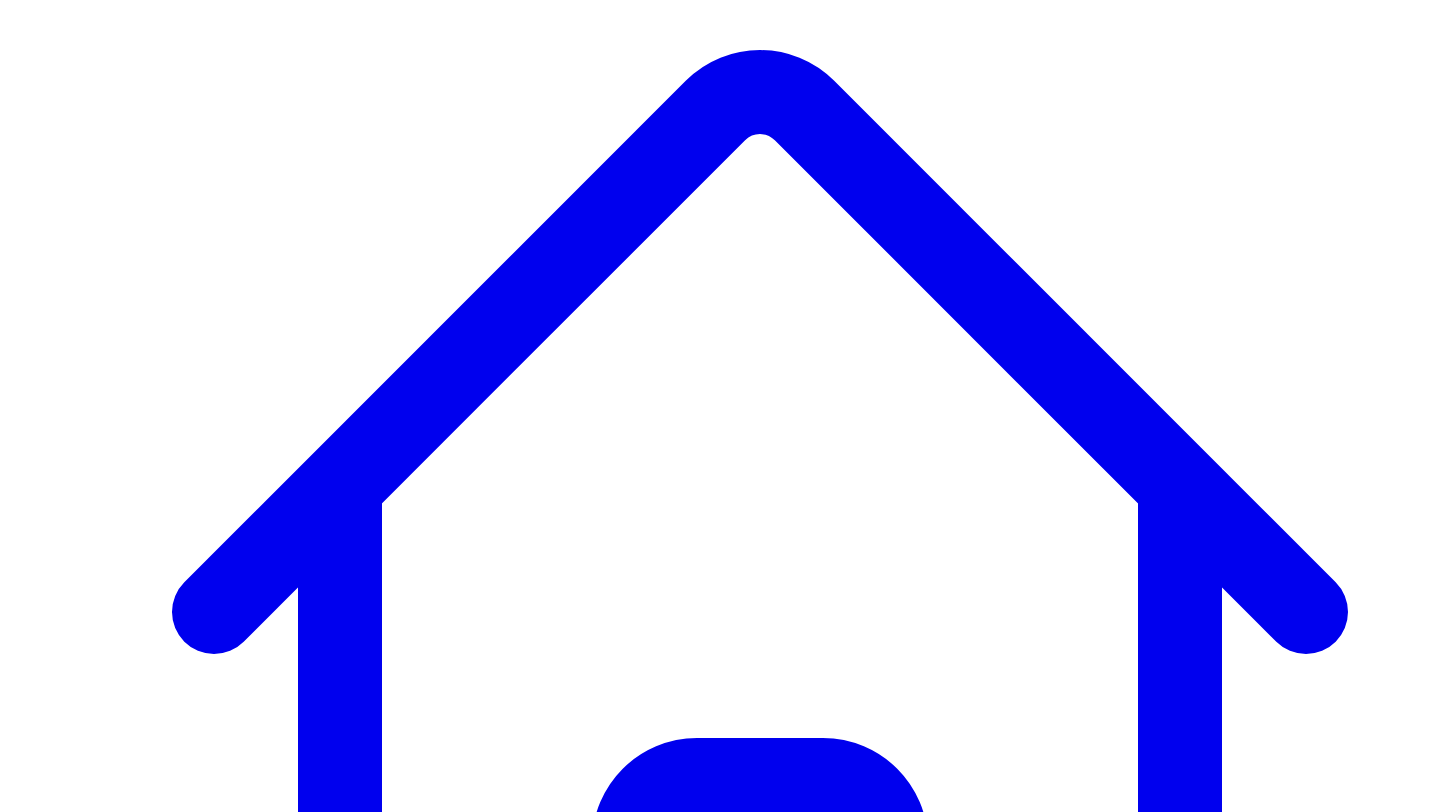 click on "“Founder Brand” Is Everywhere, But Here's How 10 Founders Are Growing Theirs" at bounding box center (278, 9455) 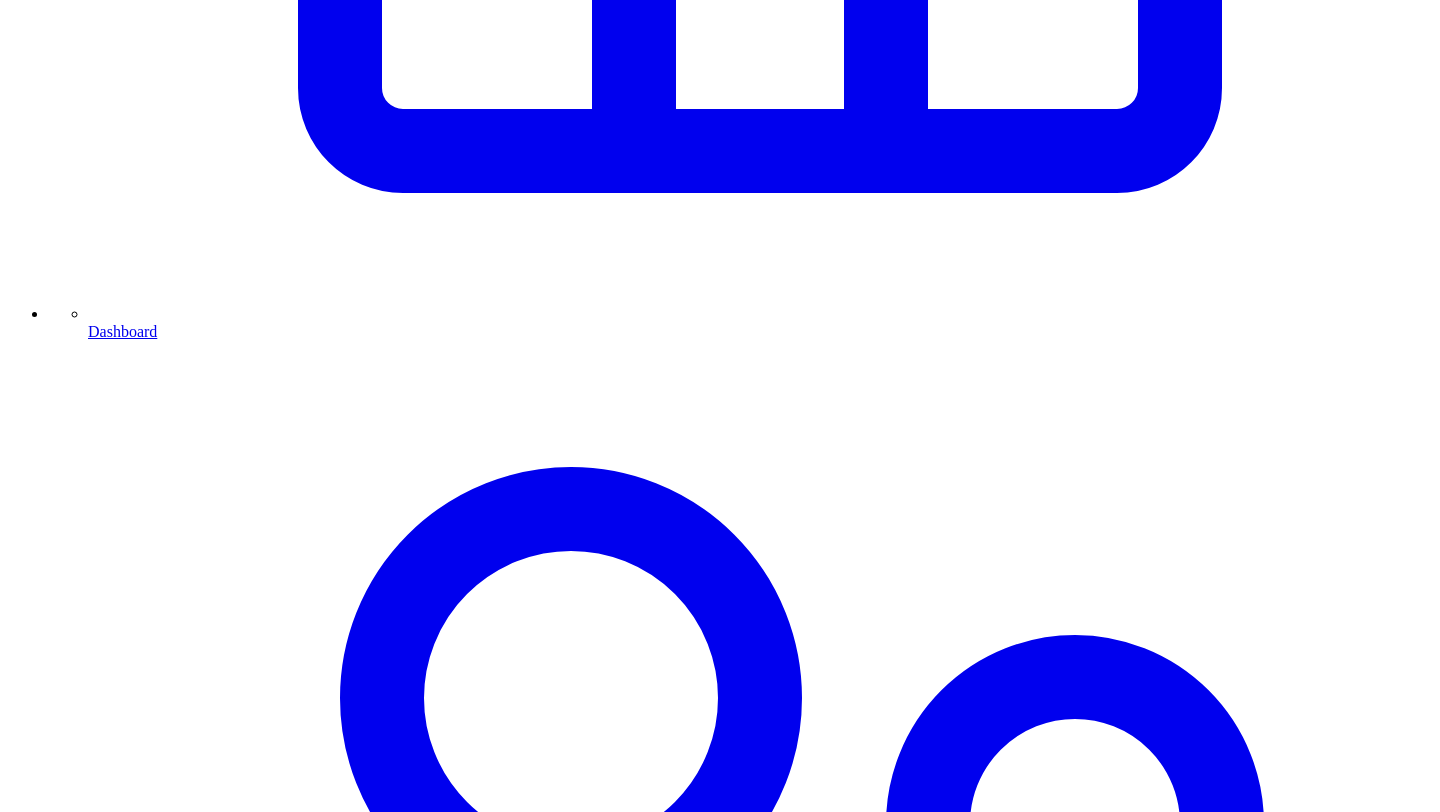 scroll, scrollTop: 1382, scrollLeft: 0, axis: vertical 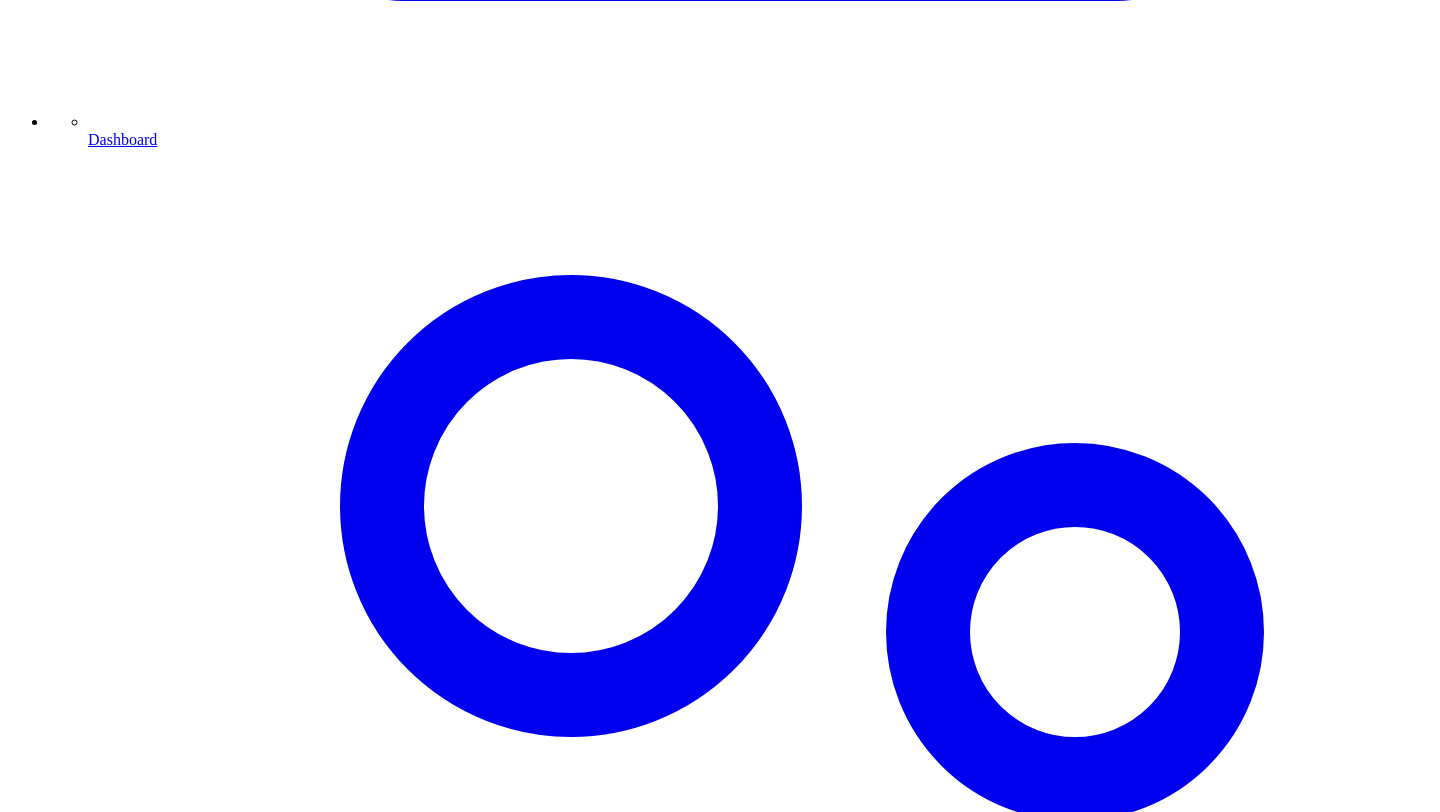 click 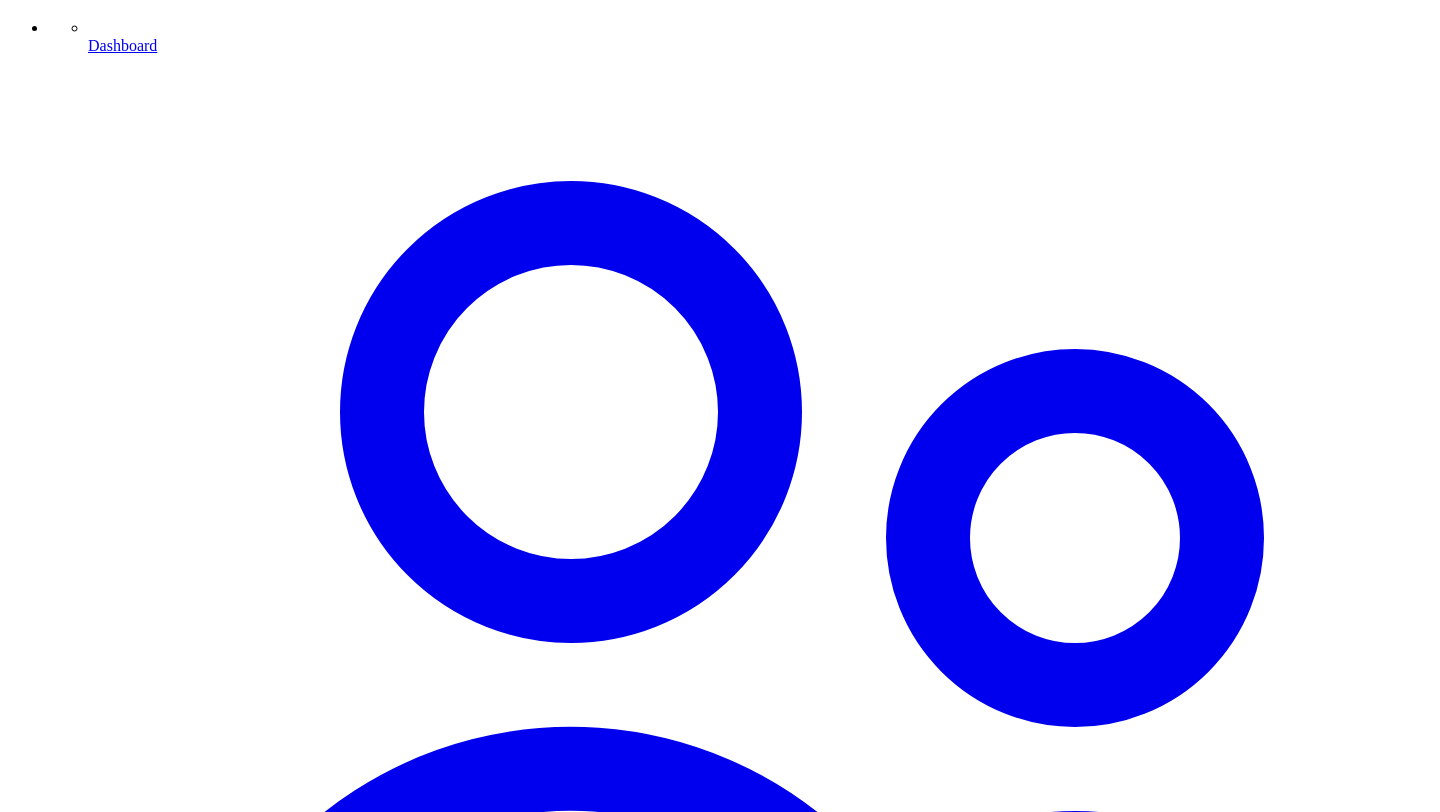 scroll, scrollTop: 1483, scrollLeft: 0, axis: vertical 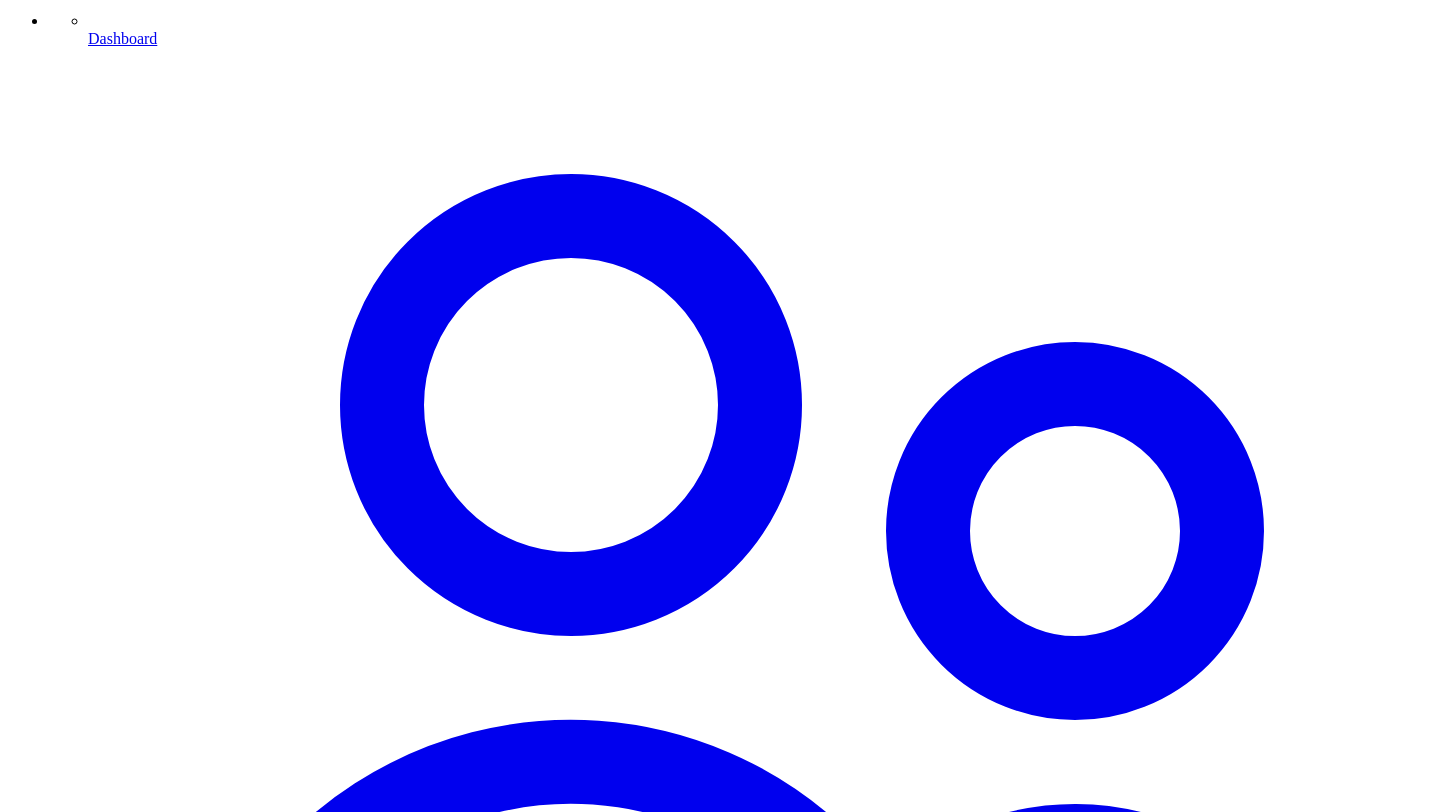 click at bounding box center [603, 22942] 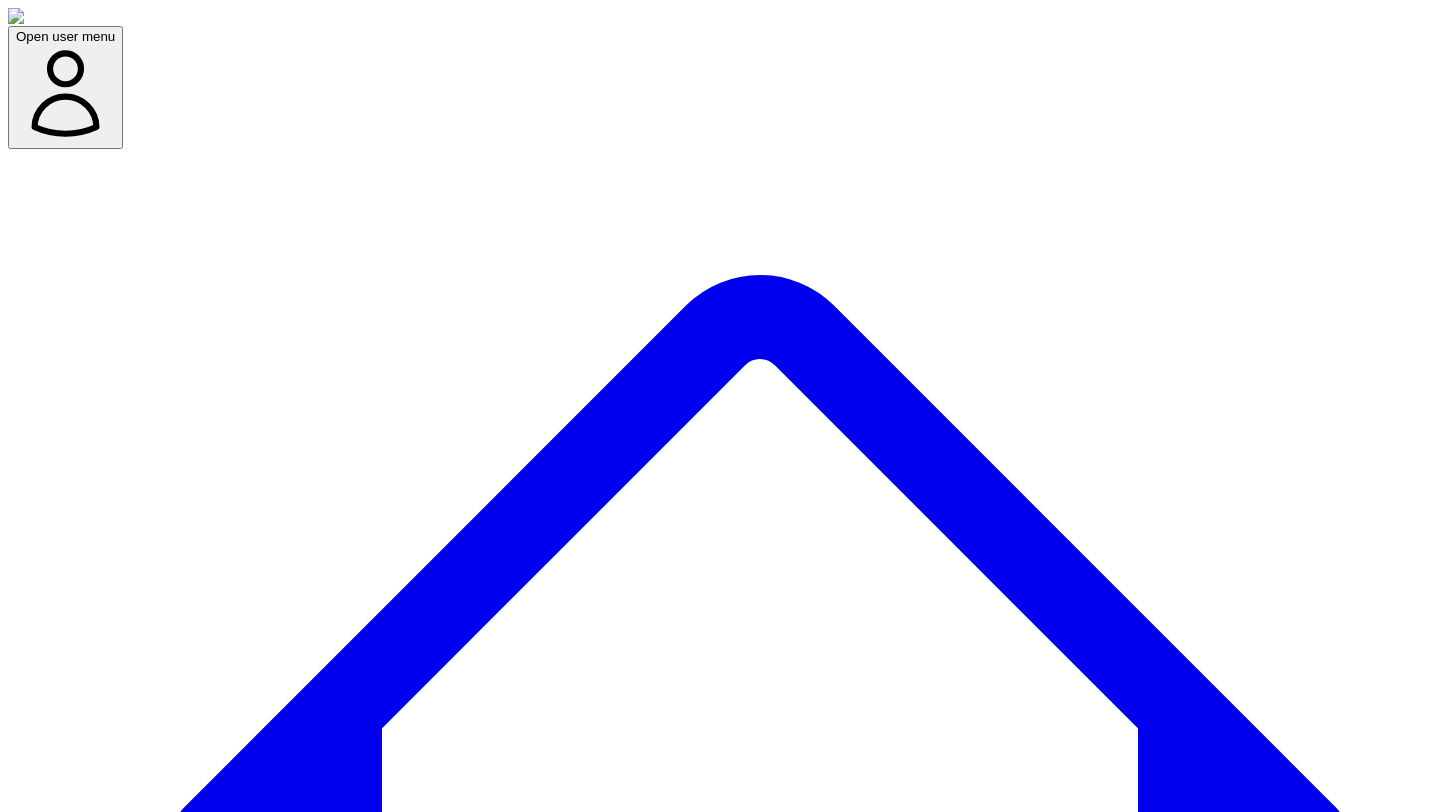 click on "Send Request" at bounding box center (58, 26106) 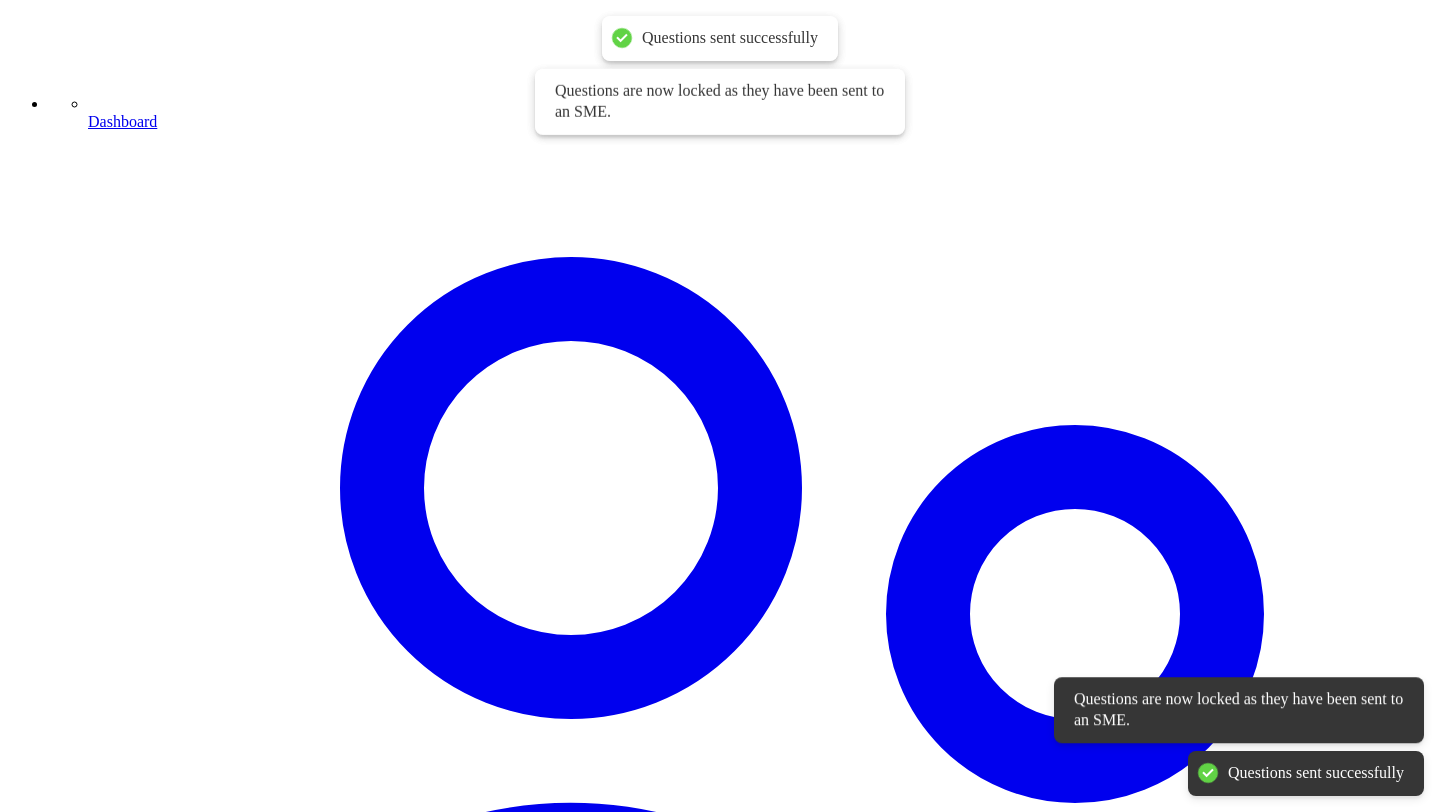 scroll, scrollTop: 1483, scrollLeft: 0, axis: vertical 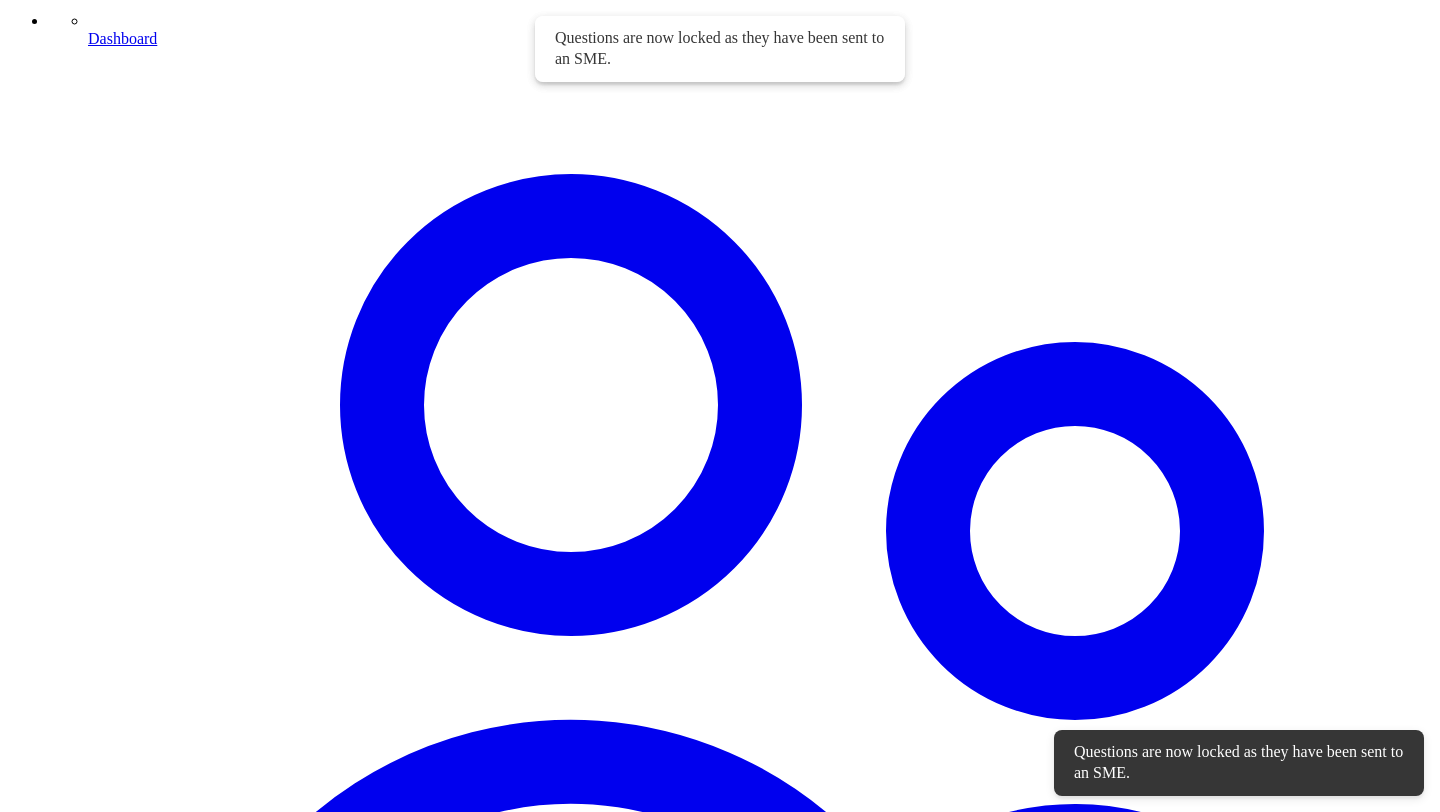 click on "Copy Link (if needed)" at bounding box center [611, 22942] 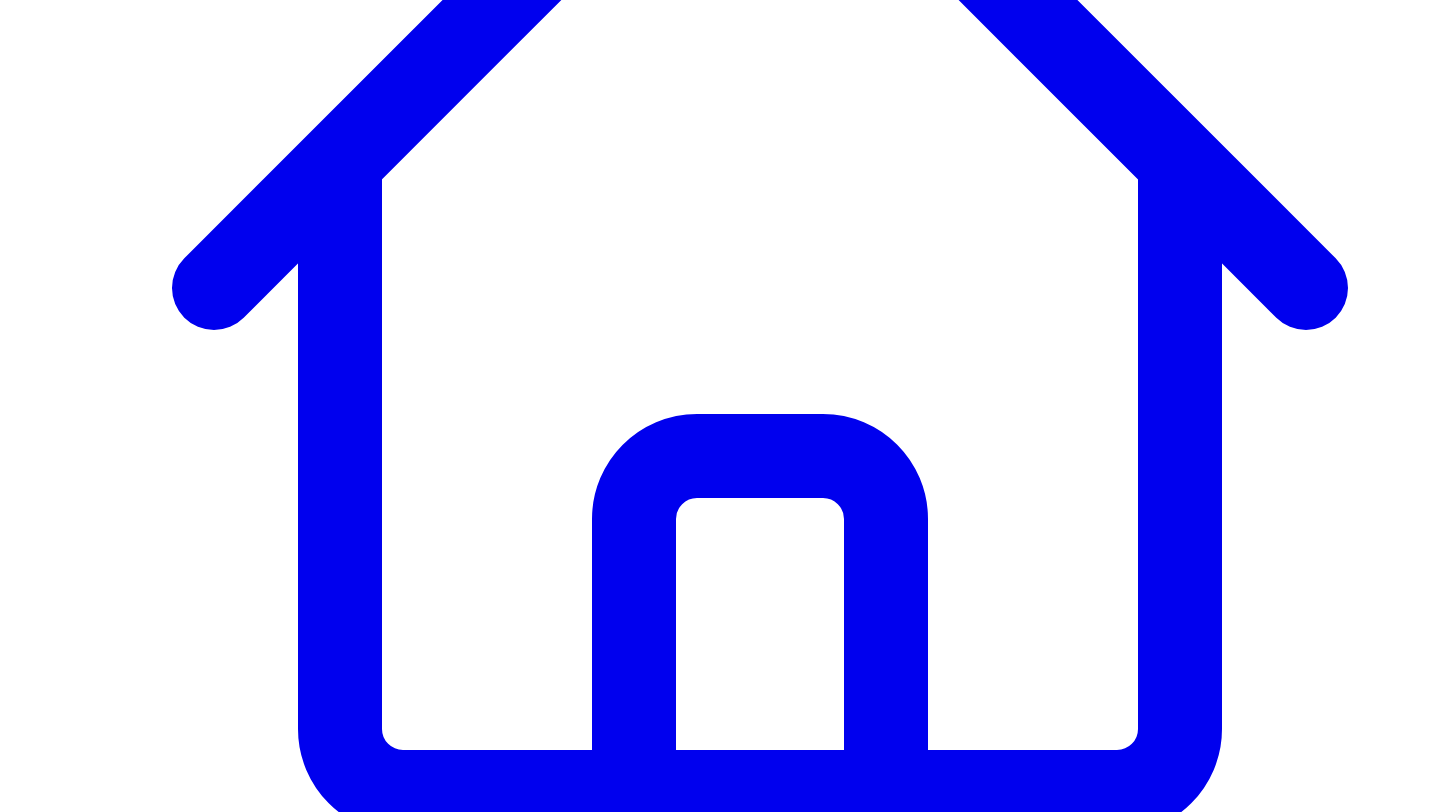 scroll, scrollTop: 536, scrollLeft: 0, axis: vertical 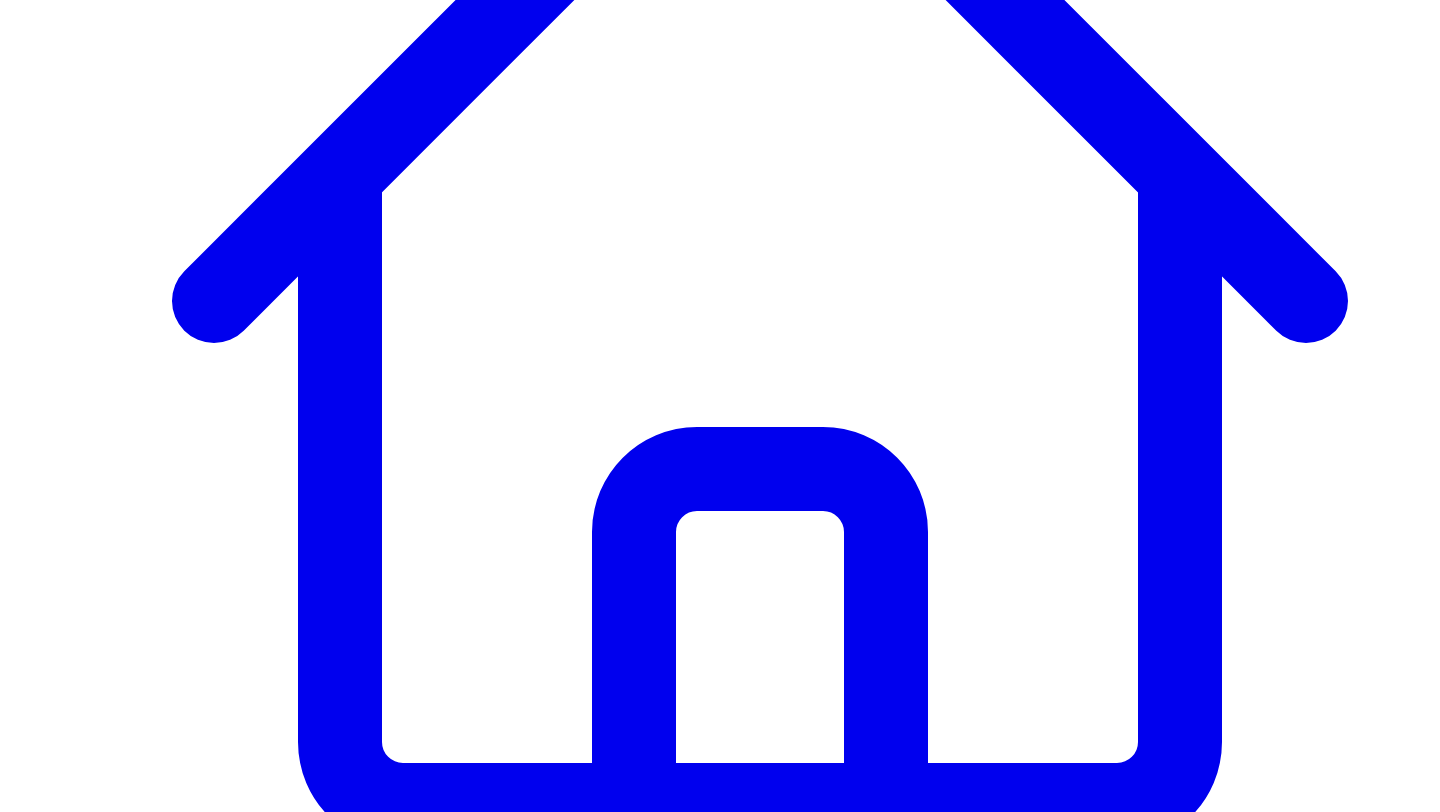 click 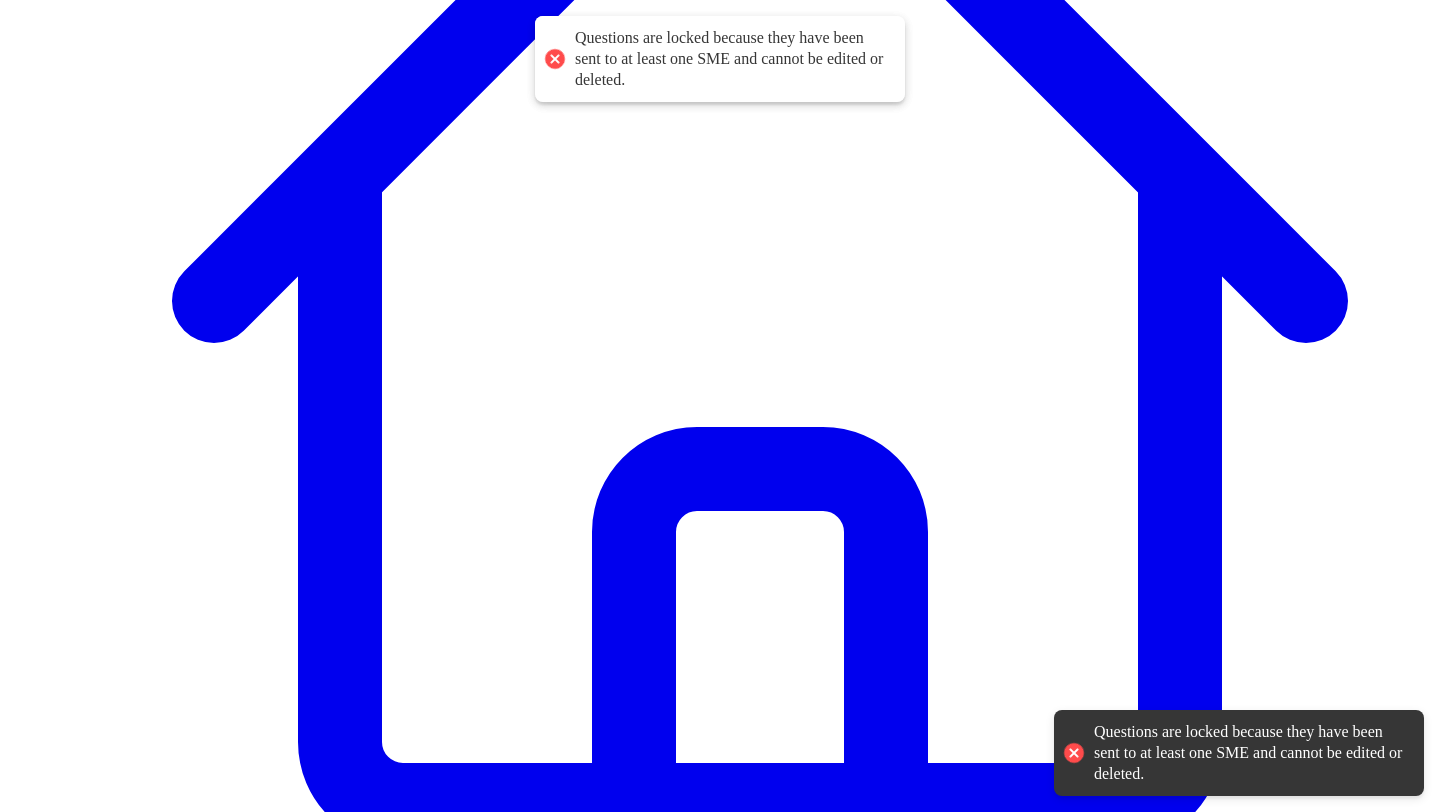 type 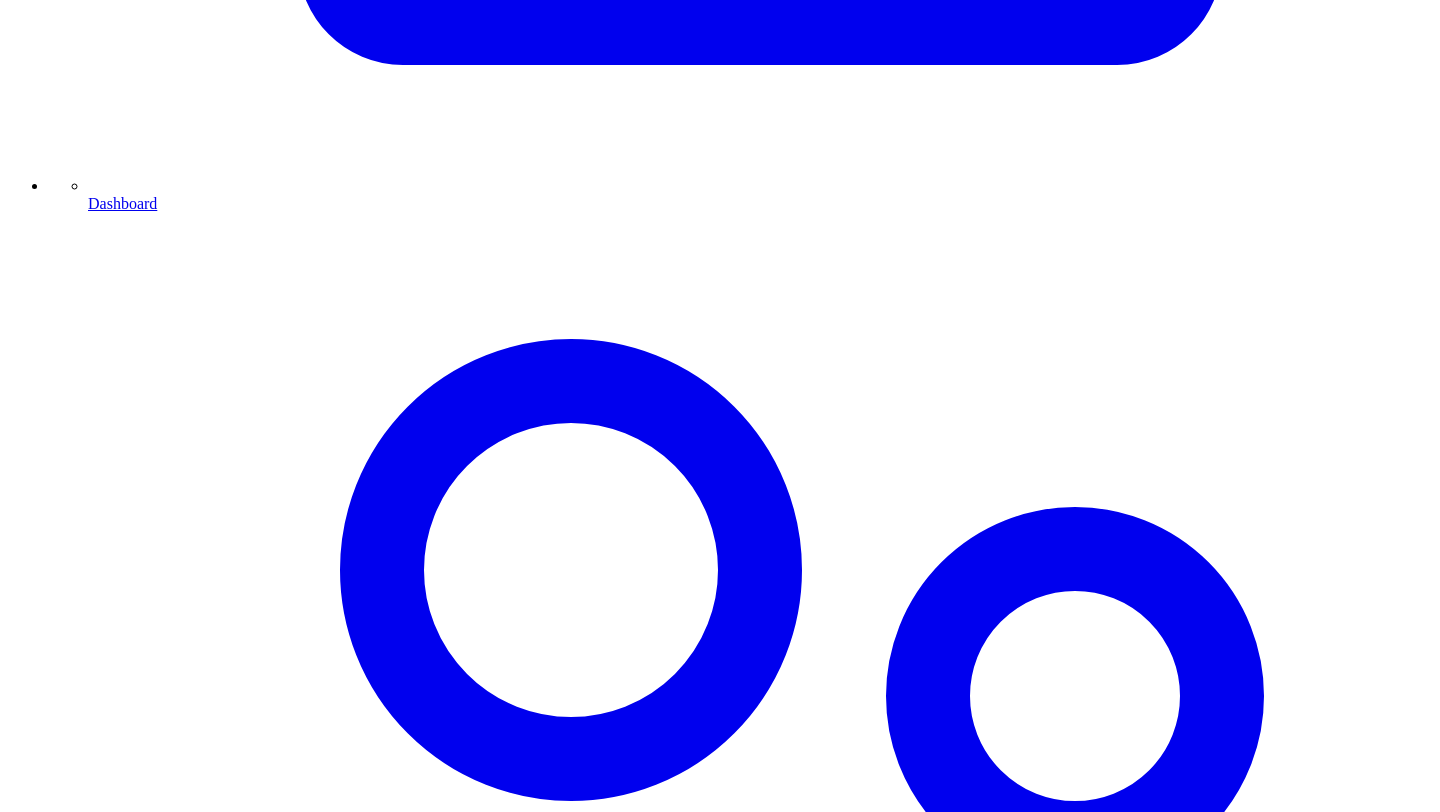 scroll, scrollTop: 1483, scrollLeft: 0, axis: vertical 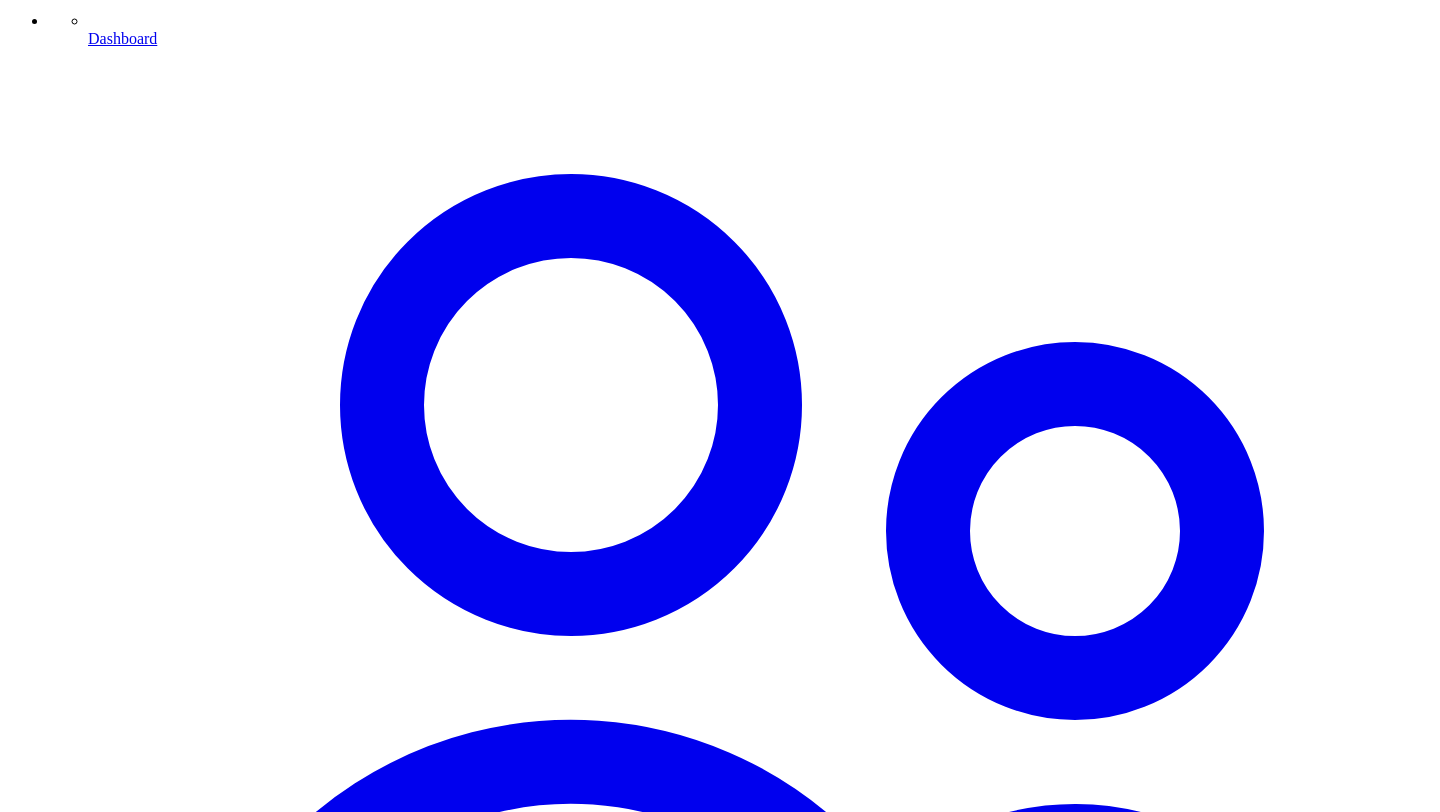 click 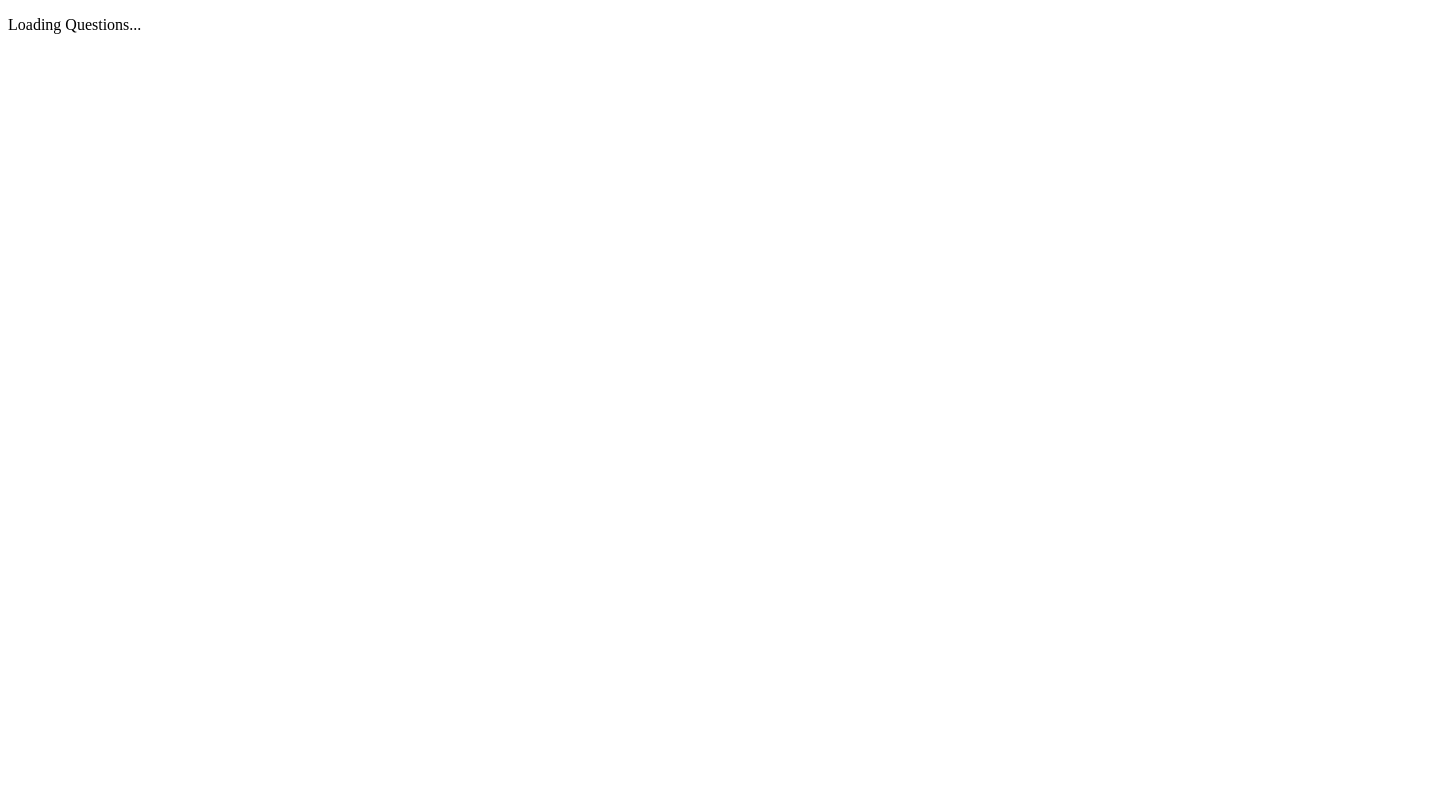 scroll, scrollTop: 0, scrollLeft: 0, axis: both 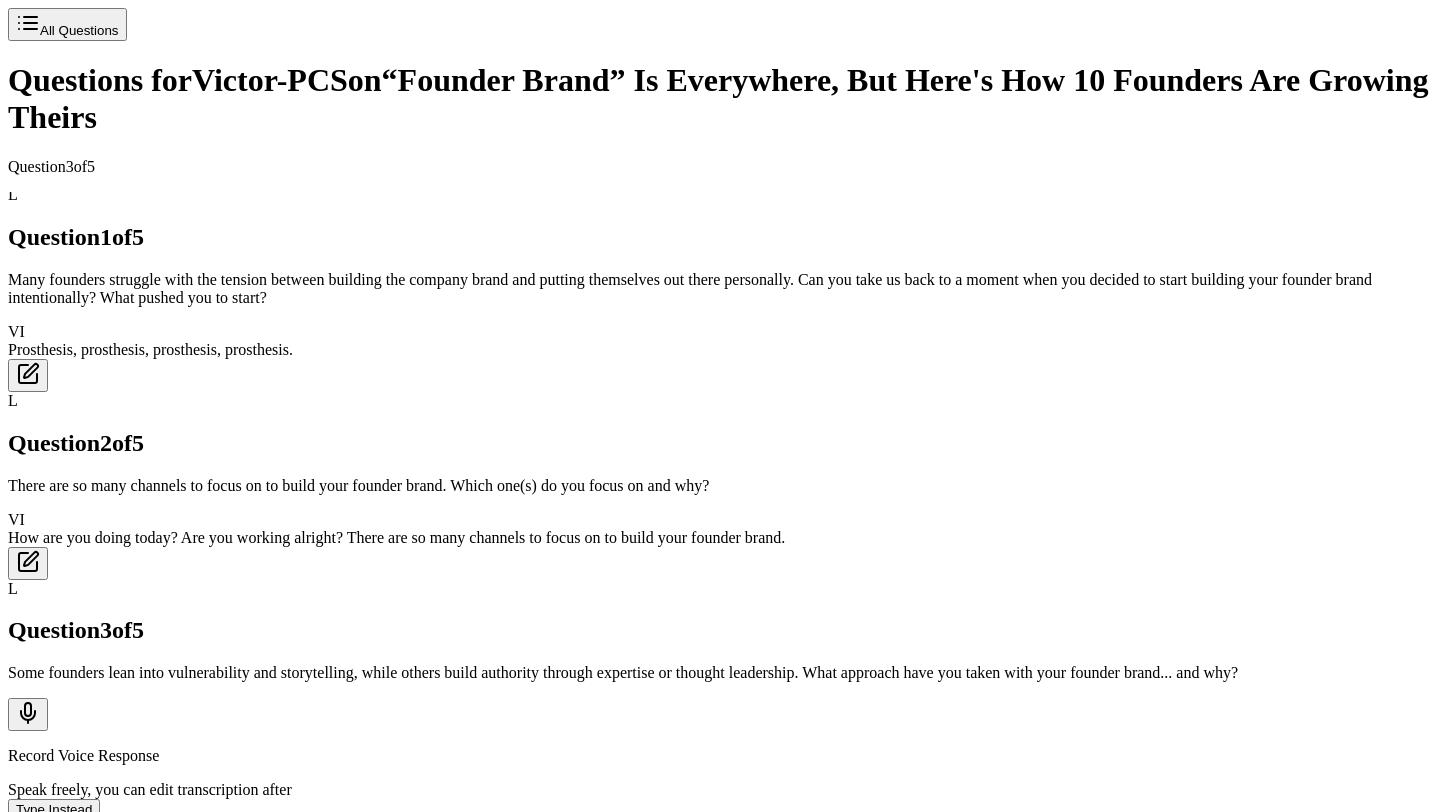 click on "Type Instead" at bounding box center [54, 809] 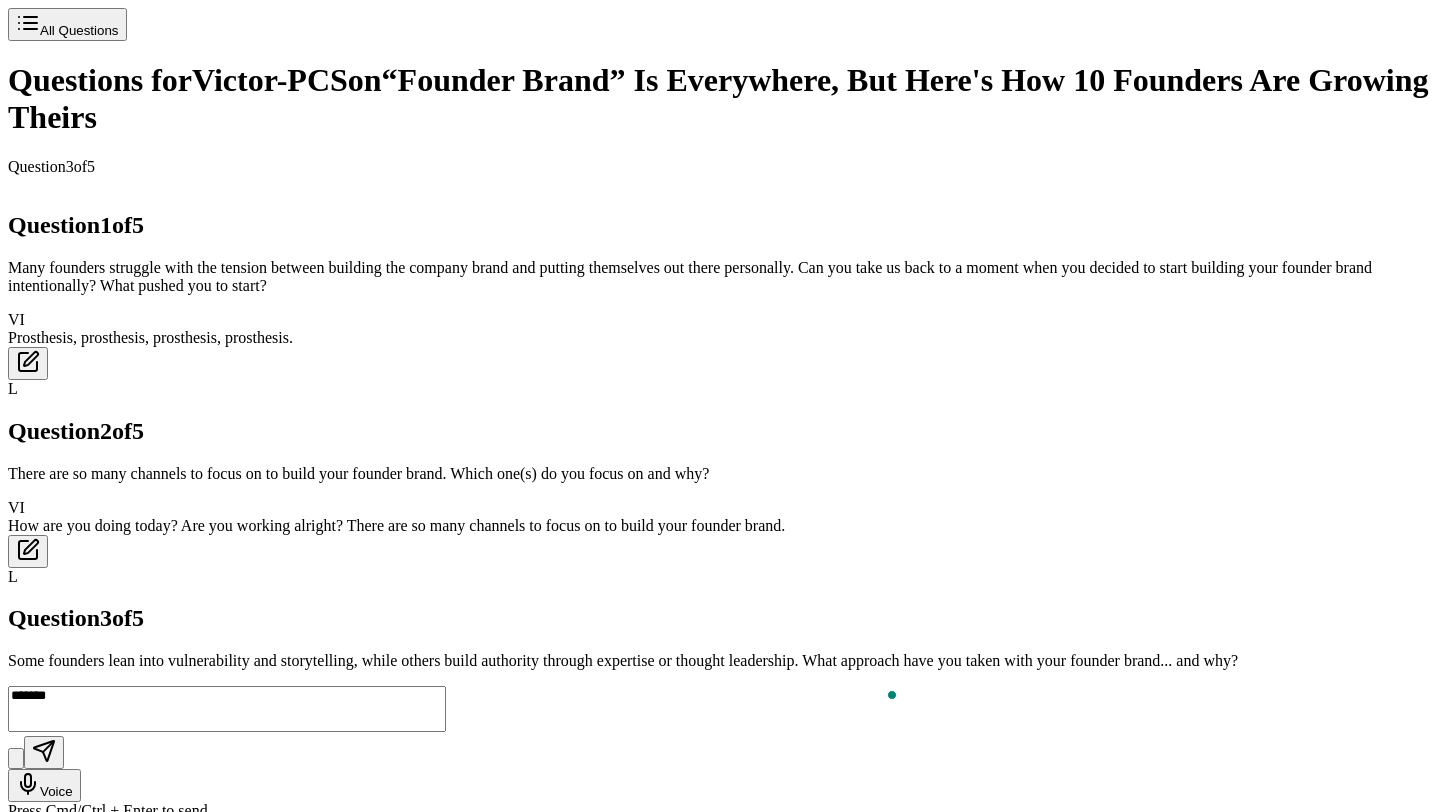 type on "*******" 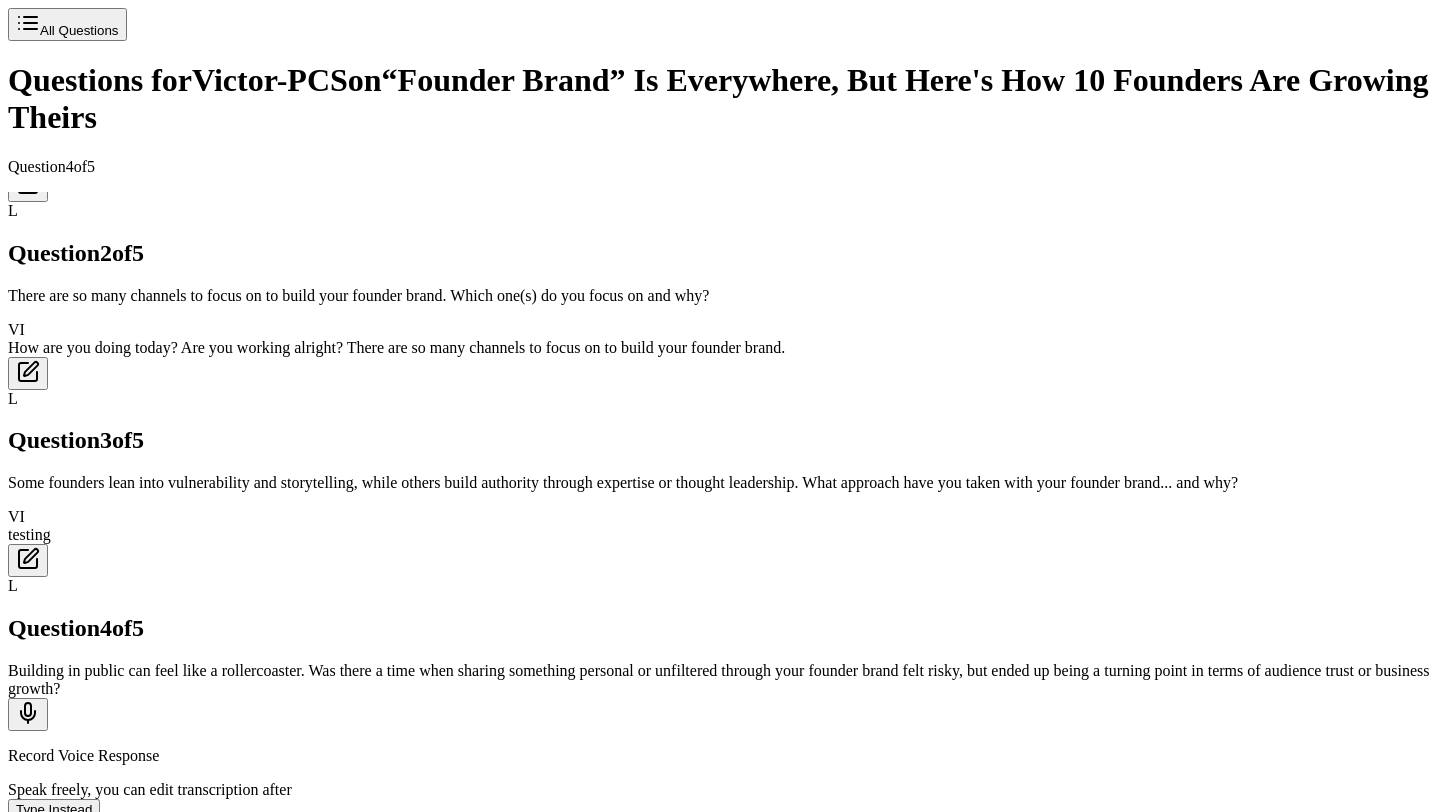 scroll, scrollTop: 0, scrollLeft: 0, axis: both 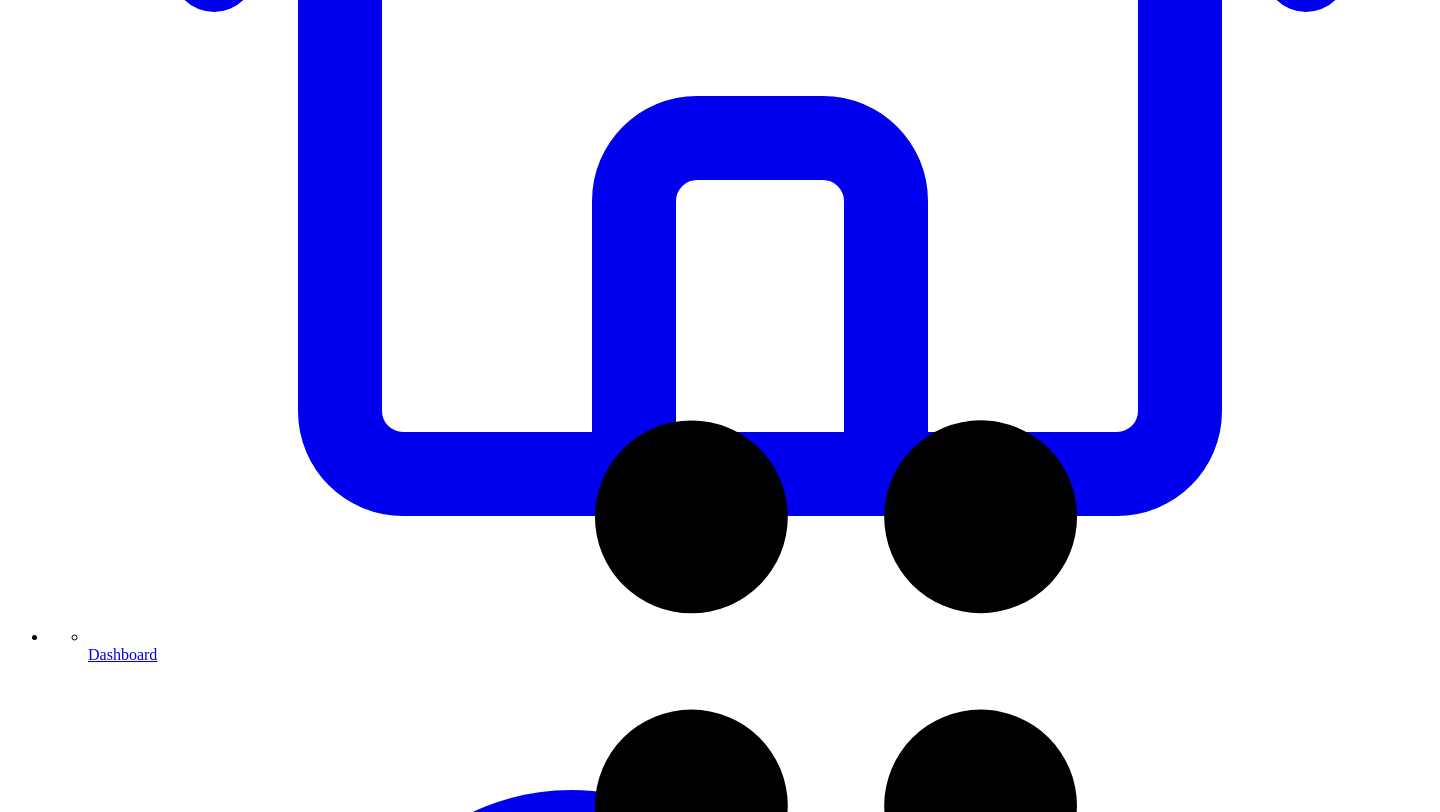 drag, startPoint x: 376, startPoint y: 547, endPoint x: 380, endPoint y: 317, distance: 230.03477 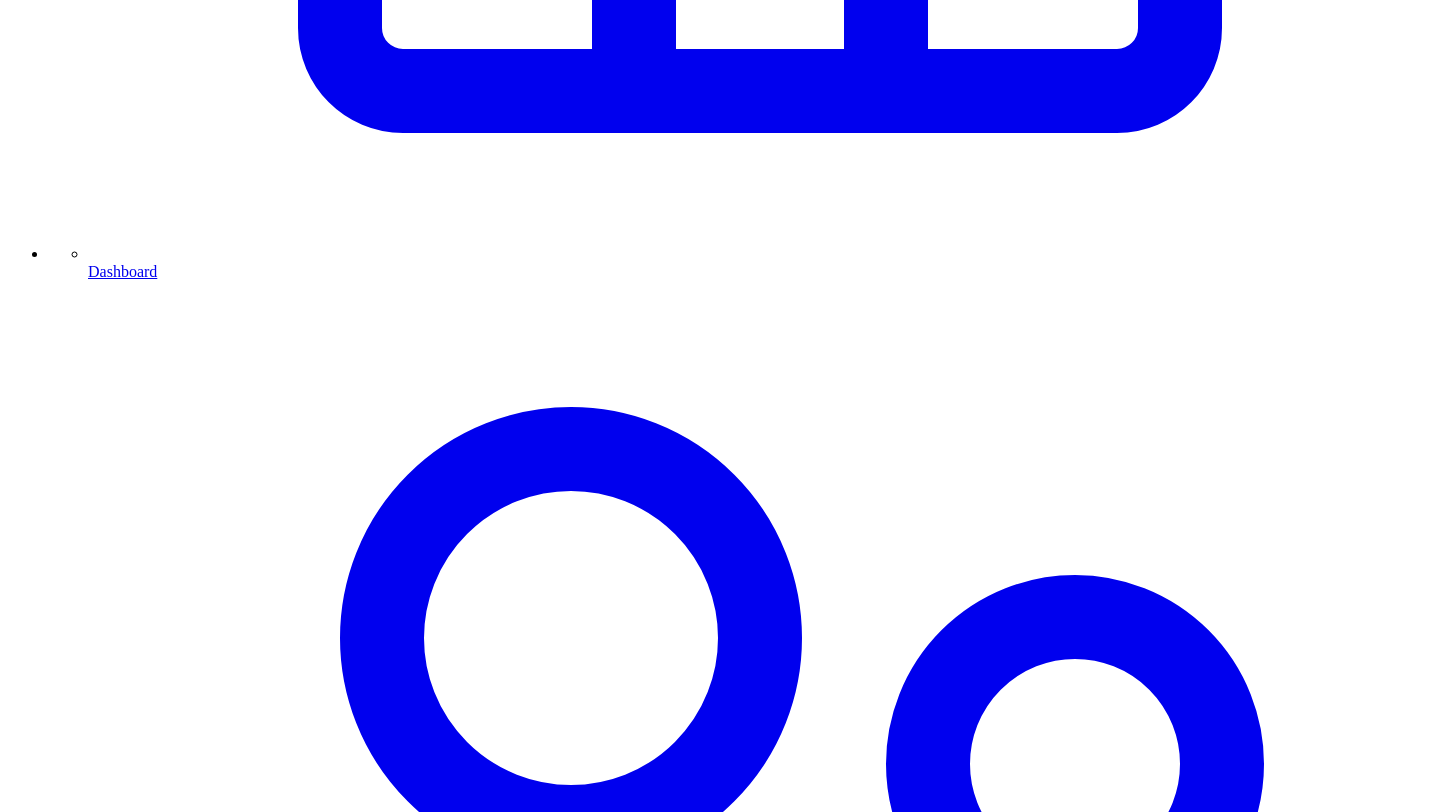 scroll, scrollTop: 1244, scrollLeft: 0, axis: vertical 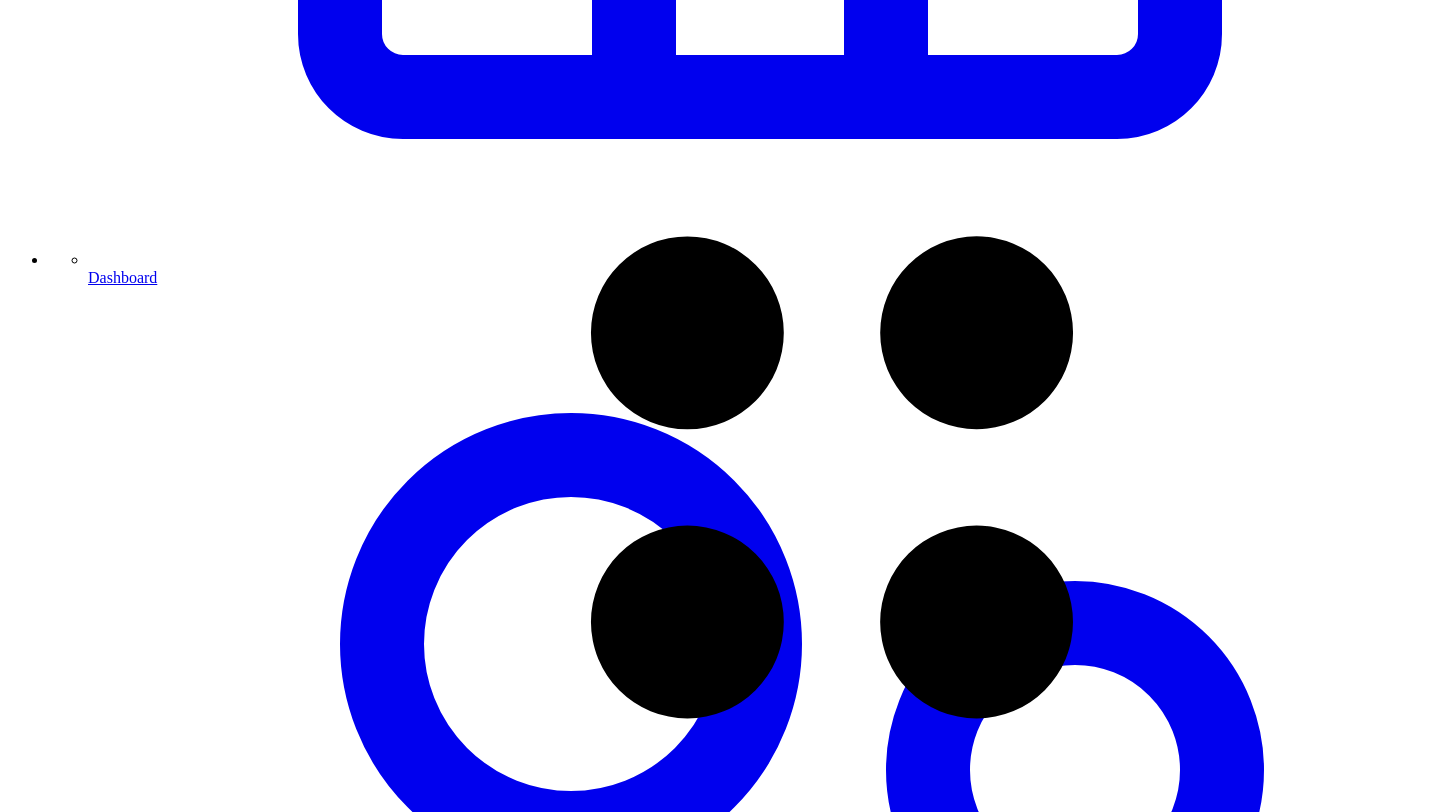 drag, startPoint x: 370, startPoint y: 429, endPoint x: 369, endPoint y: 180, distance: 249.00201 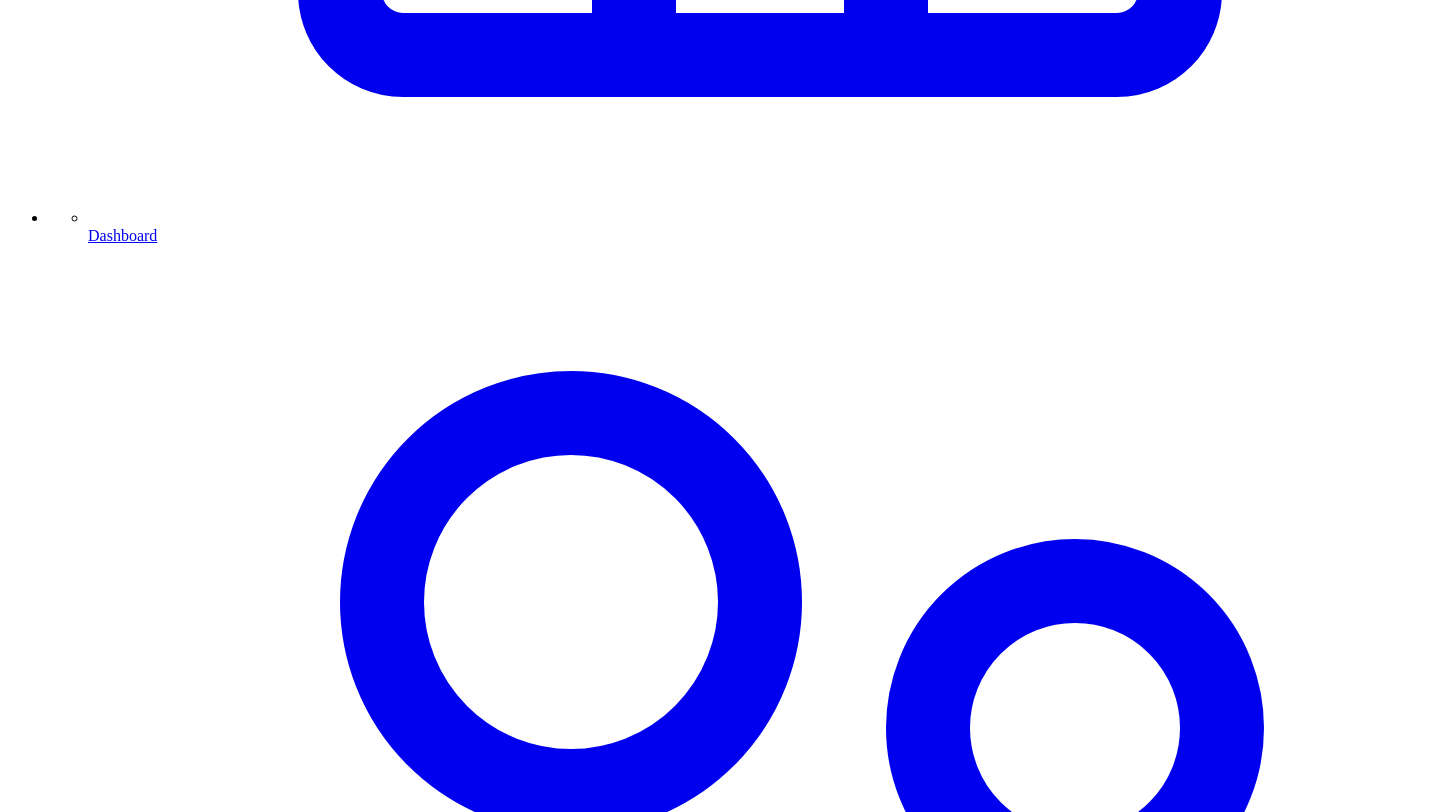 scroll, scrollTop: 1382, scrollLeft: 0, axis: vertical 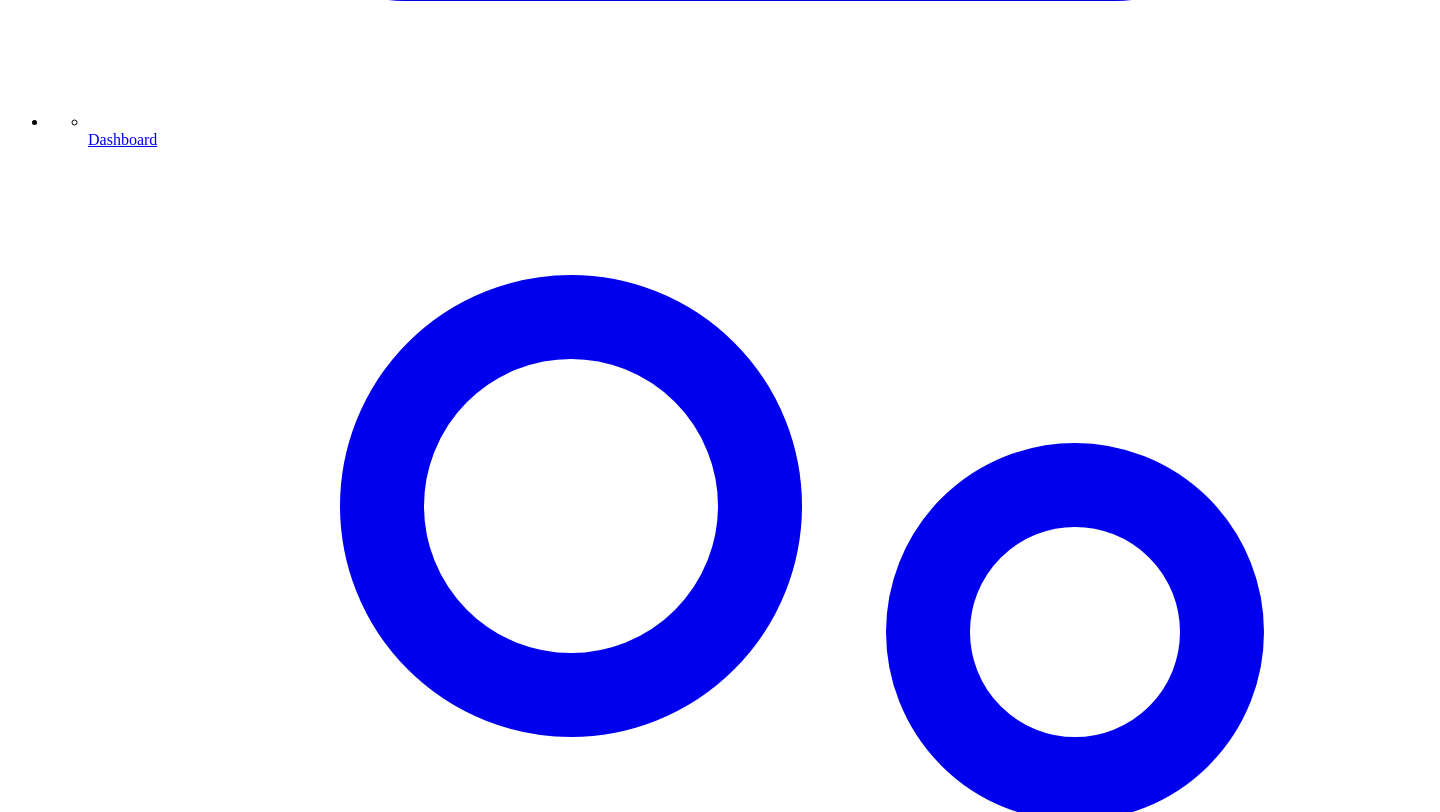 click 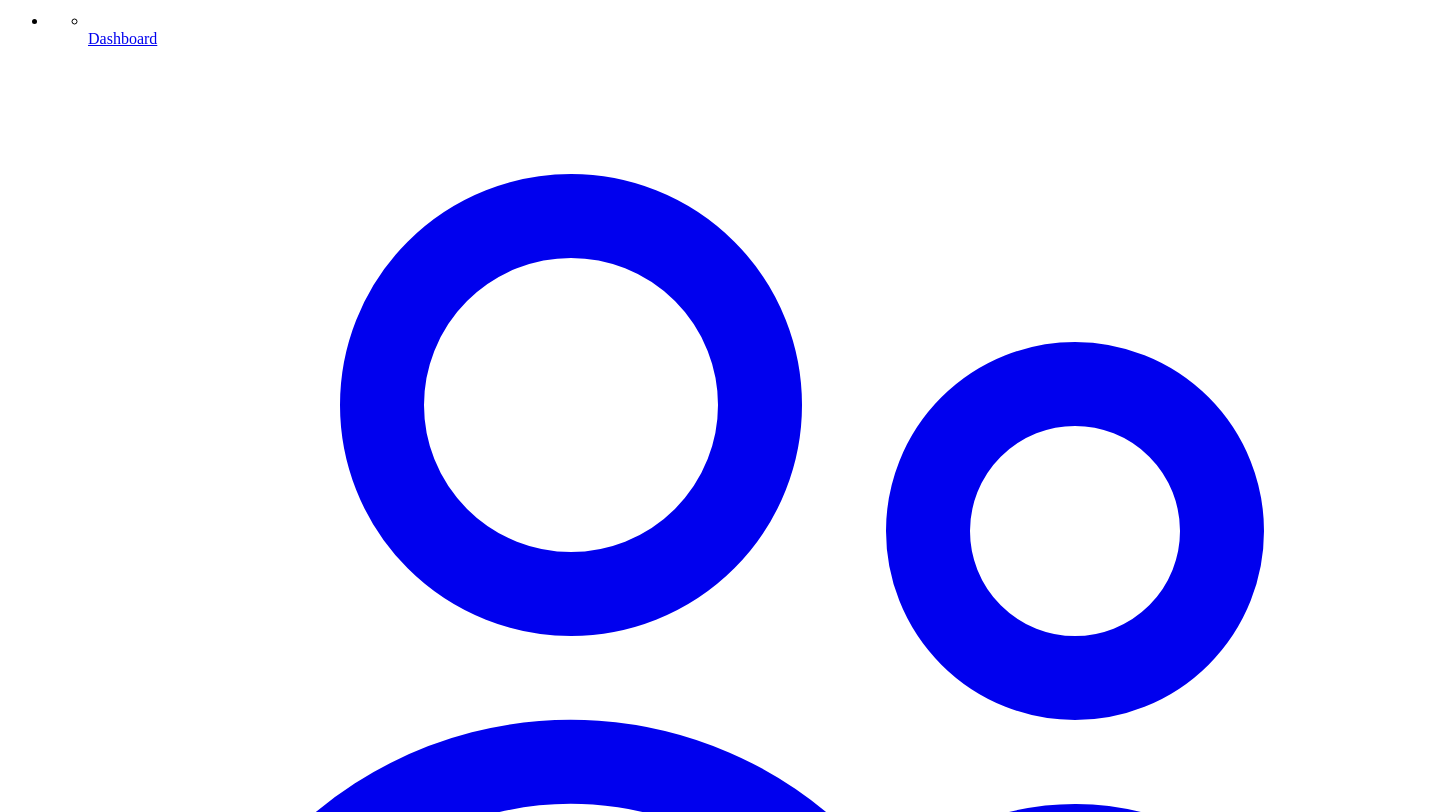 click at bounding box center (519, 22942) 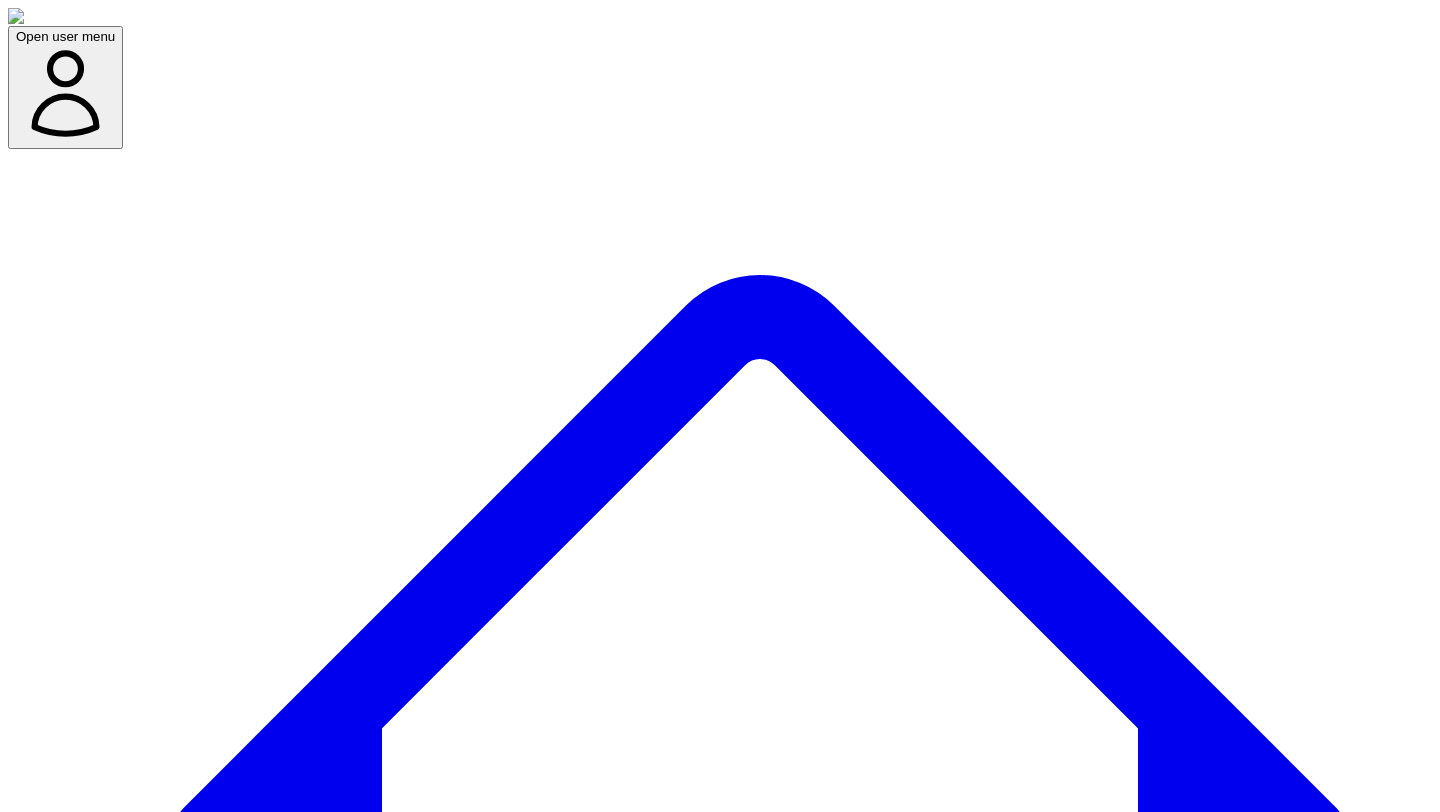 click on "Send Request" at bounding box center (58, 26106) 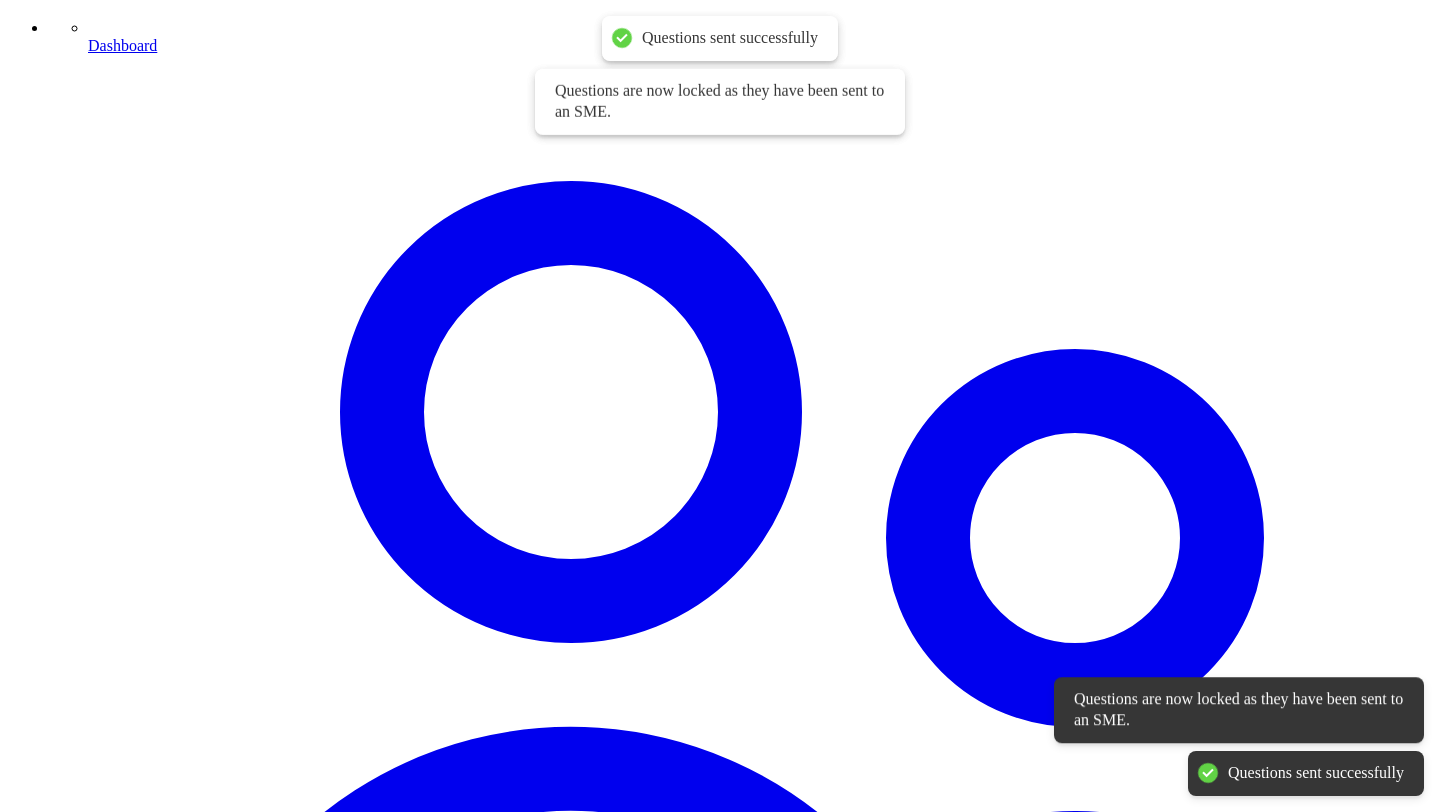 scroll, scrollTop: 1483, scrollLeft: 0, axis: vertical 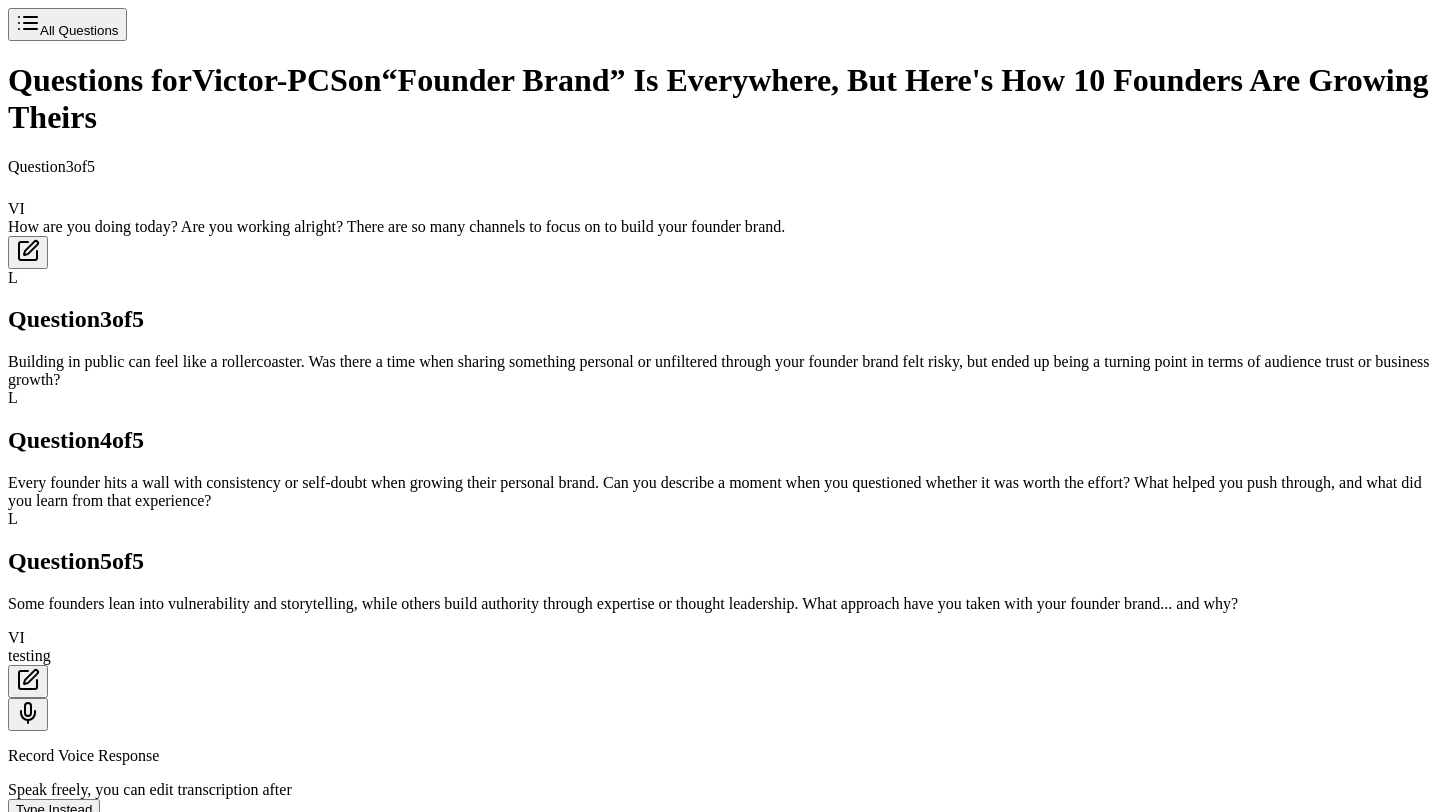 click on "Every founder hits a wall with consistency or self-doubt when growing their personal brand. Can you describe a moment when you questioned whether it was worth the effort? What helped you push through, and what did you learn from that experience?" at bounding box center [720, 492] 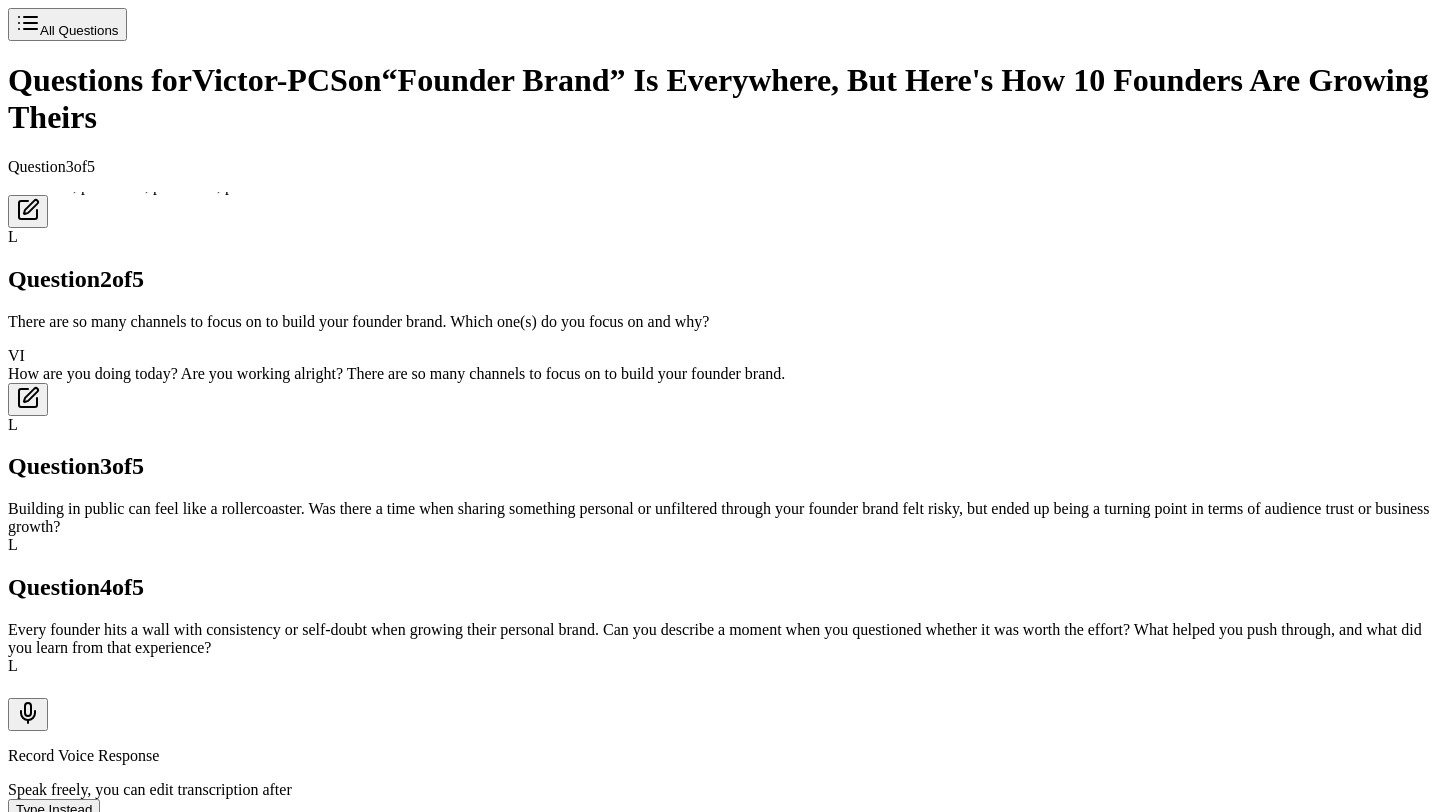 scroll, scrollTop: 249, scrollLeft: 0, axis: vertical 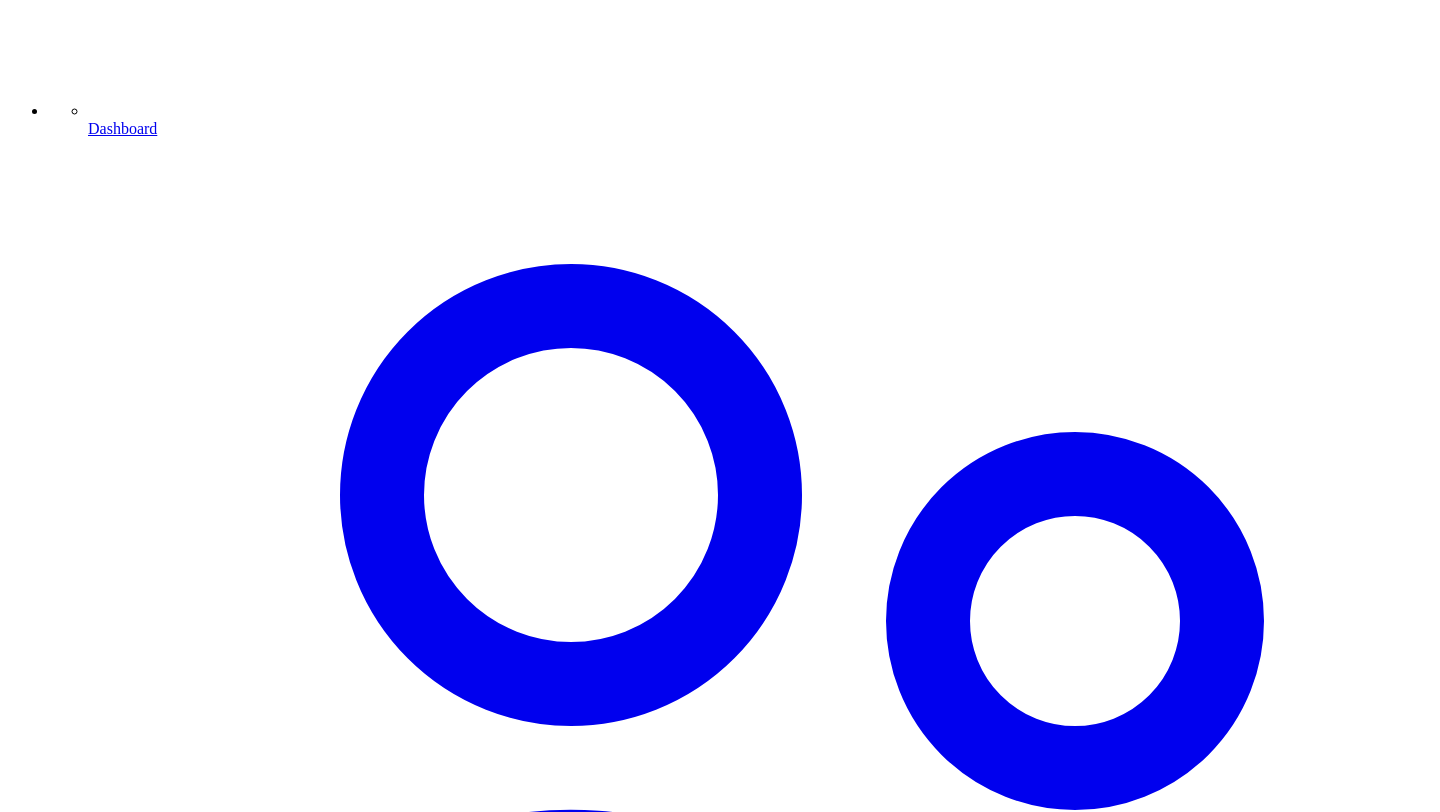 click 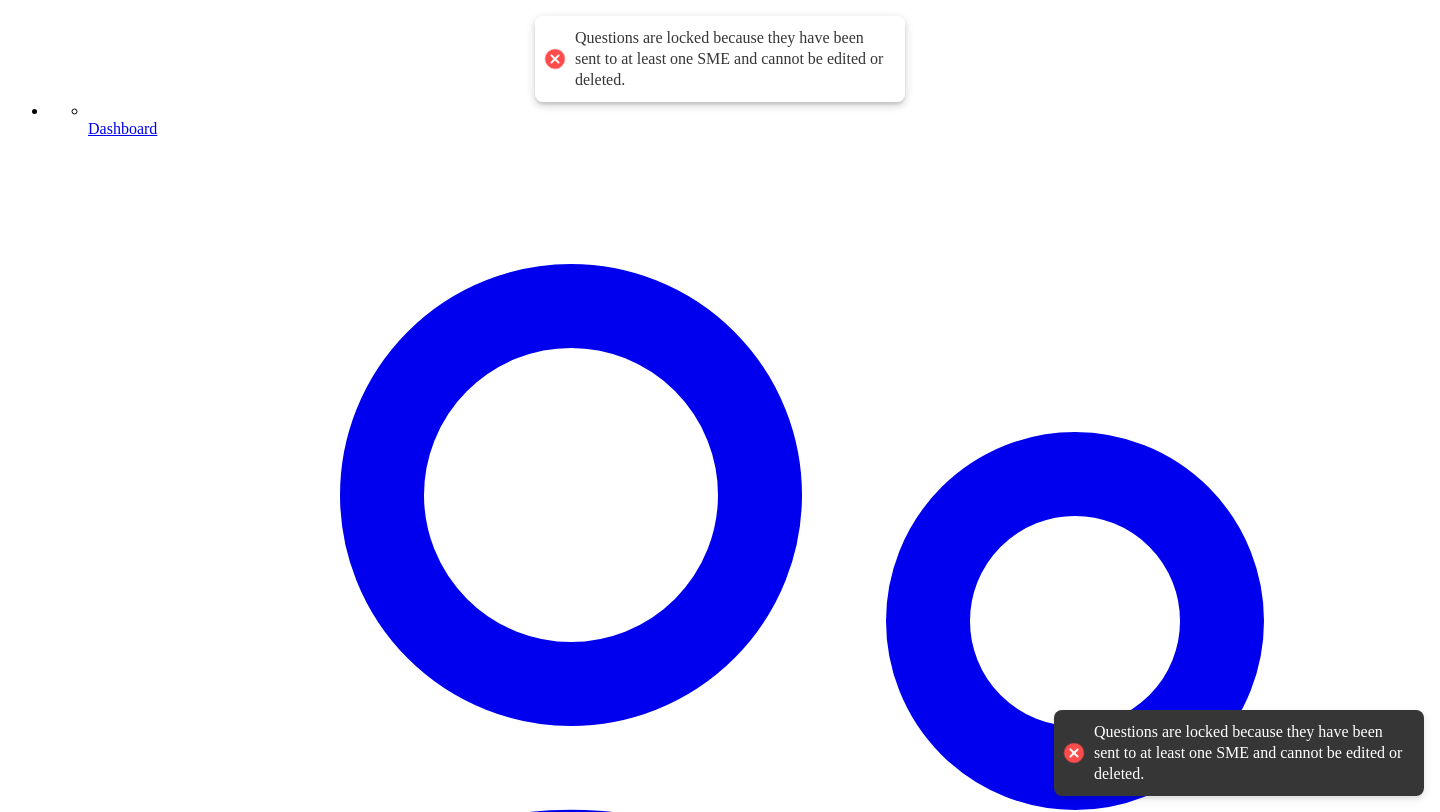 type 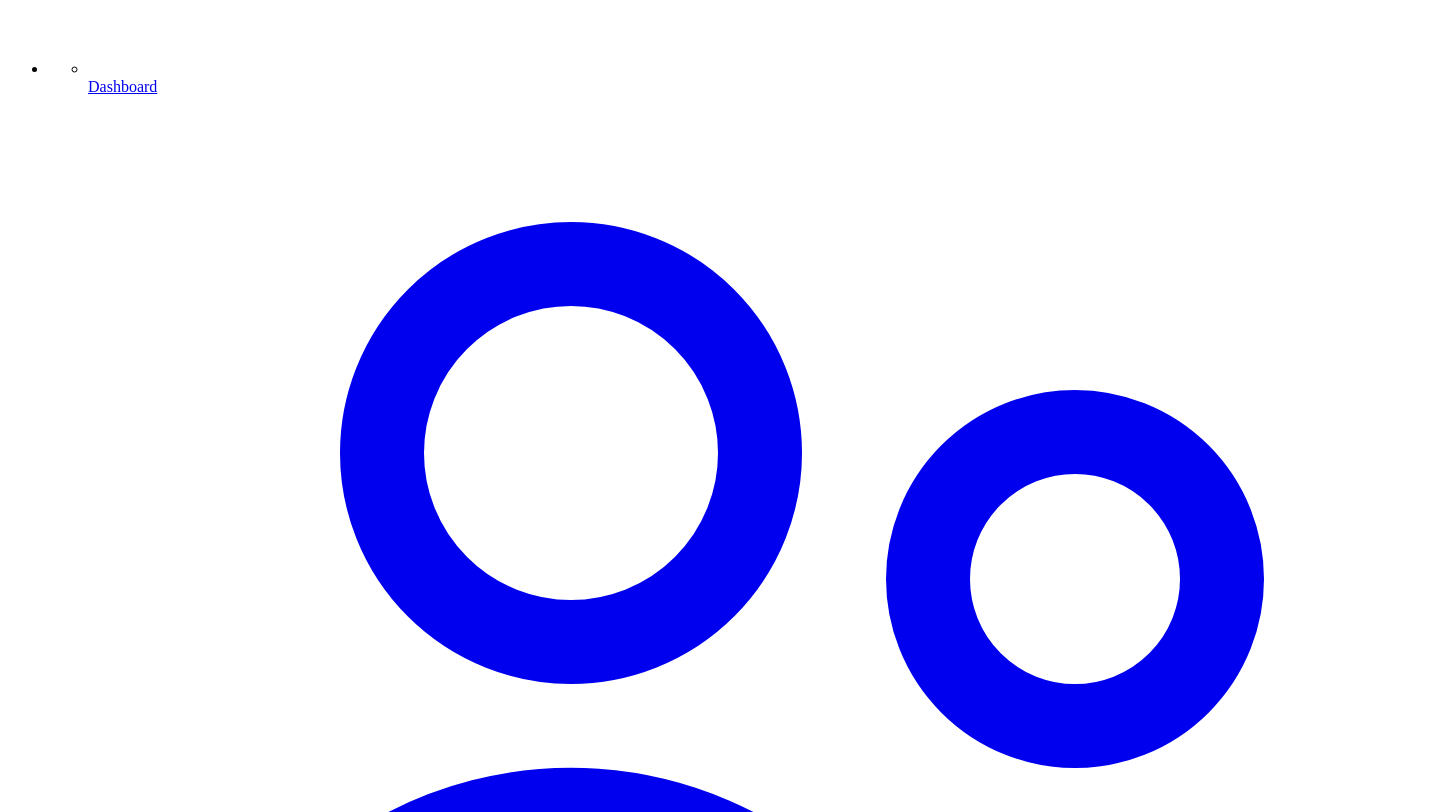 scroll, scrollTop: 1483, scrollLeft: 0, axis: vertical 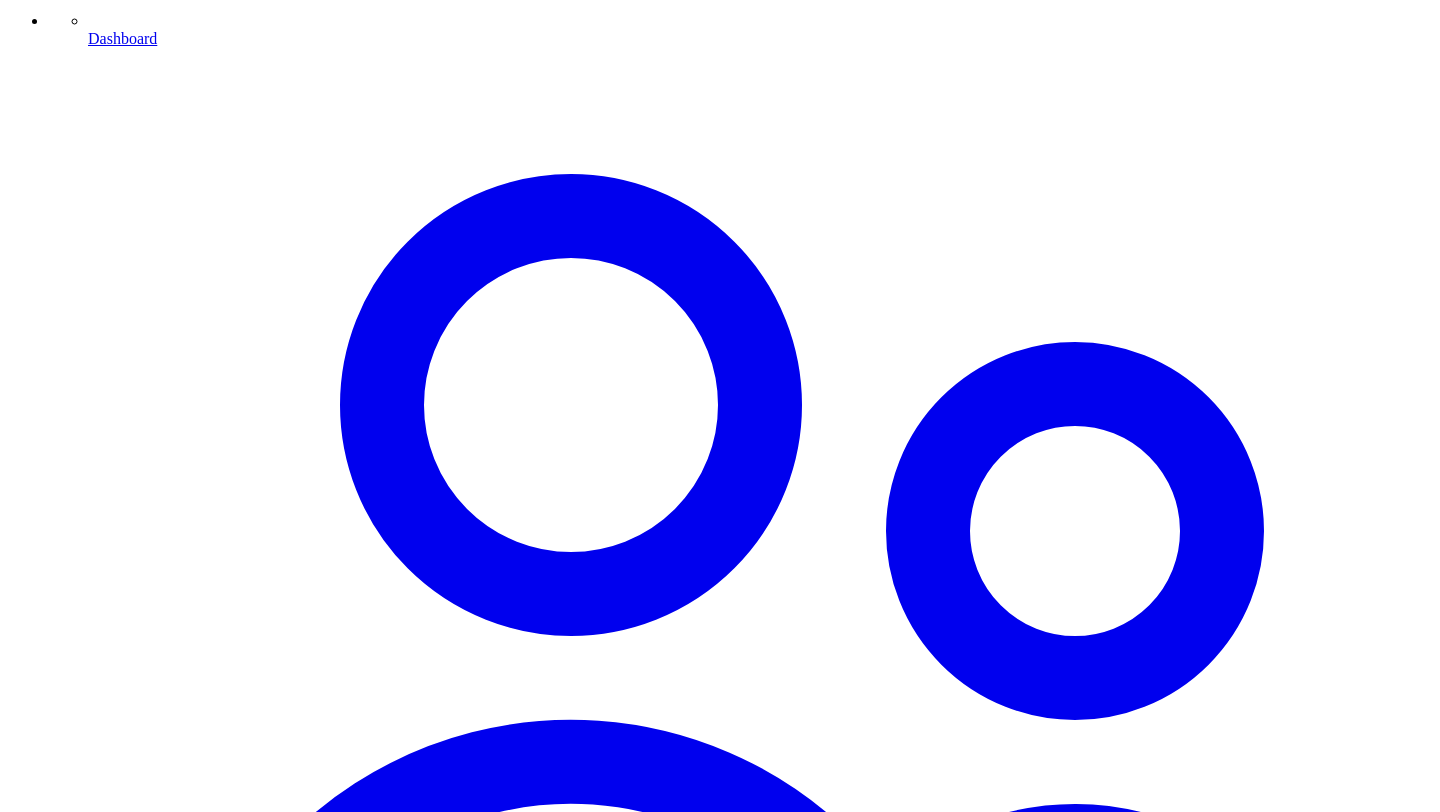 click 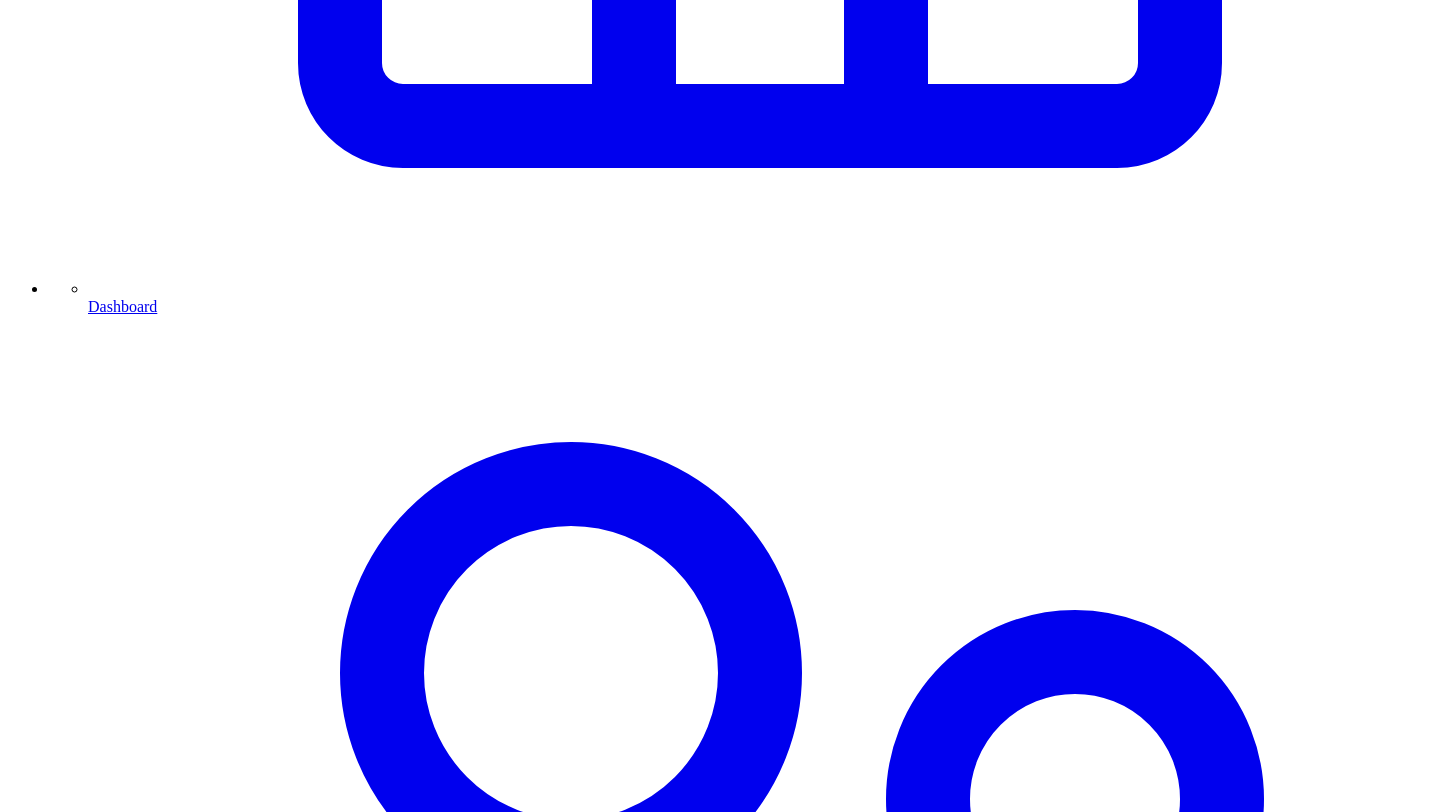 scroll, scrollTop: 1808, scrollLeft: 0, axis: vertical 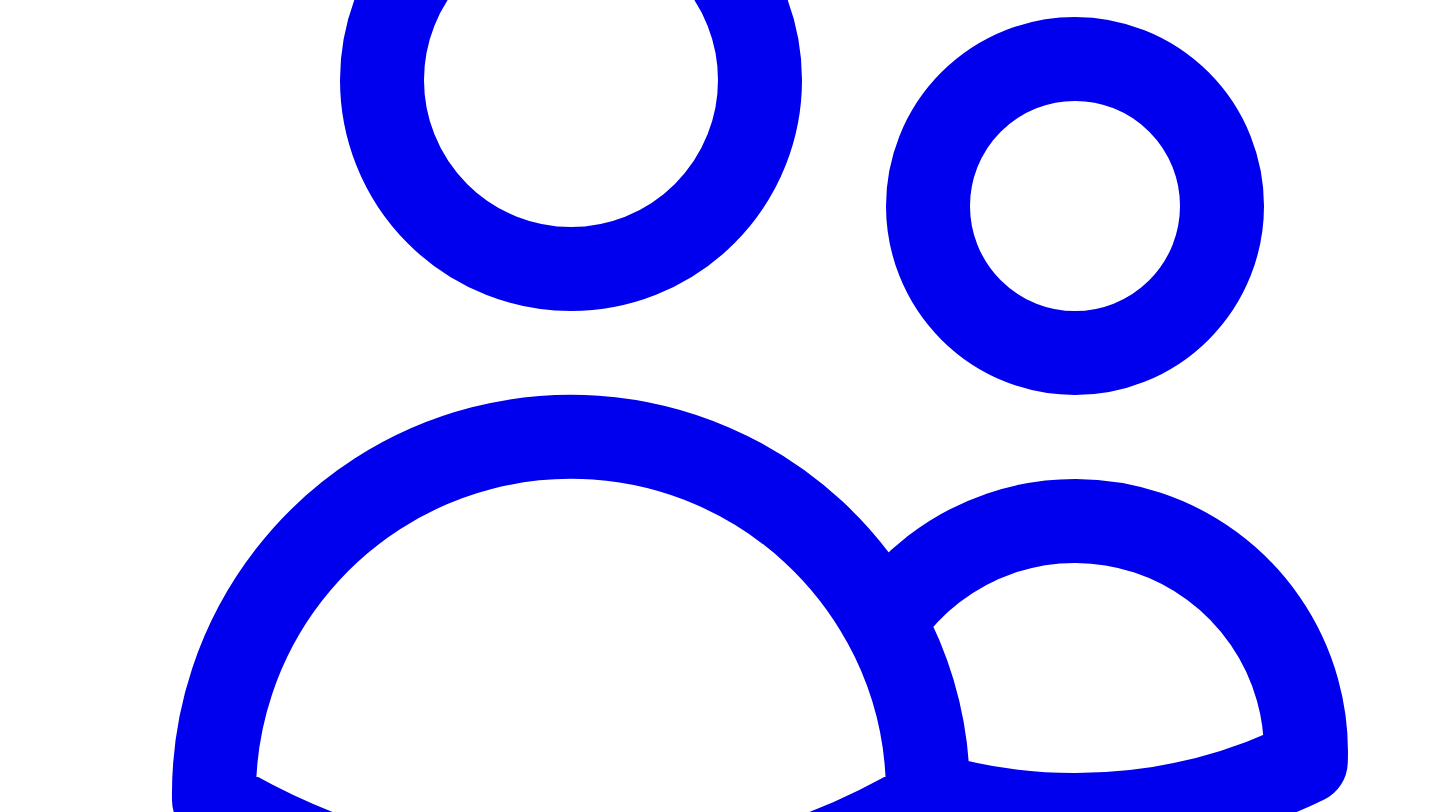 click at bounding box center [593, 25775] 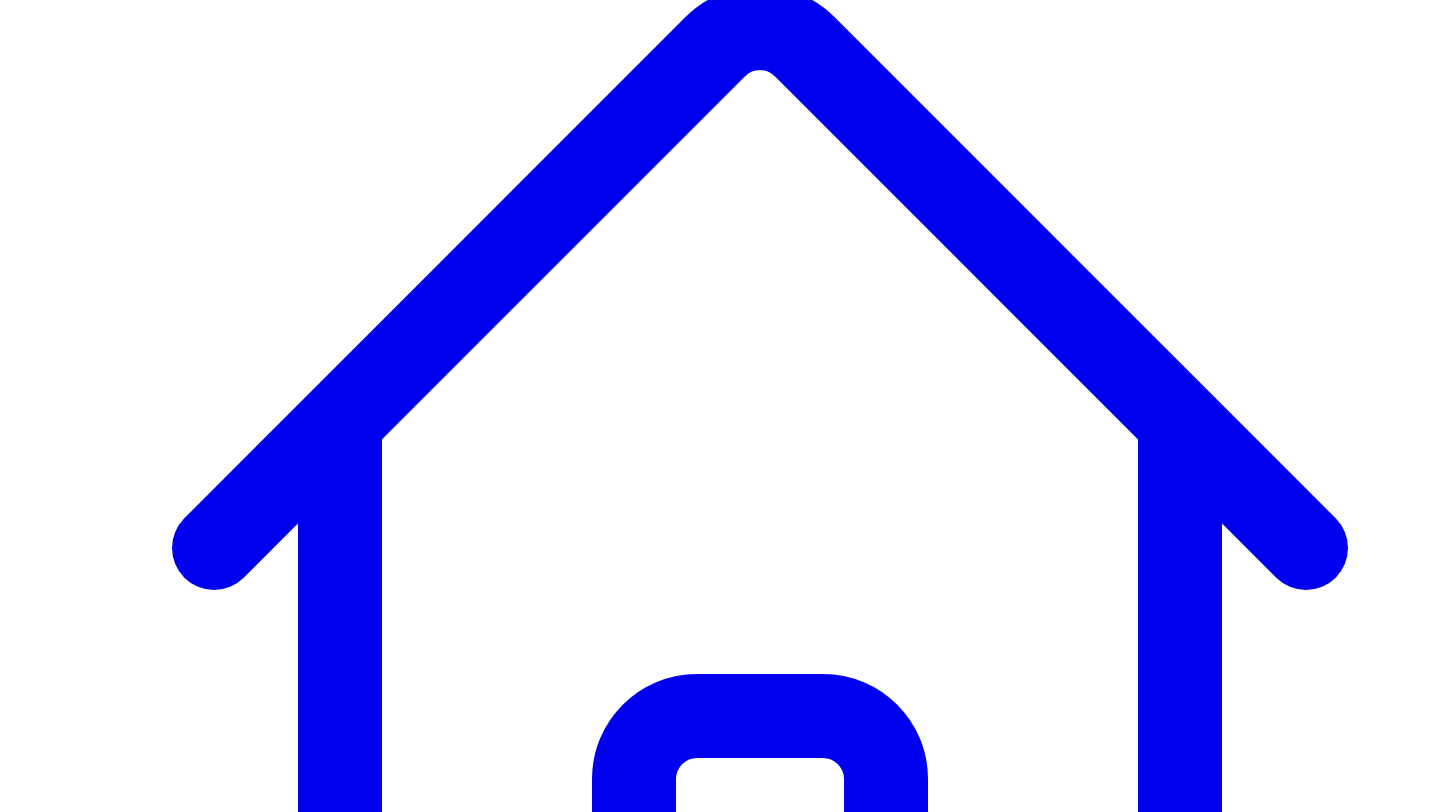 scroll, scrollTop: 285, scrollLeft: 0, axis: vertical 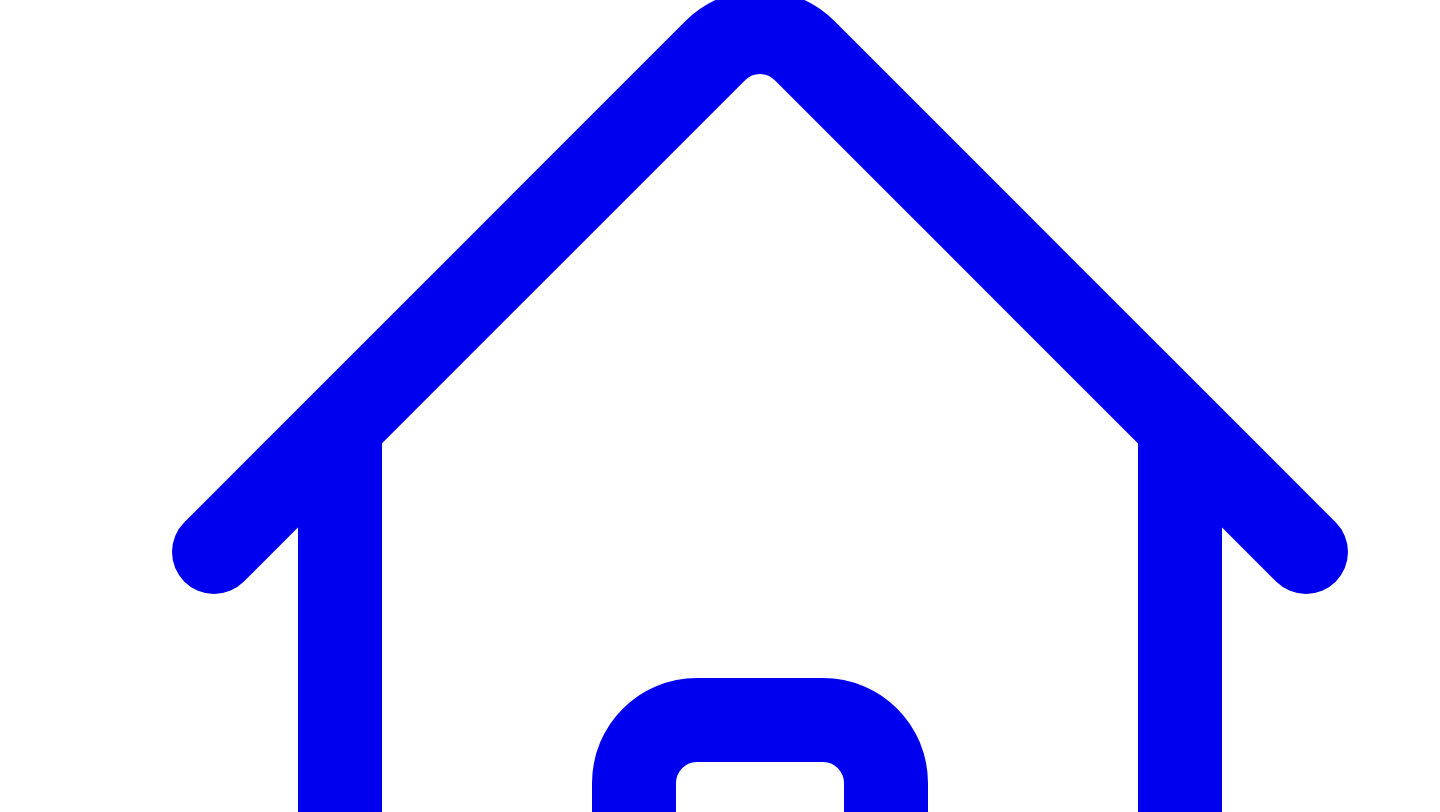 click on "**********" at bounding box center (720, 17215) 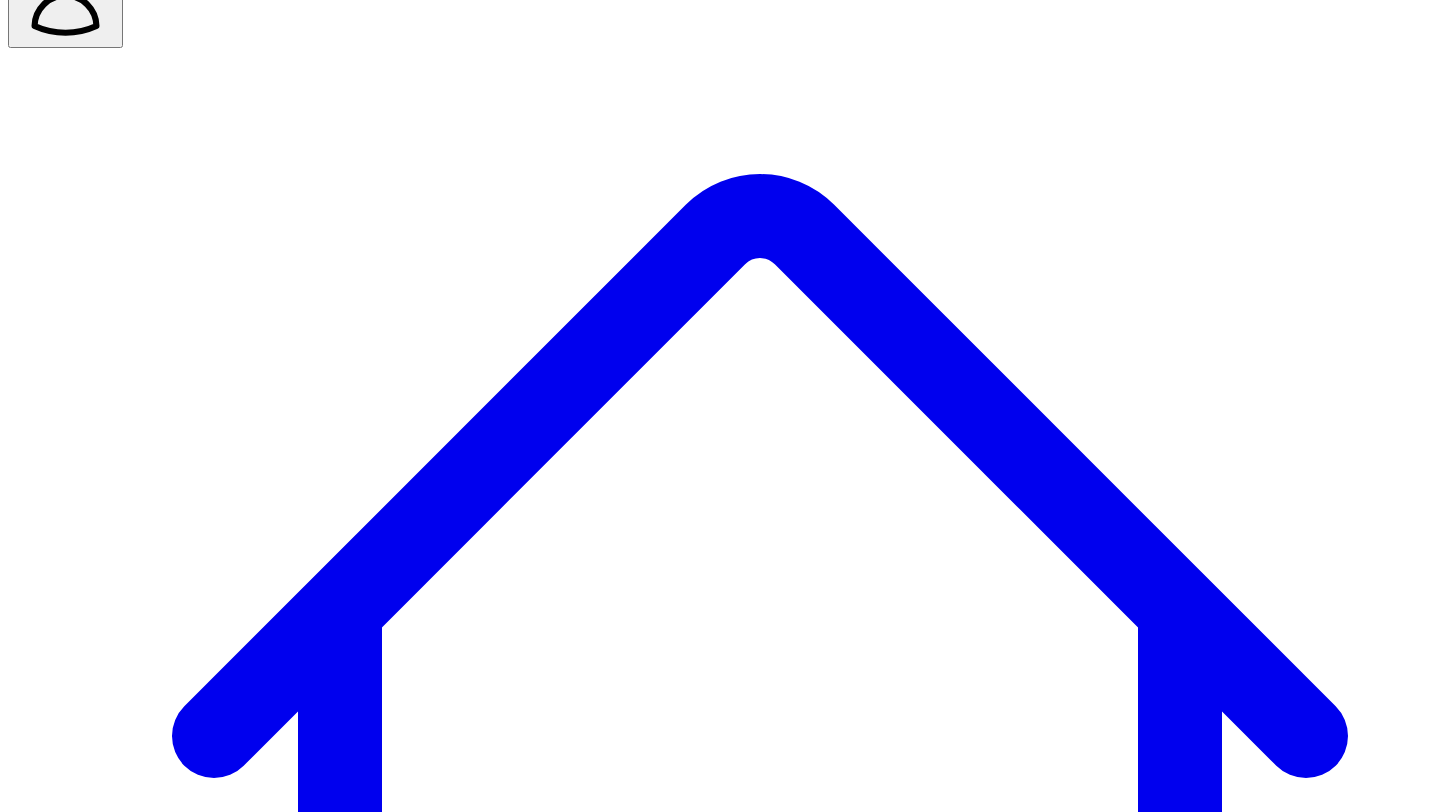 scroll, scrollTop: 0, scrollLeft: 0, axis: both 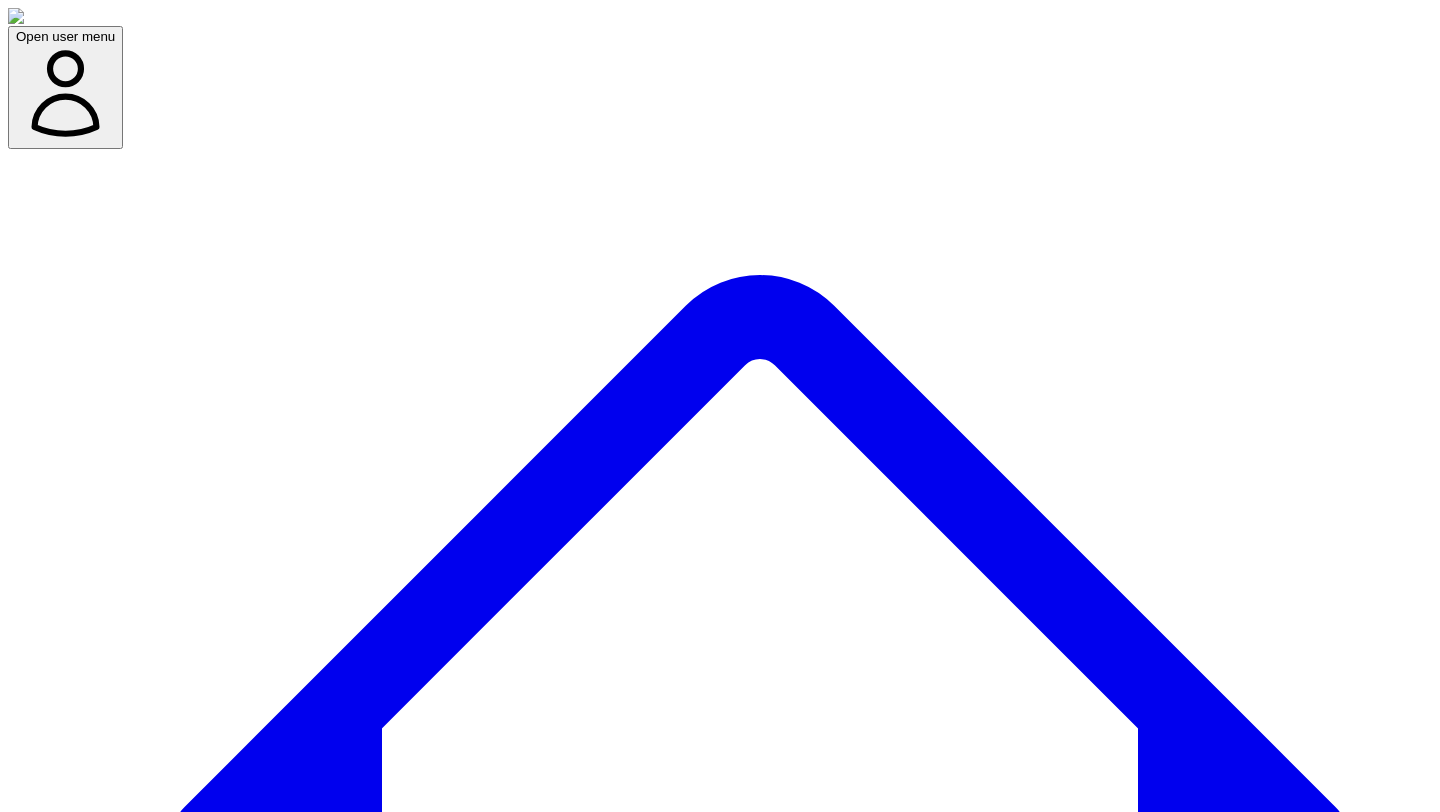 click on "You are listed as an expert for this project." at bounding box center (720, 8948) 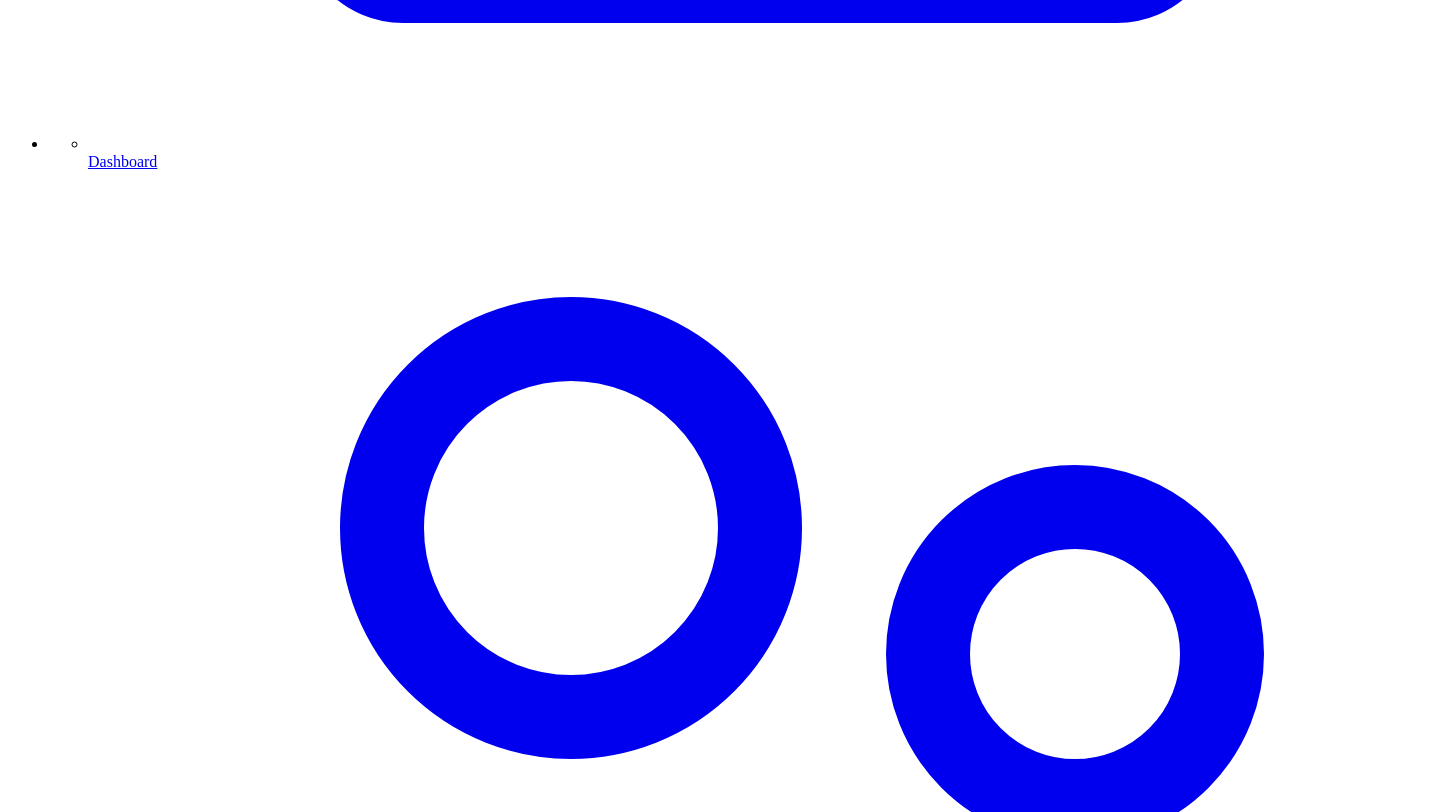 scroll, scrollTop: 1481, scrollLeft: 0, axis: vertical 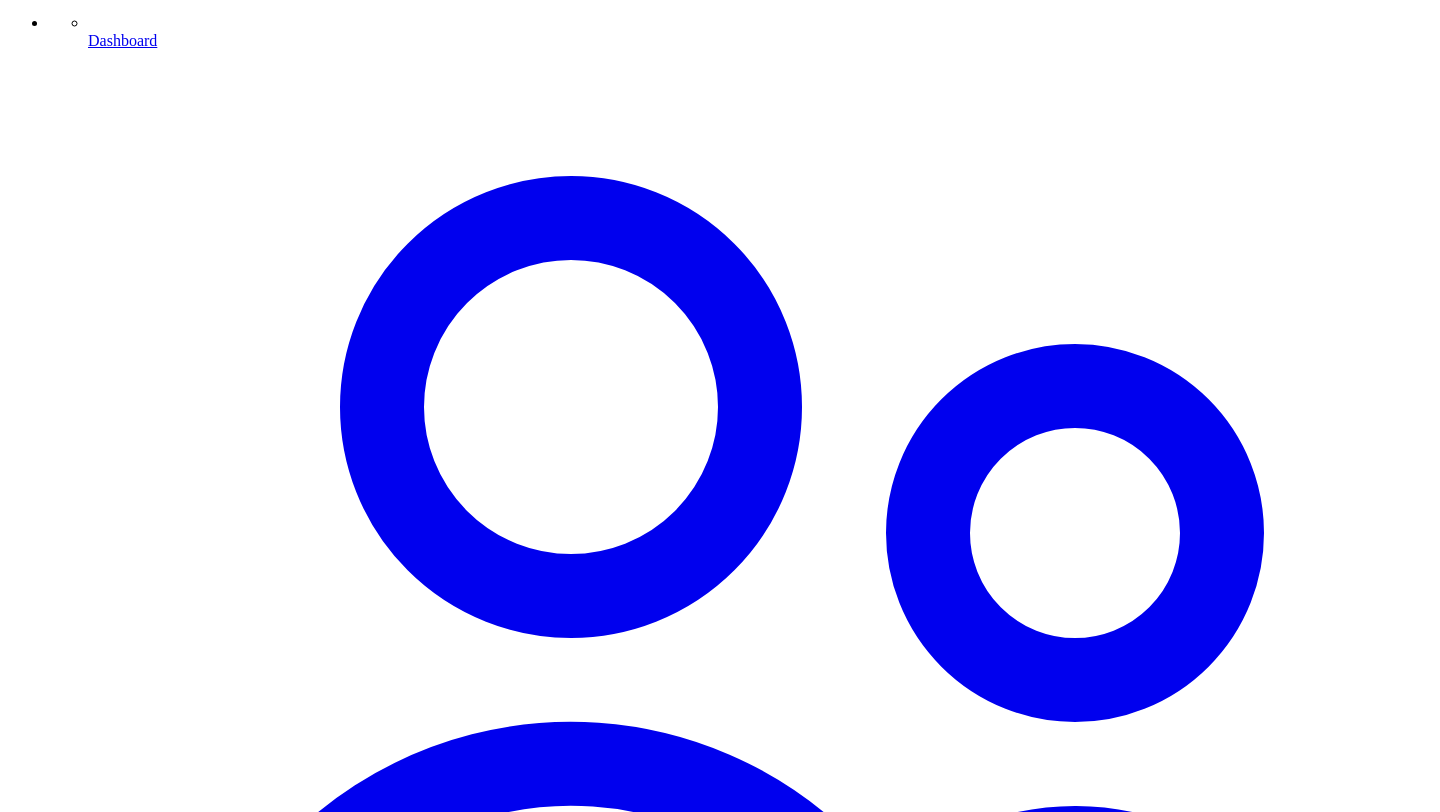 click on "Add a question" at bounding box center (60, 24222) 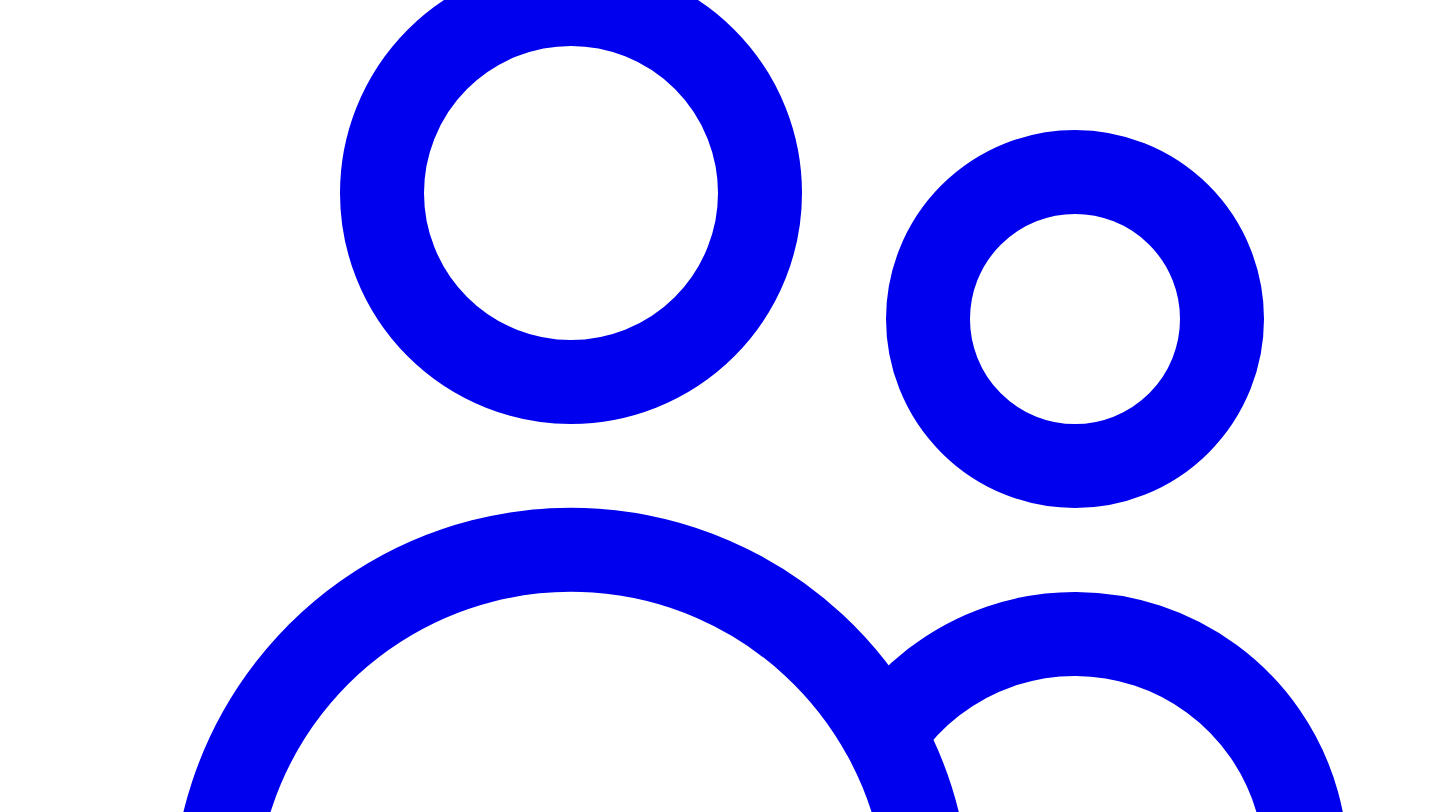 type 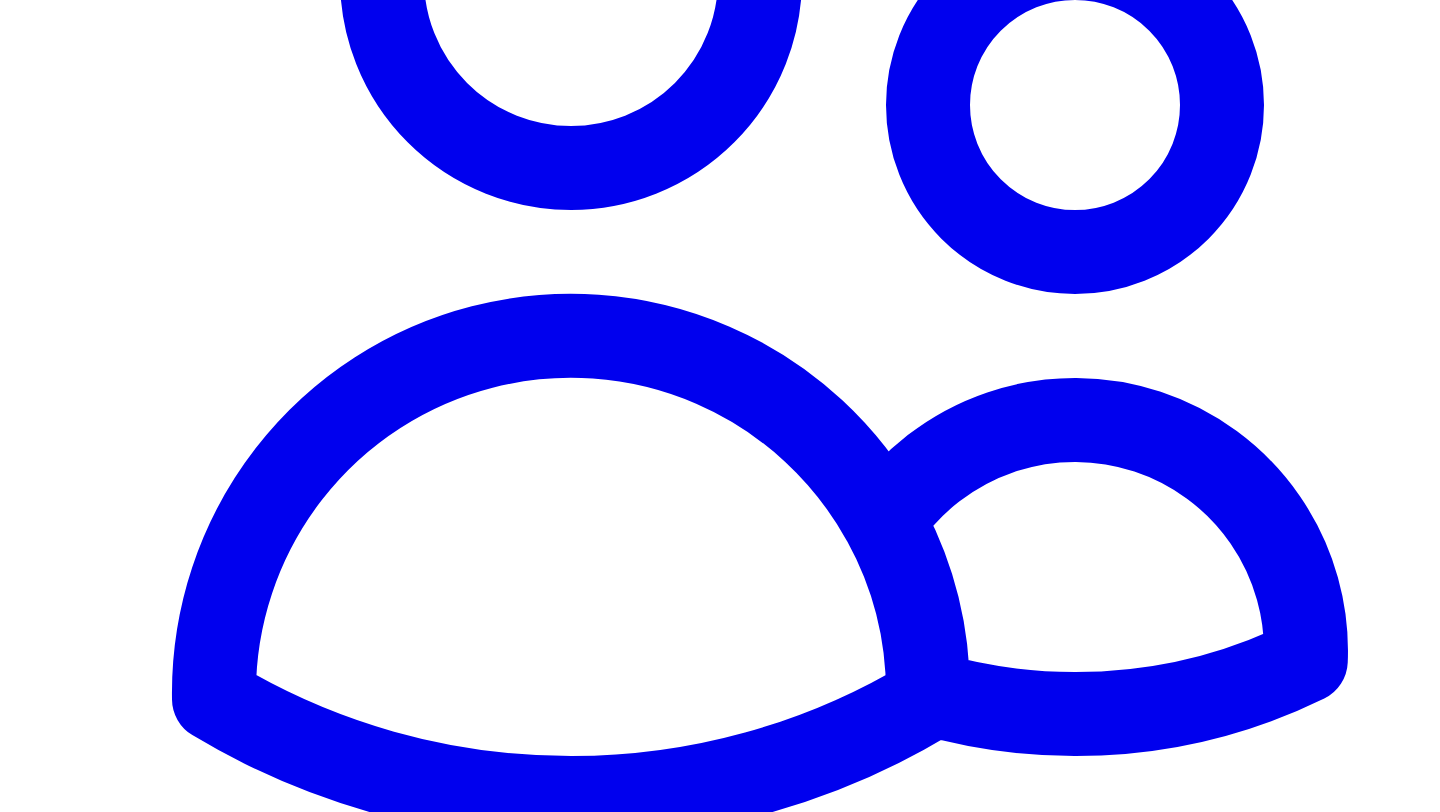 type 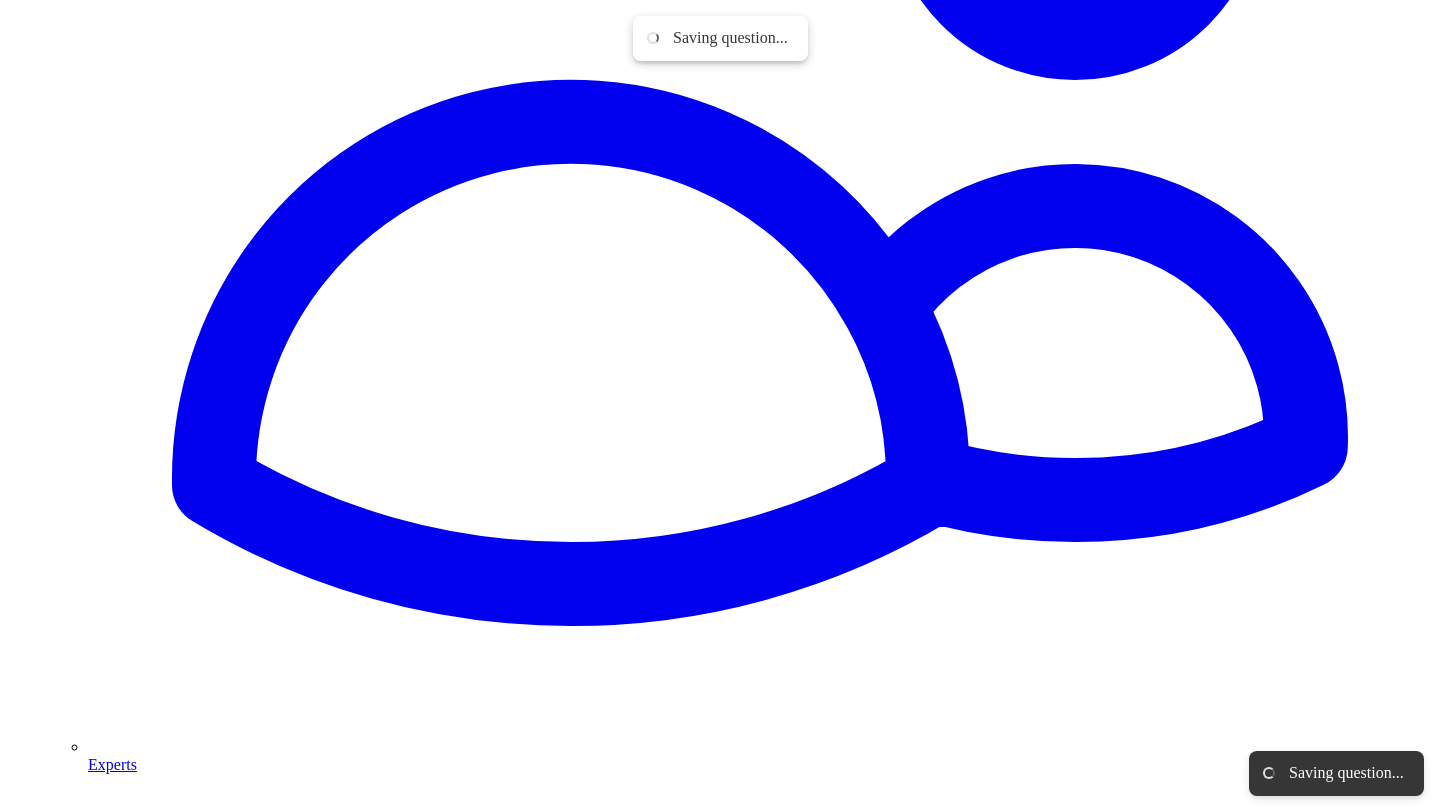scroll, scrollTop: 2165, scrollLeft: 0, axis: vertical 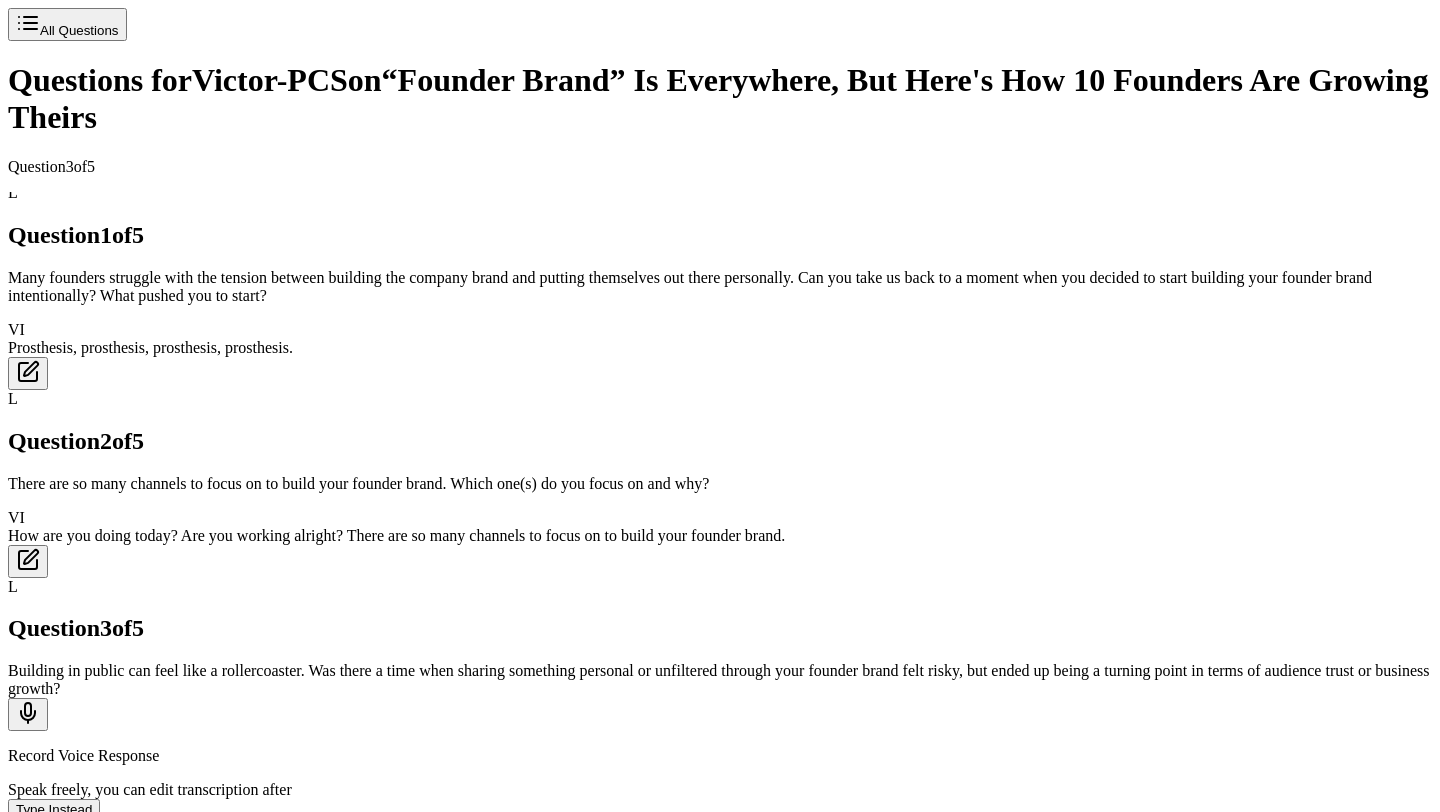 click on "Type Instead" at bounding box center (54, 809) 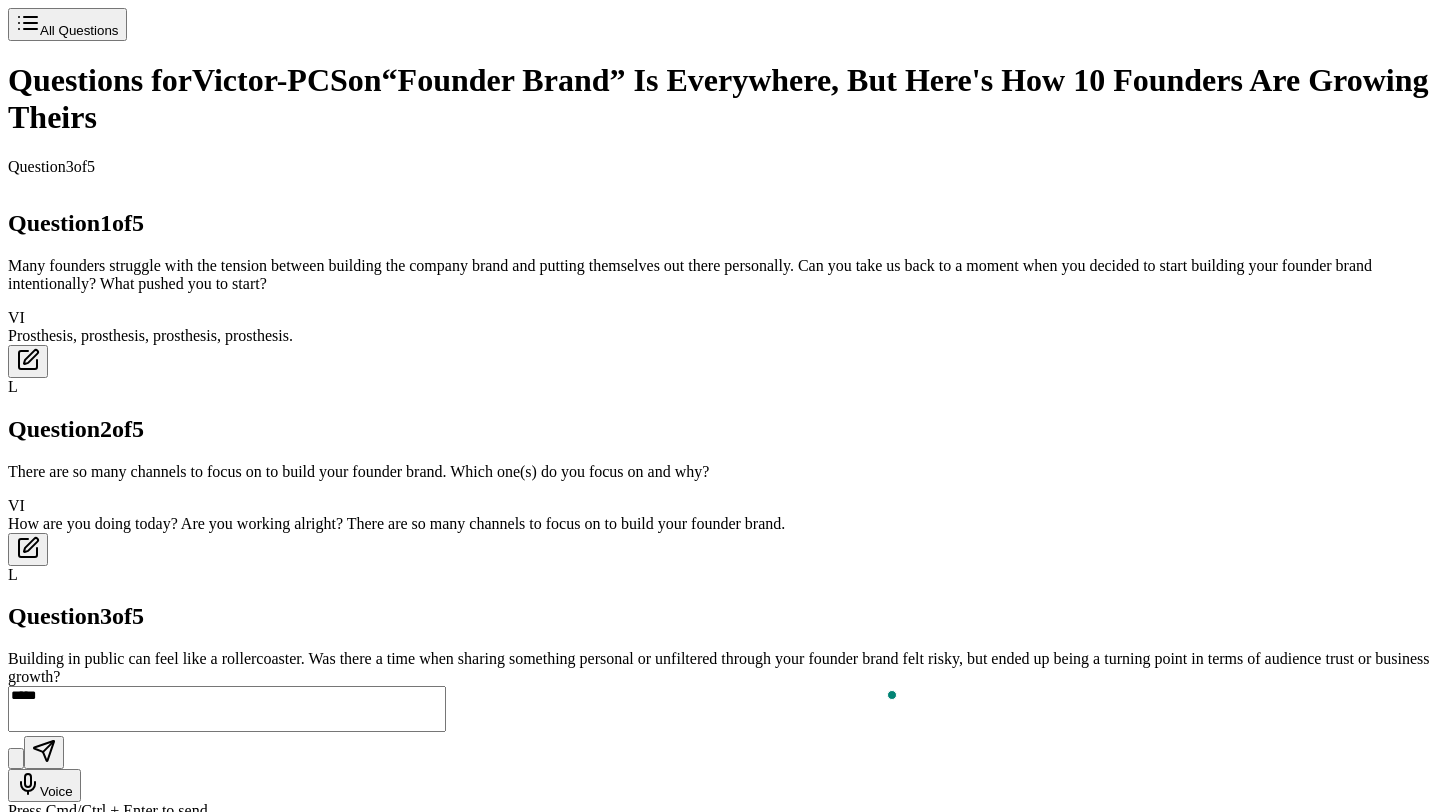 type on "*****" 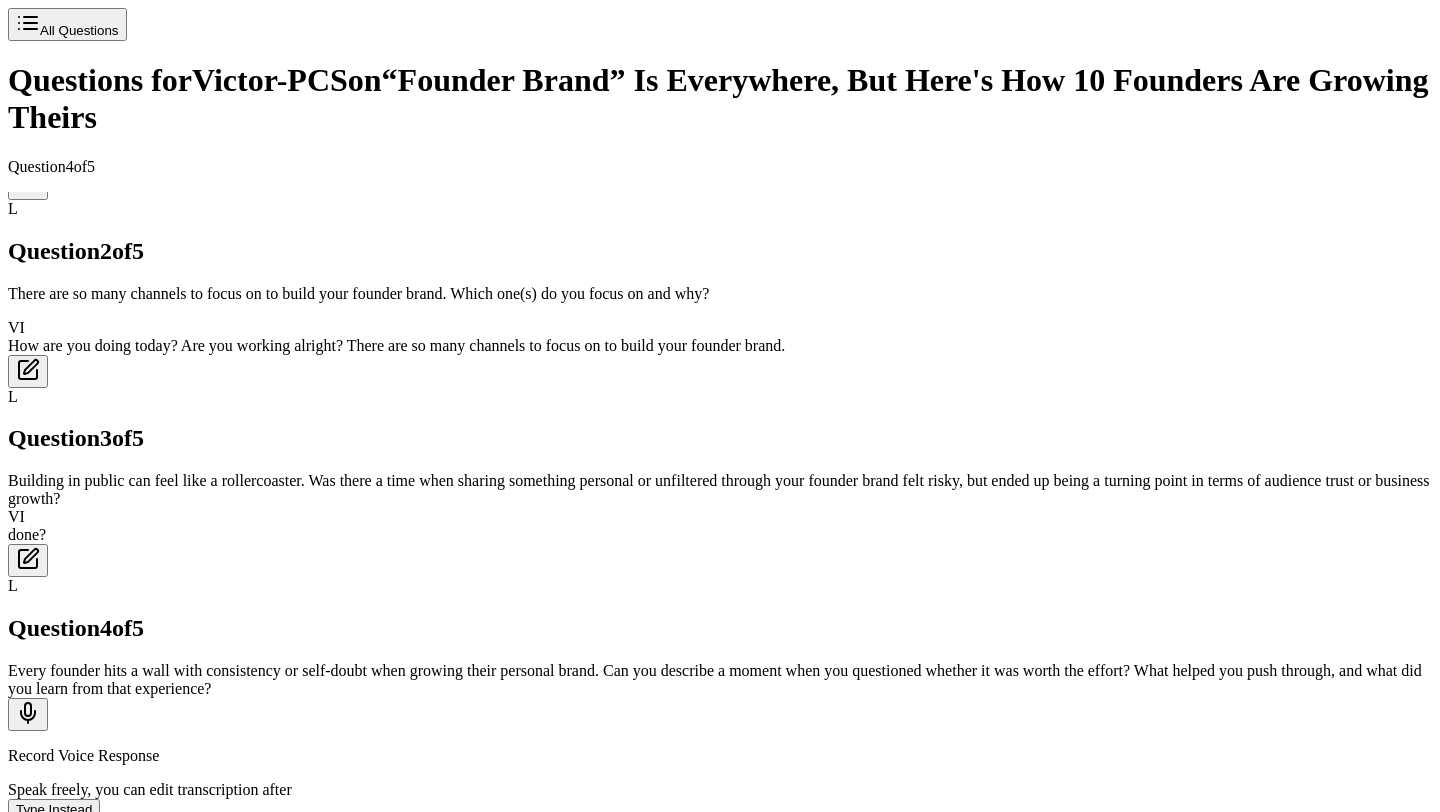 scroll, scrollTop: 348, scrollLeft: 0, axis: vertical 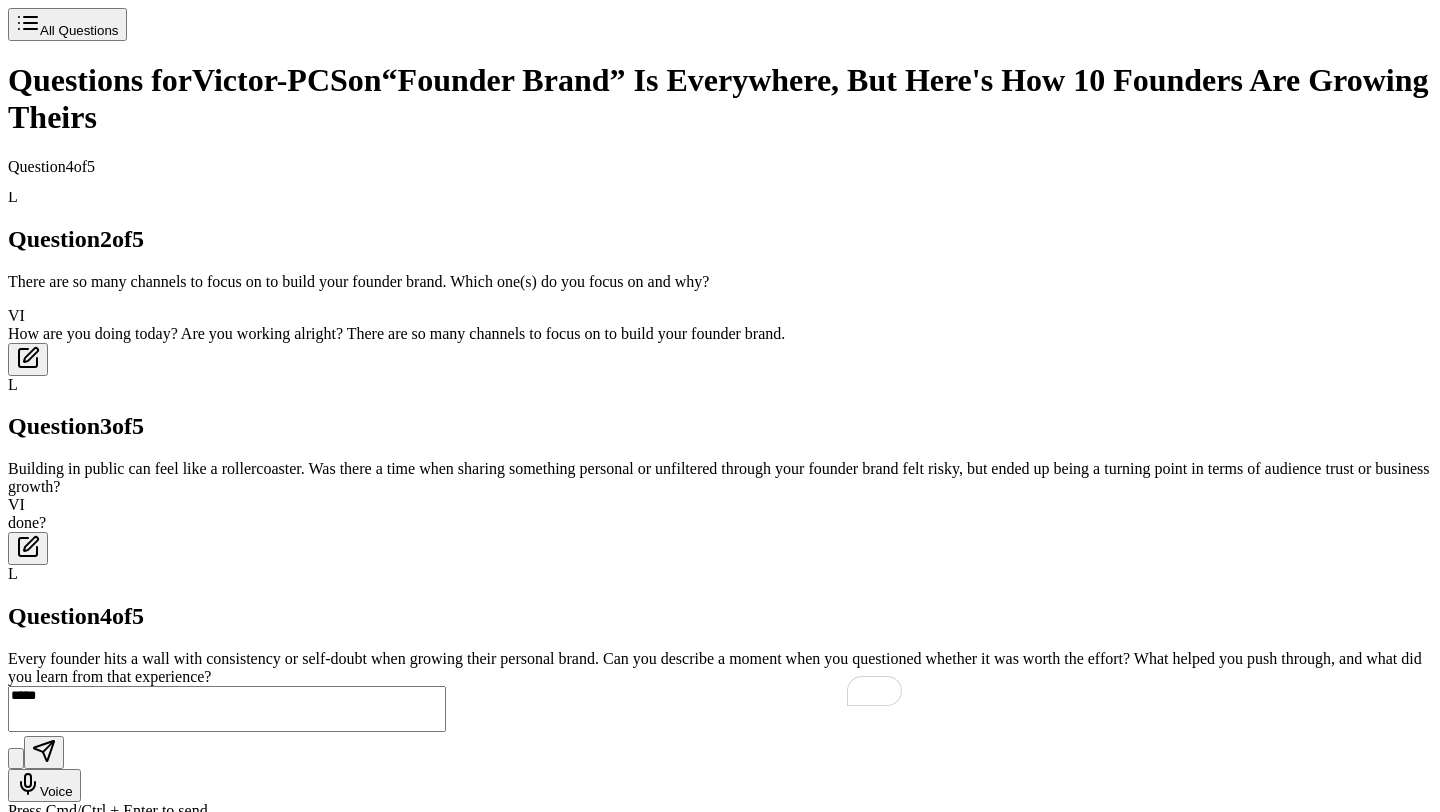 type on "*****" 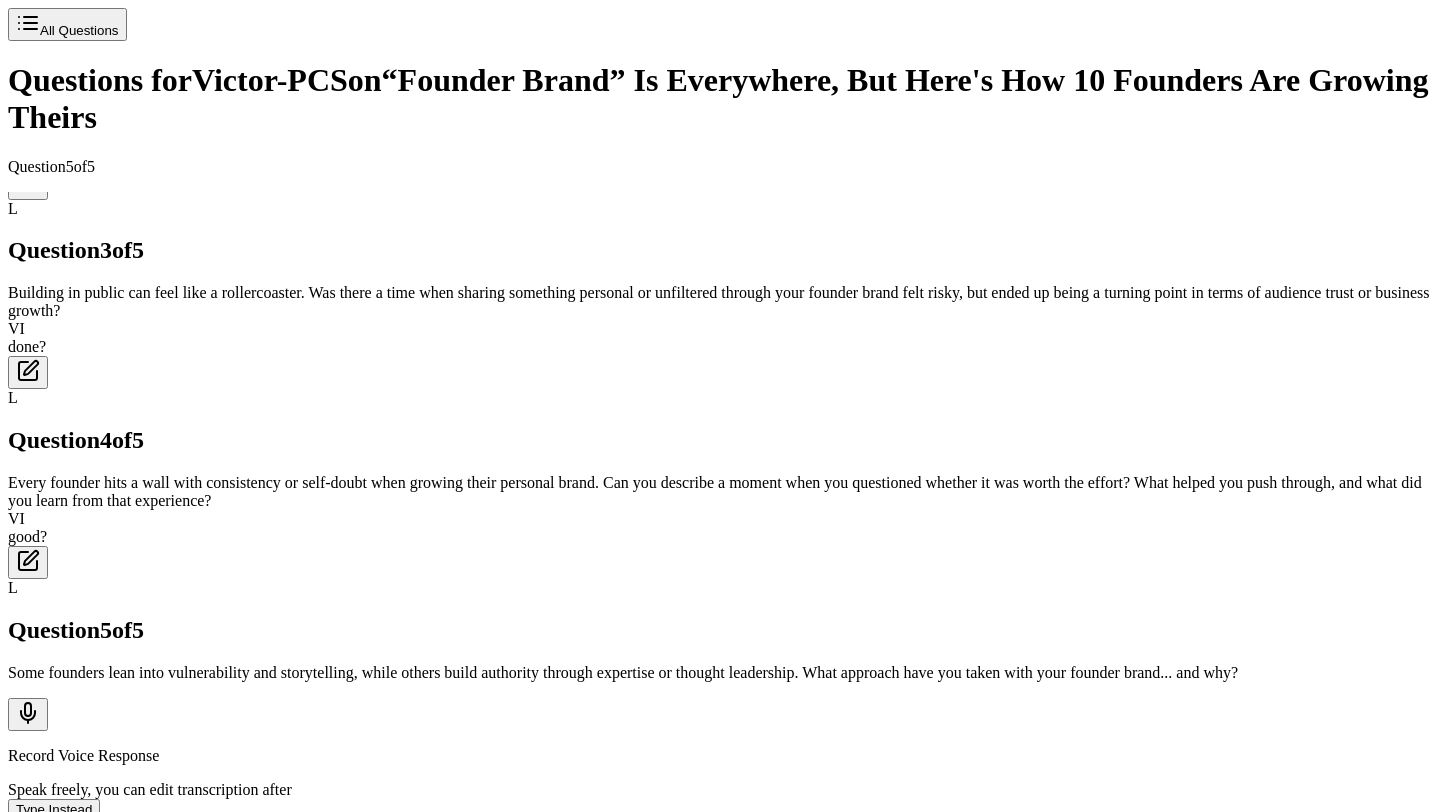 scroll, scrollTop: 574, scrollLeft: 0, axis: vertical 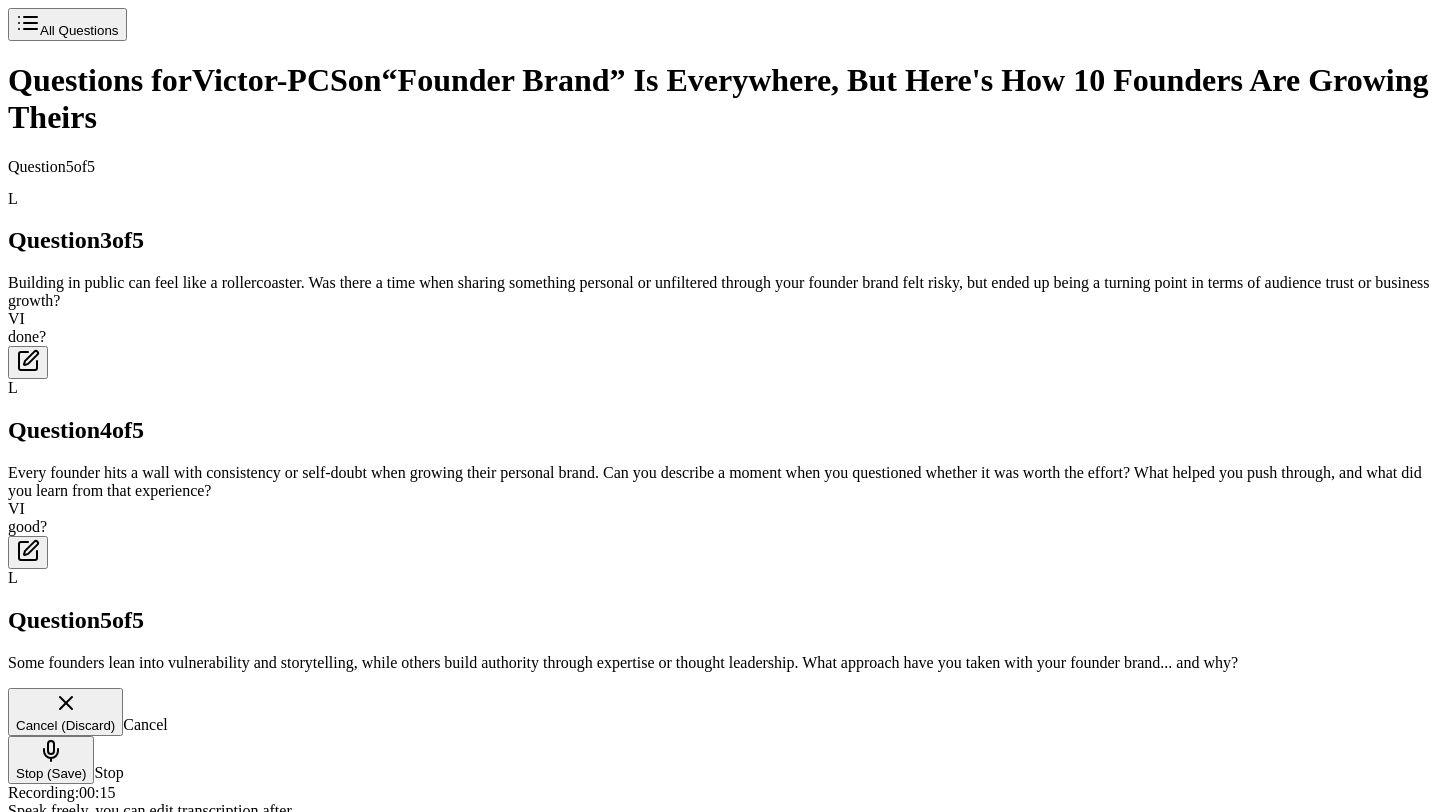 click 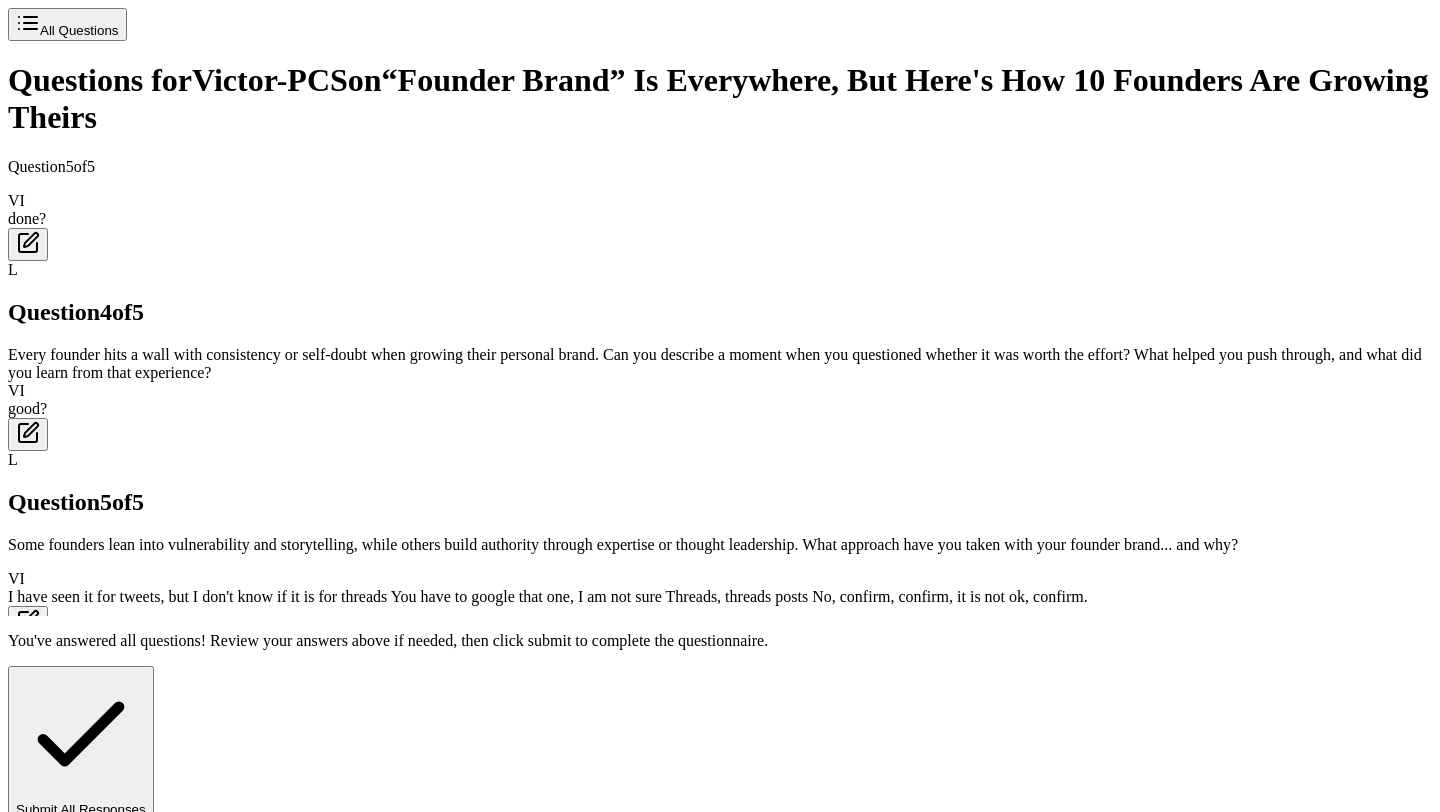 scroll, scrollTop: 652, scrollLeft: 0, axis: vertical 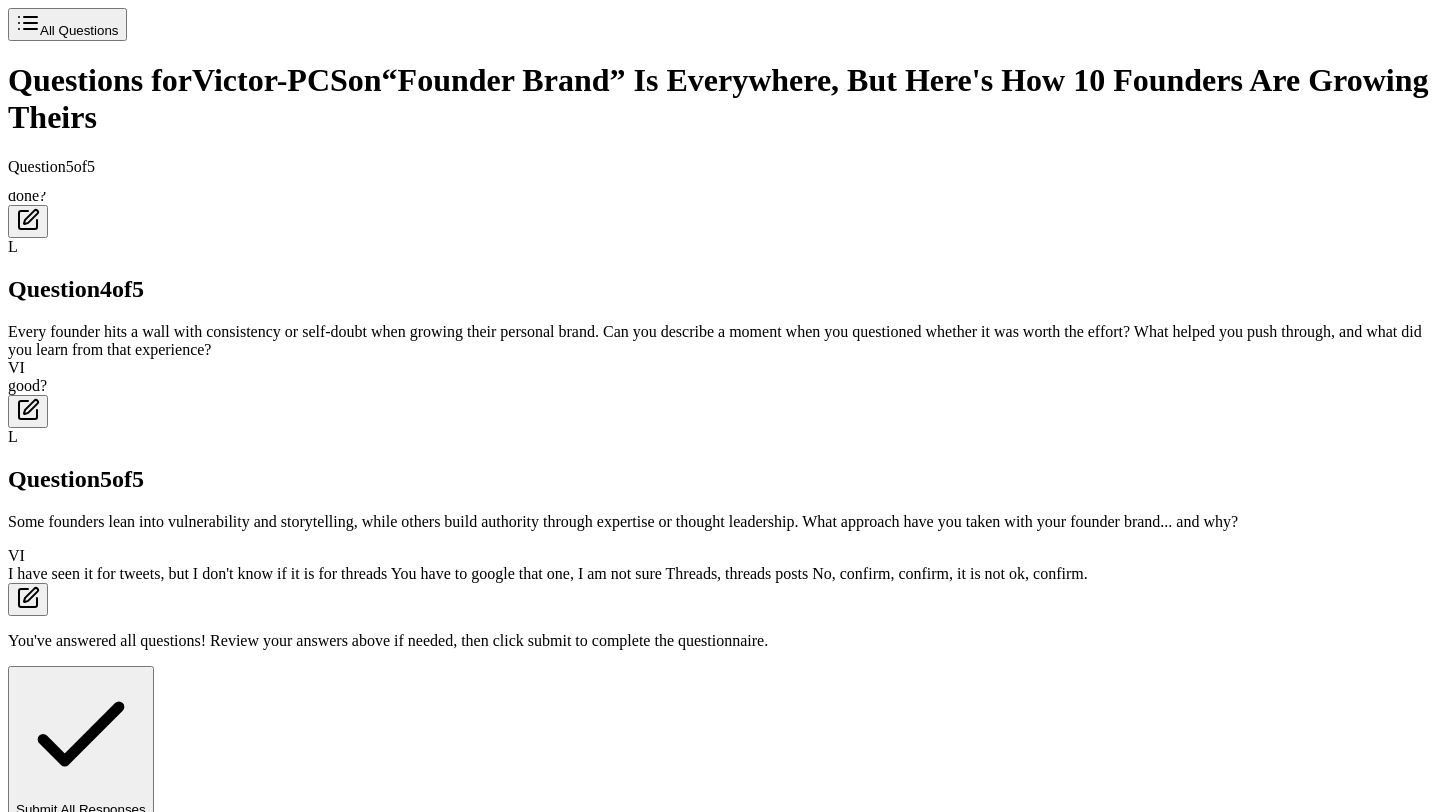 click on "Submit All Responses" at bounding box center (81, 743) 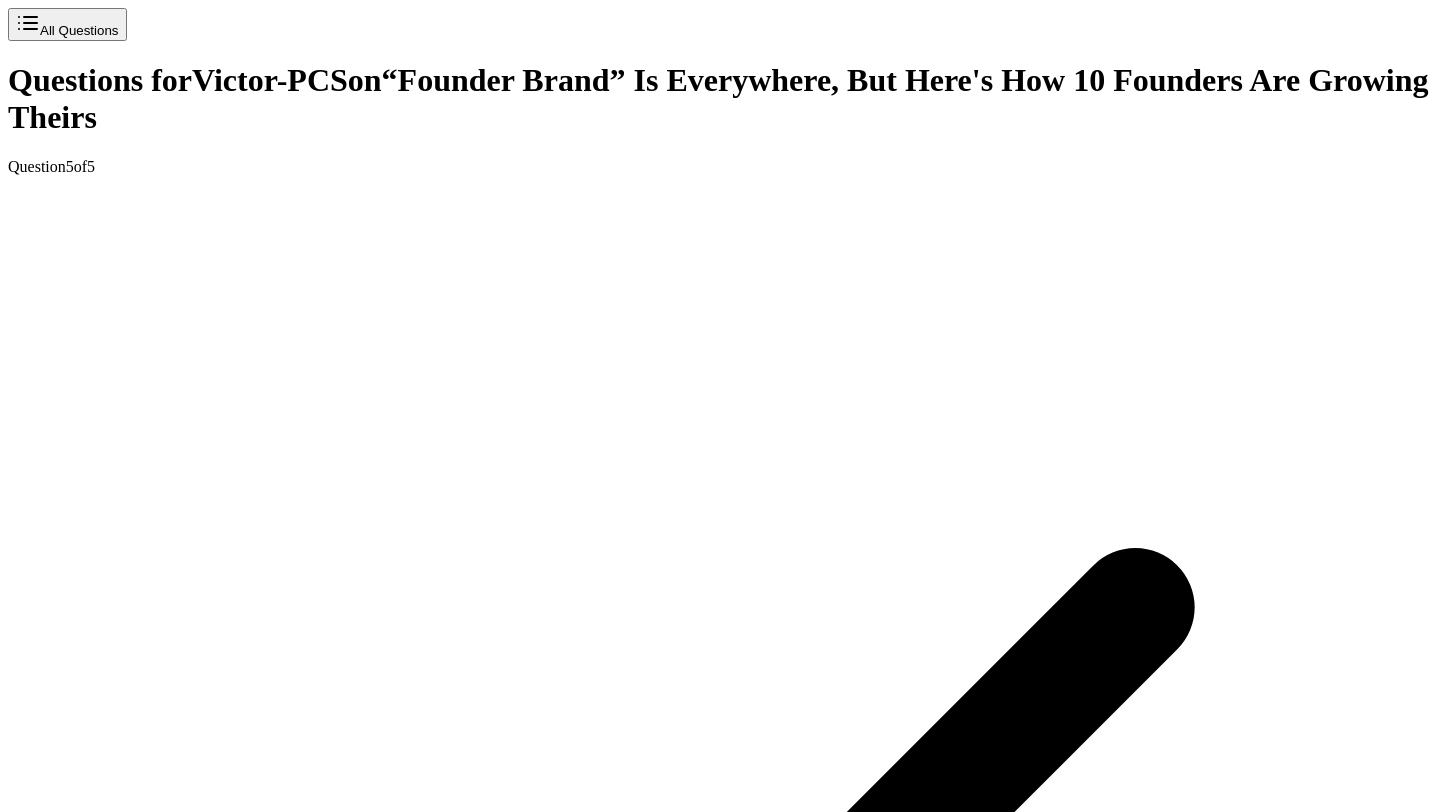 scroll, scrollTop: 699, scrollLeft: 0, axis: vertical 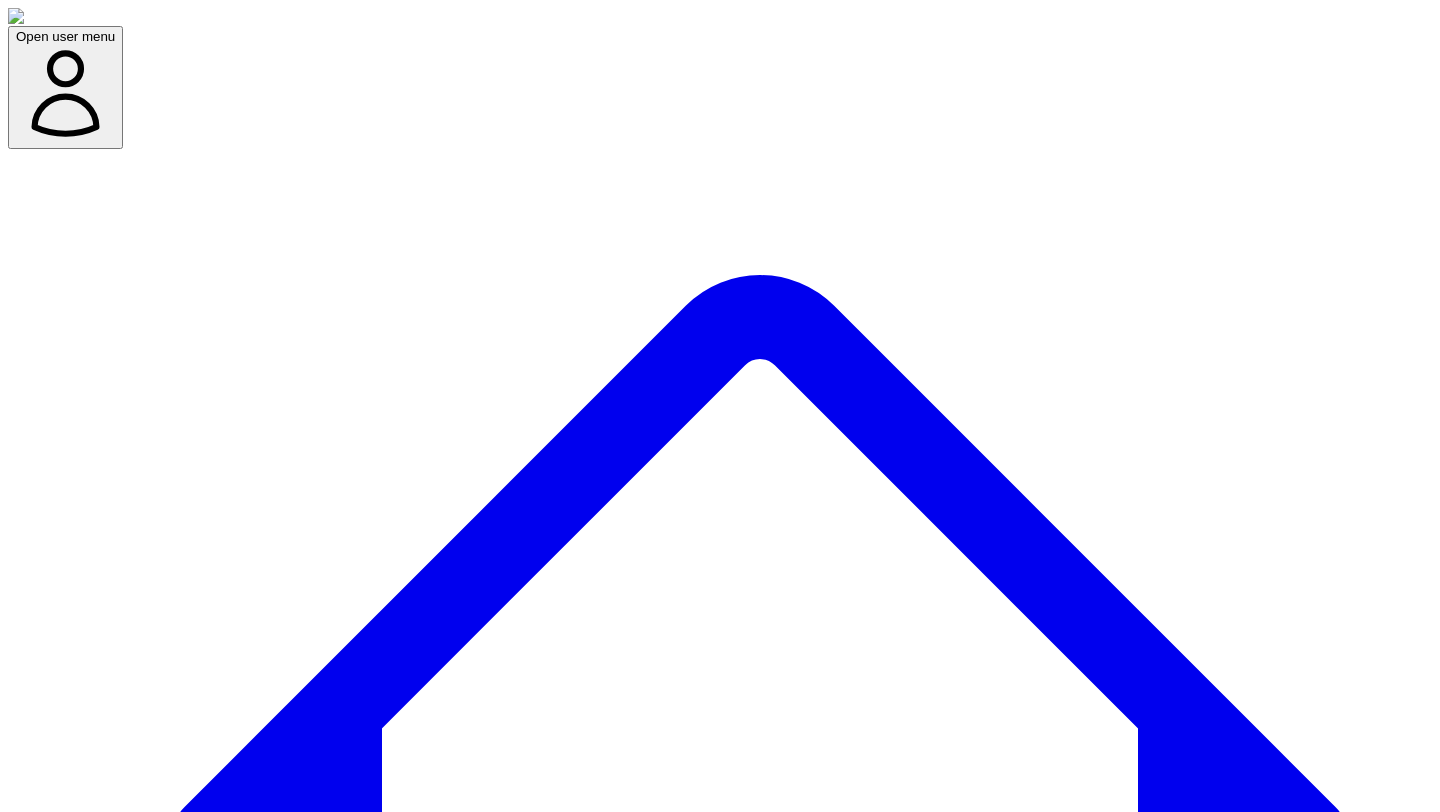 click 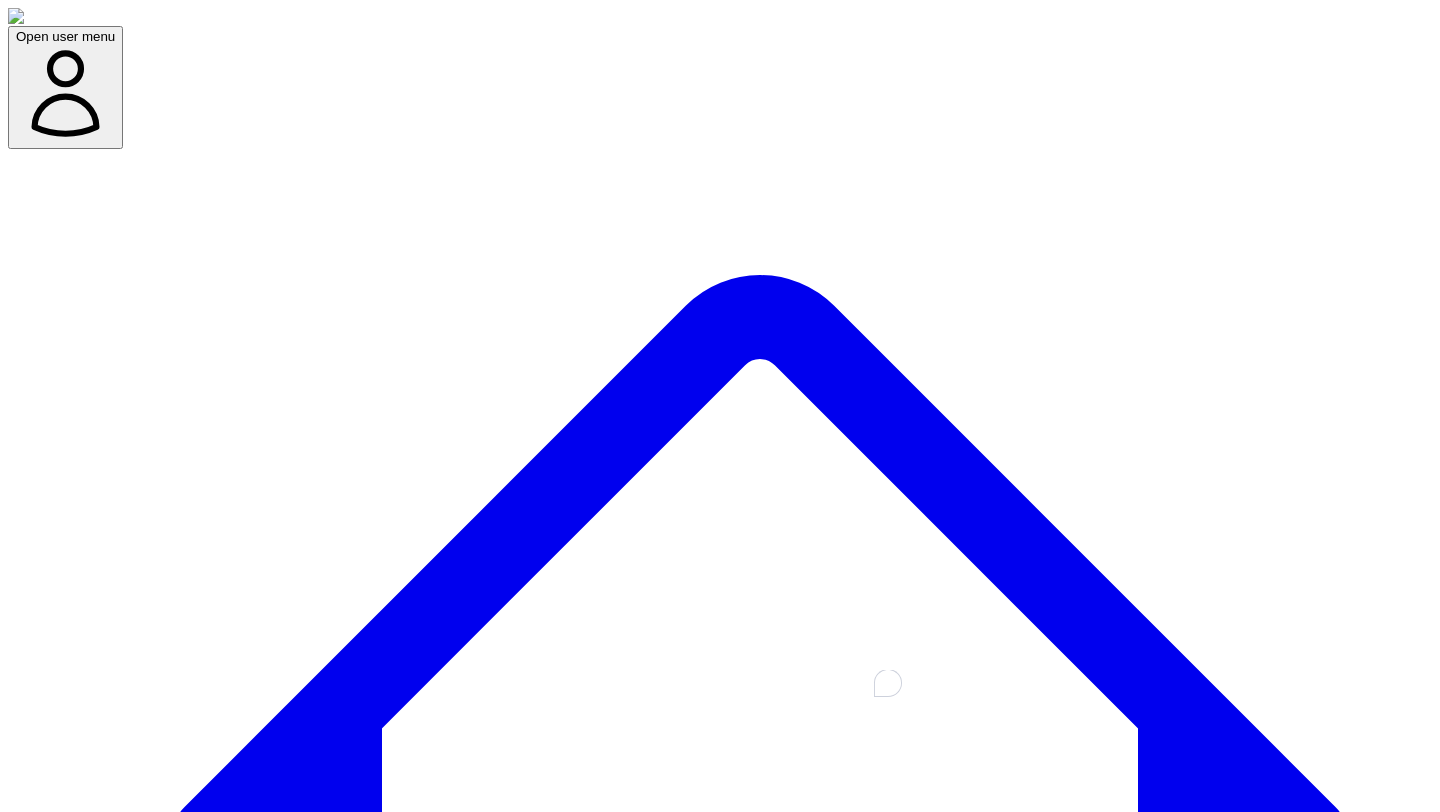 click at bounding box center [227, 8086] 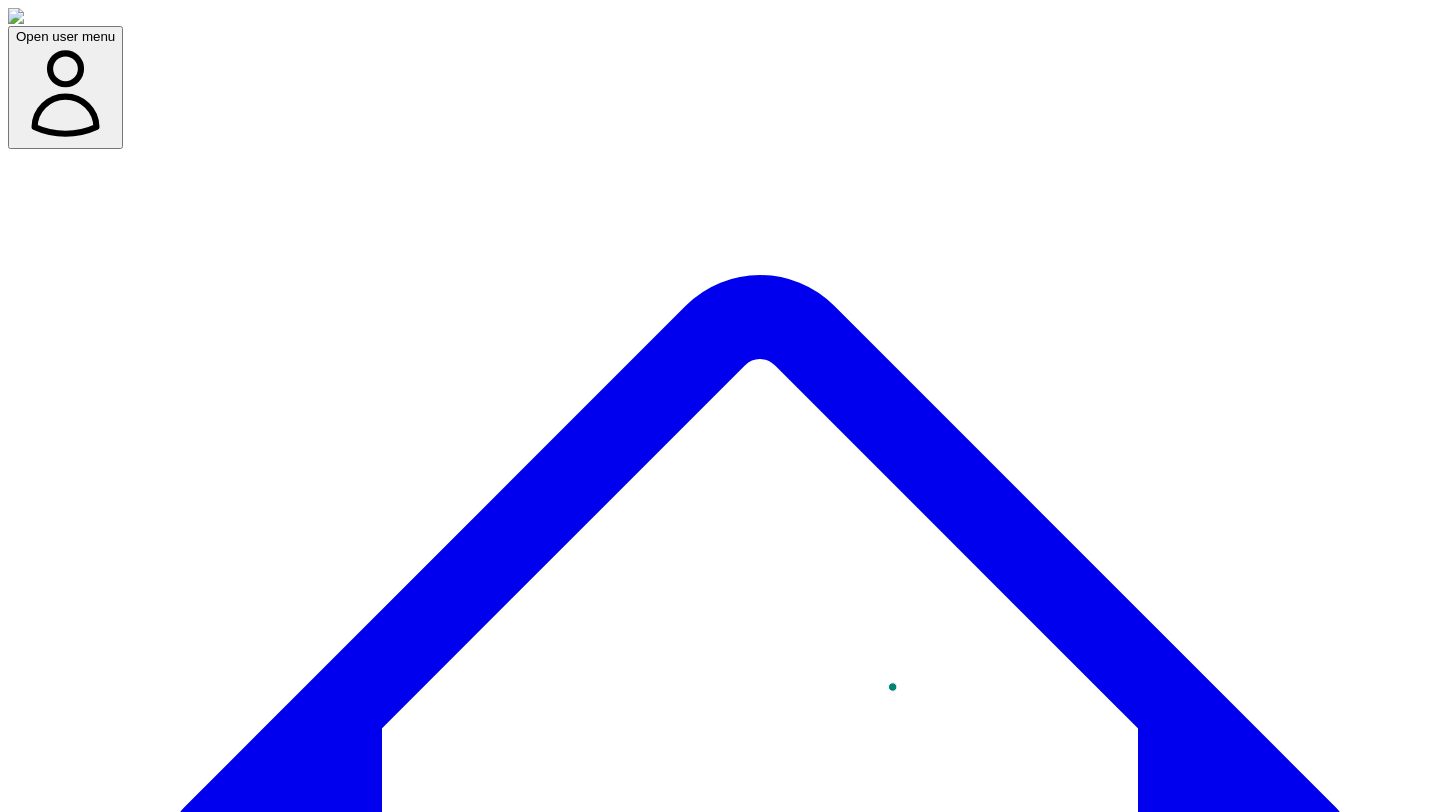 type on "********" 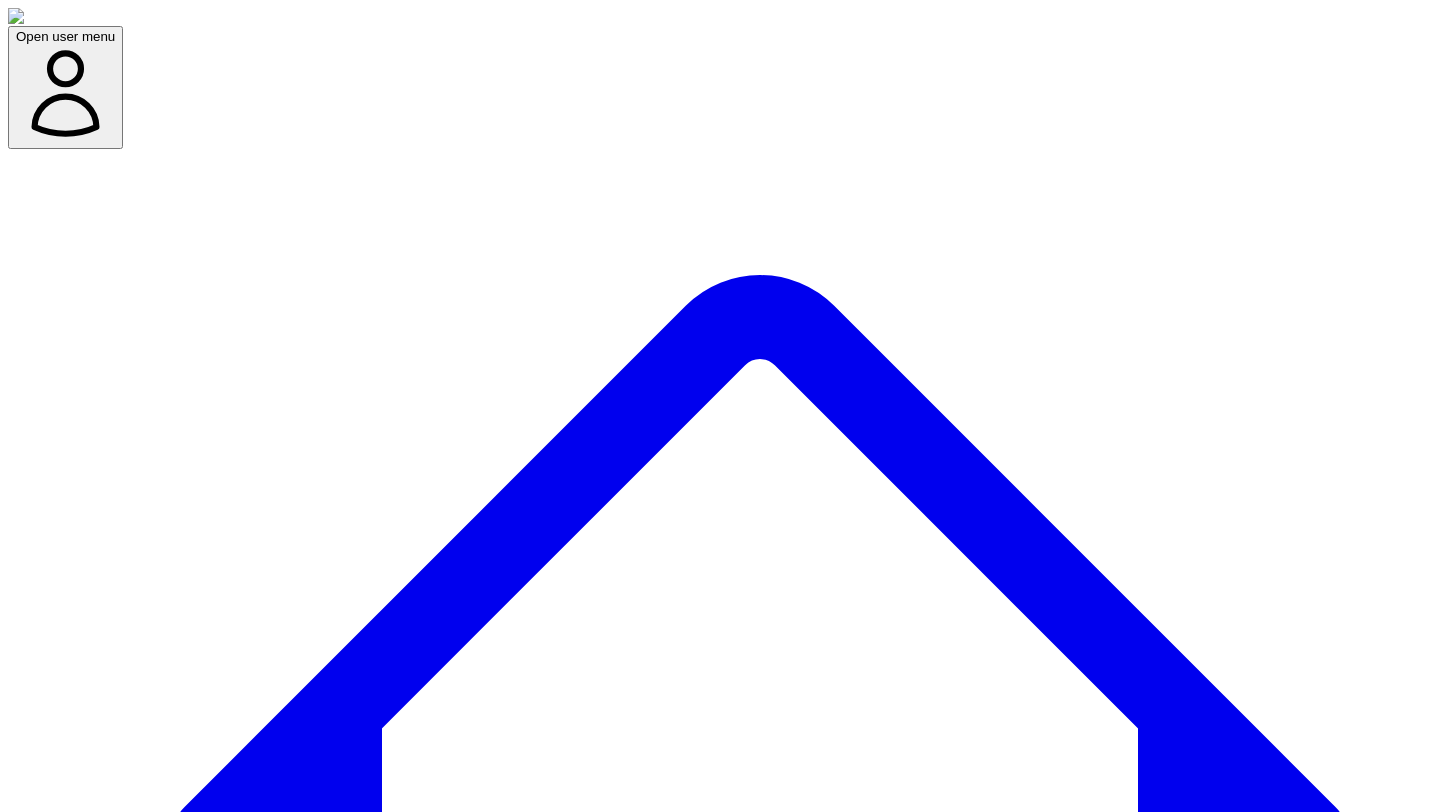 scroll, scrollTop: 242, scrollLeft: 0, axis: vertical 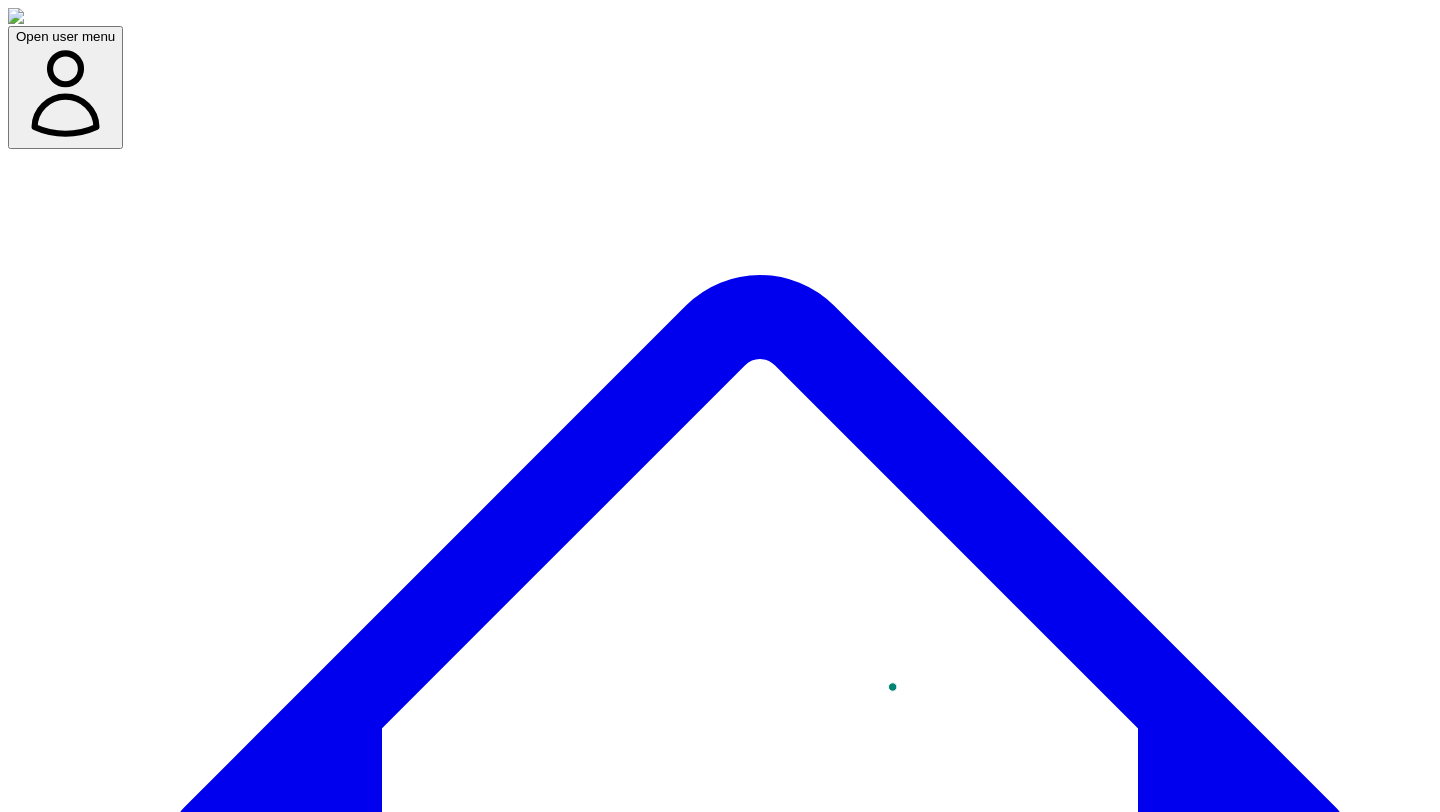 type on "**********" 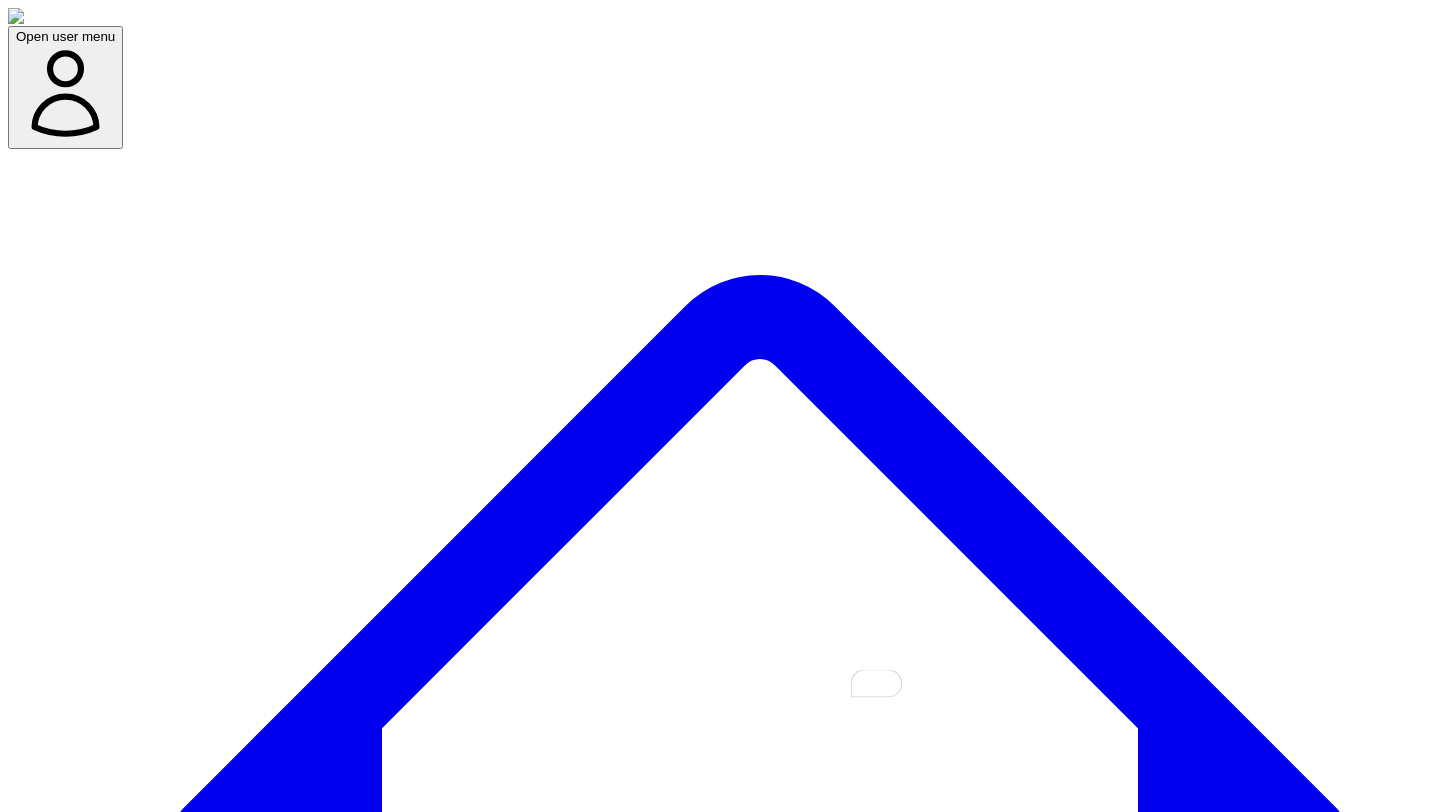click 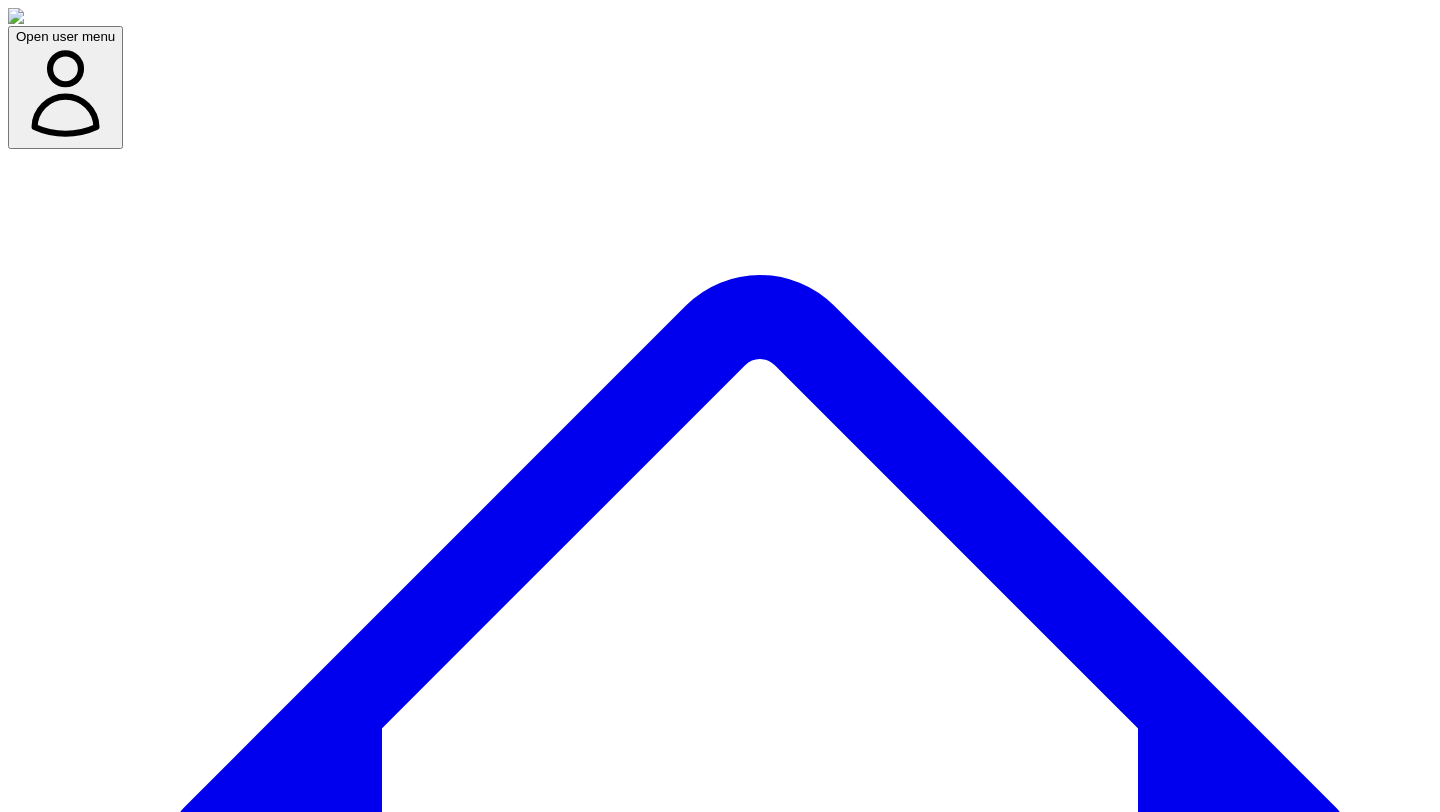 scroll, scrollTop: 468, scrollLeft: 0, axis: vertical 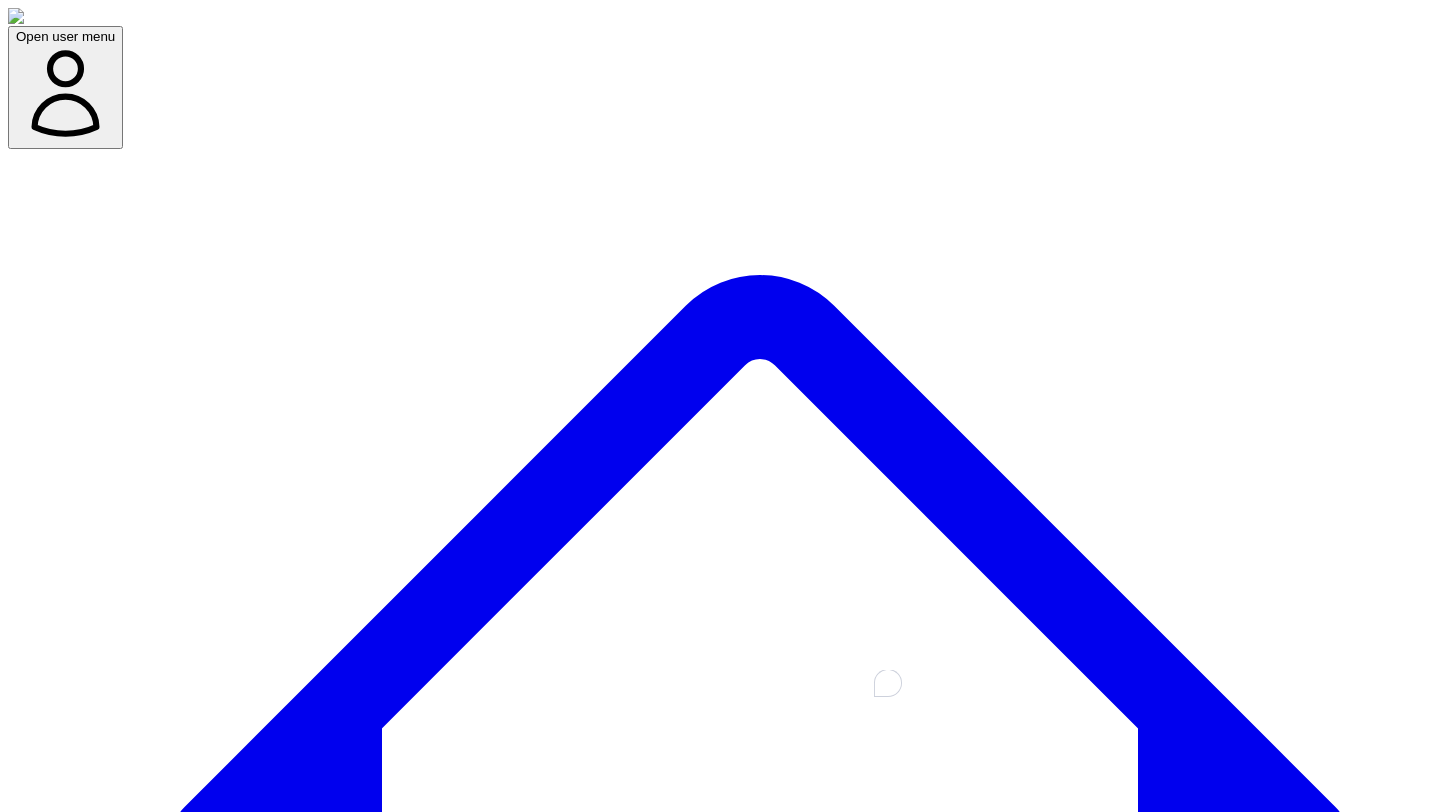 type on "**********" 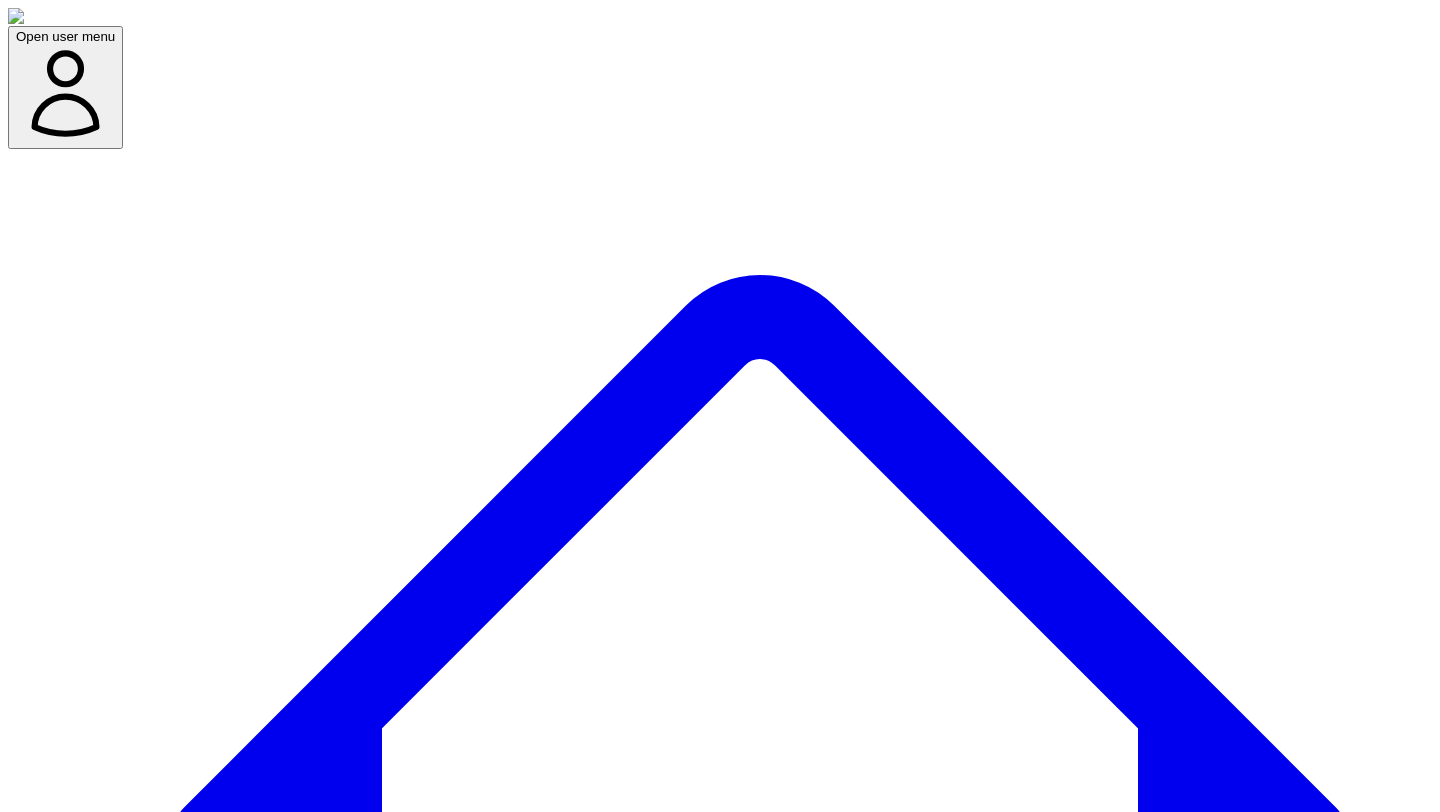 scroll, scrollTop: 724, scrollLeft: 0, axis: vertical 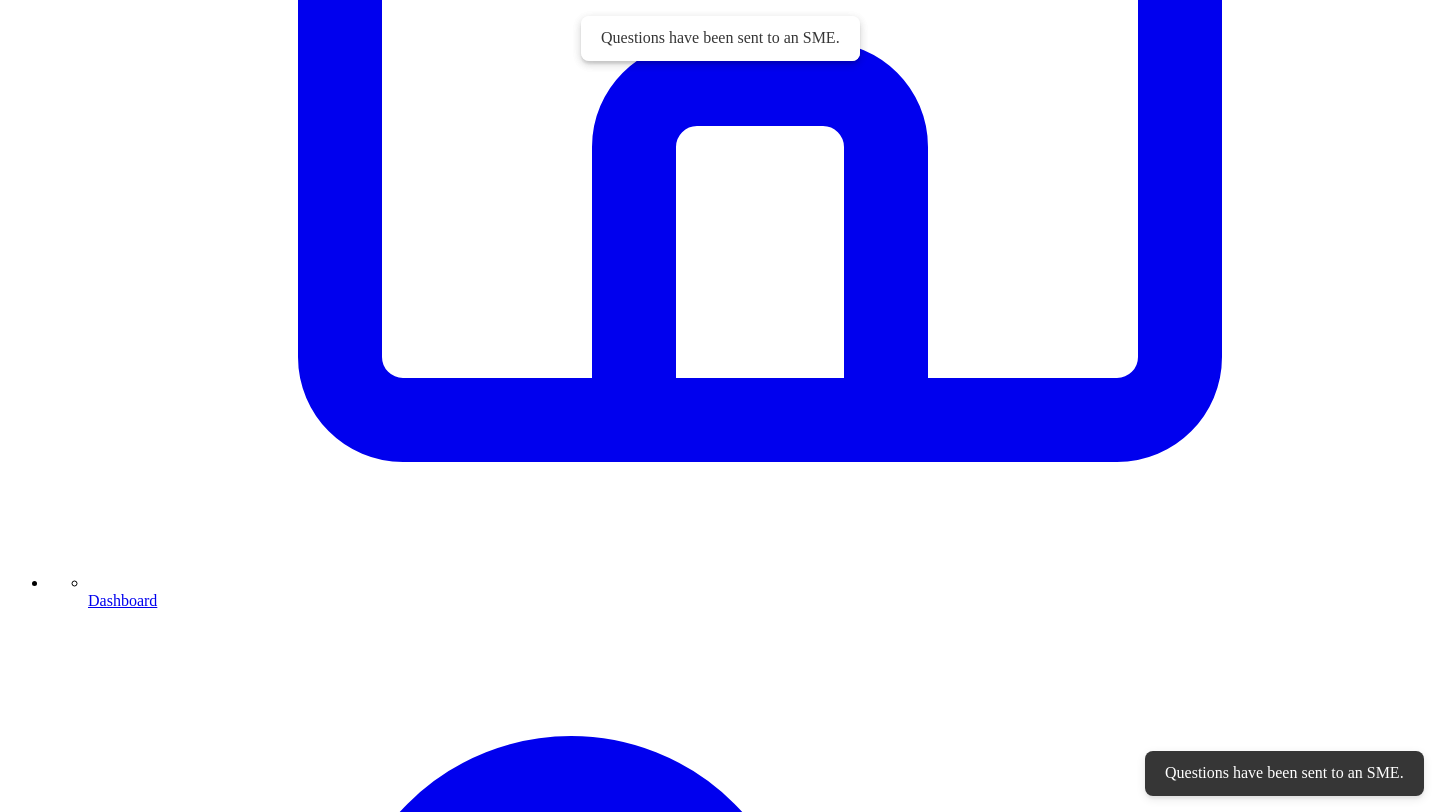 click on "**********" at bounding box center [720, 19925] 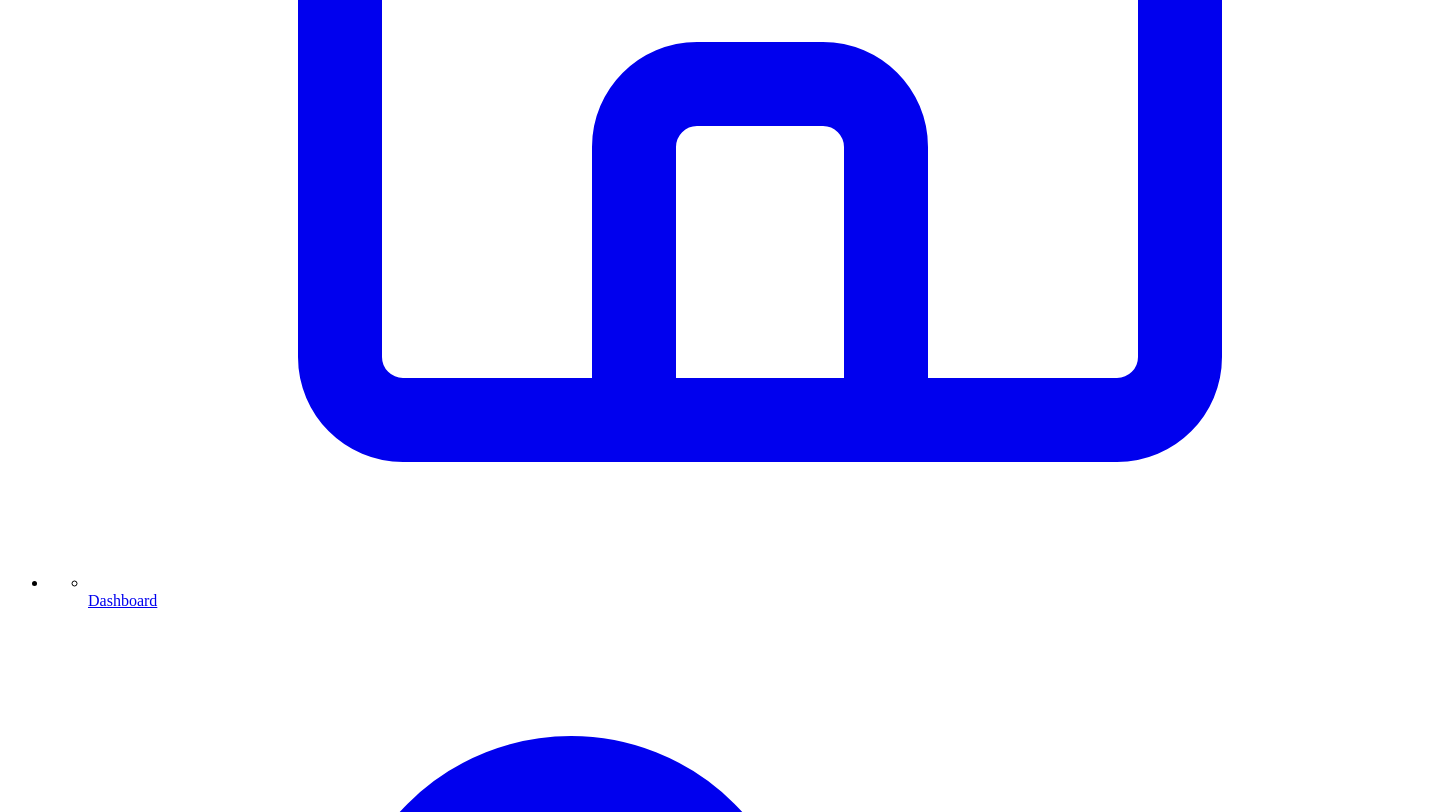 click at bounding box center [720, 19882] 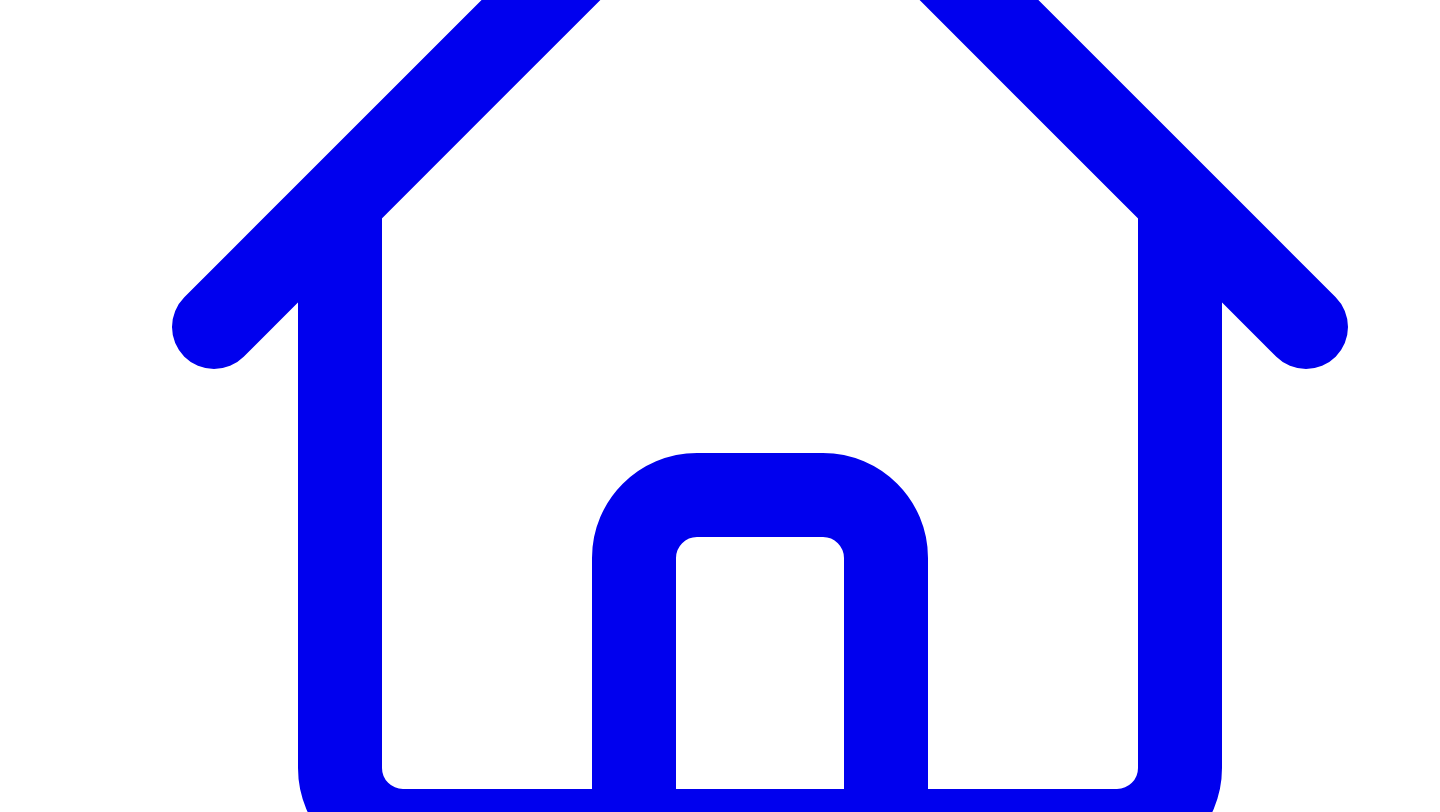scroll, scrollTop: 400, scrollLeft: 0, axis: vertical 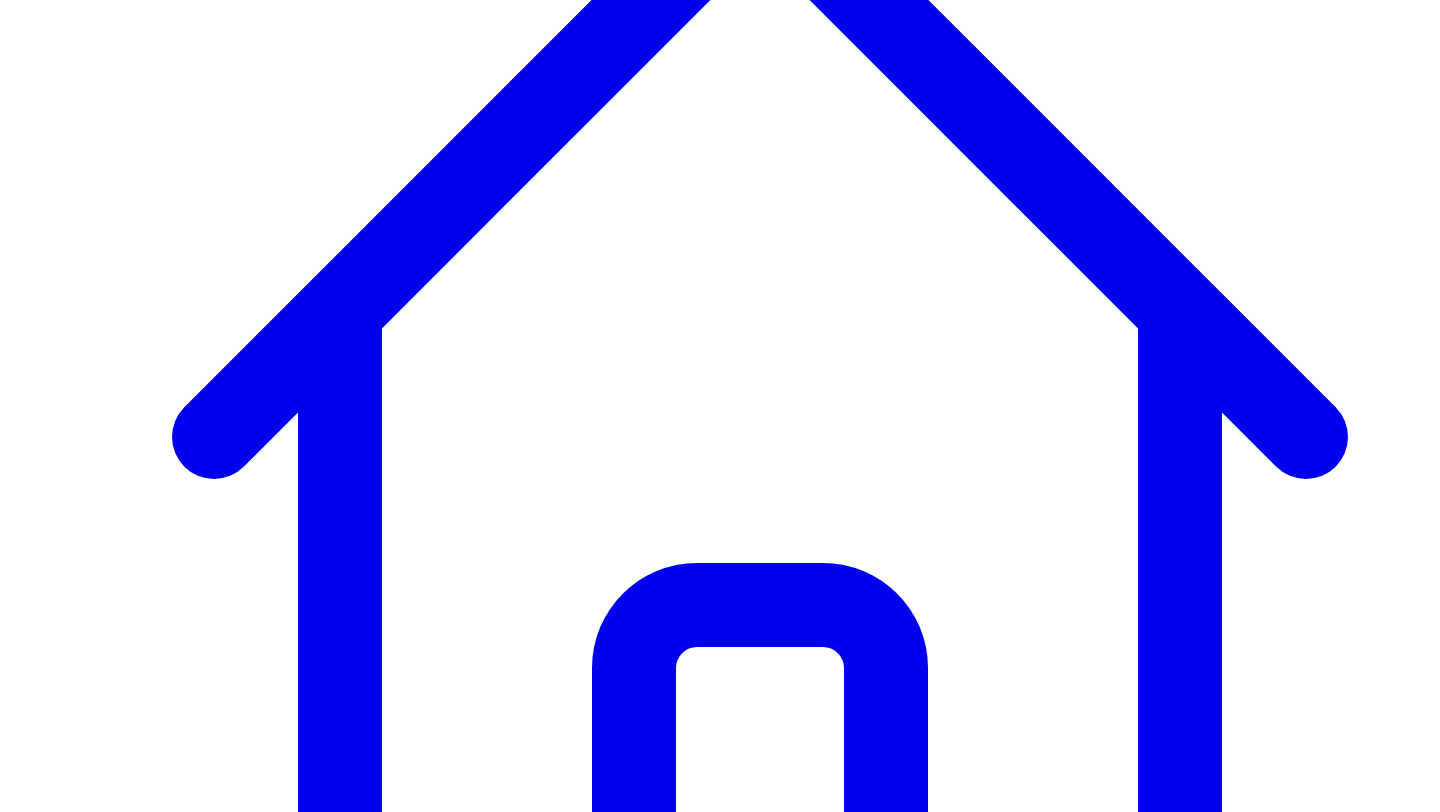 click on "**********" at bounding box center [428, 18866] 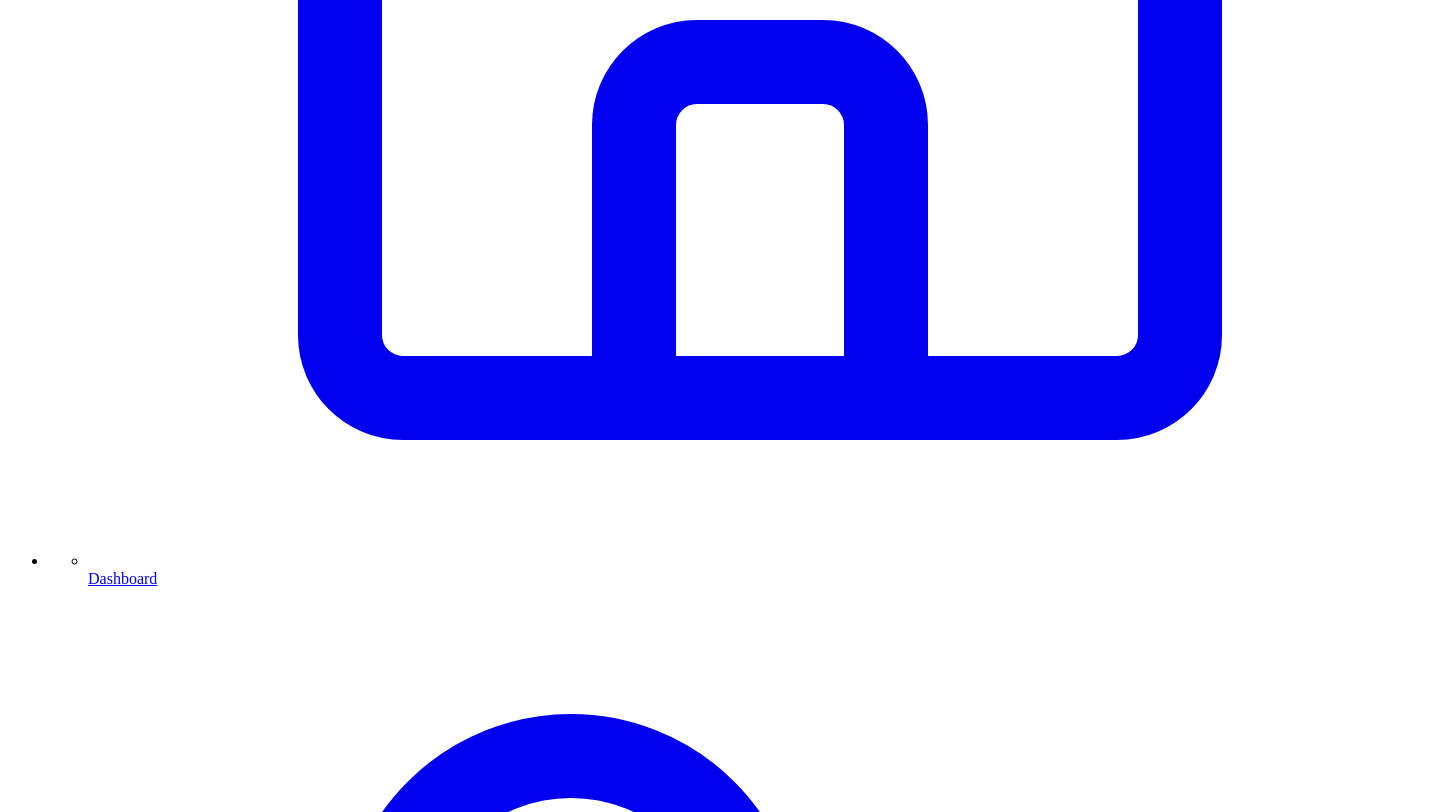 scroll, scrollTop: 835, scrollLeft: 0, axis: vertical 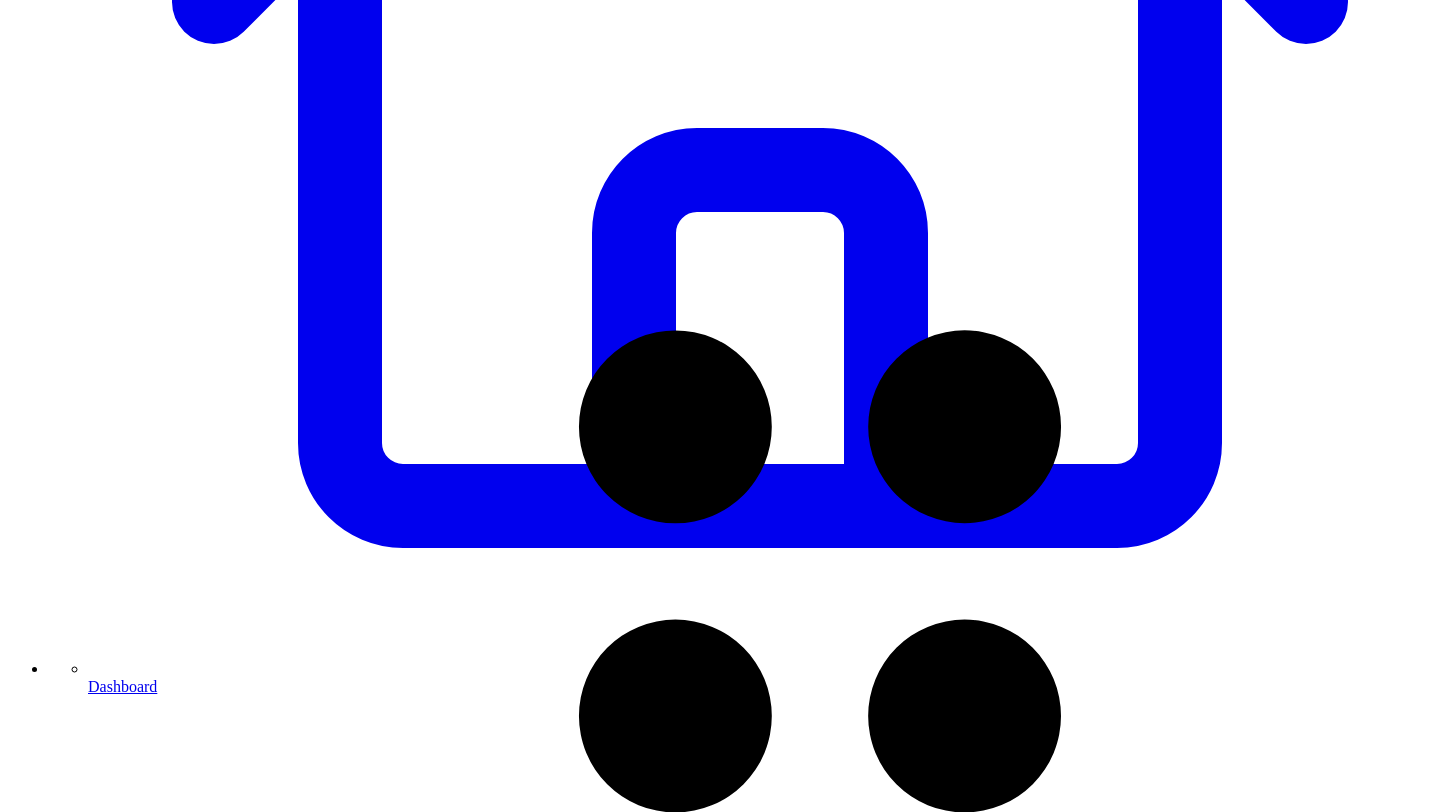 drag, startPoint x: 372, startPoint y: 475, endPoint x: 359, endPoint y: 277, distance: 198.42632 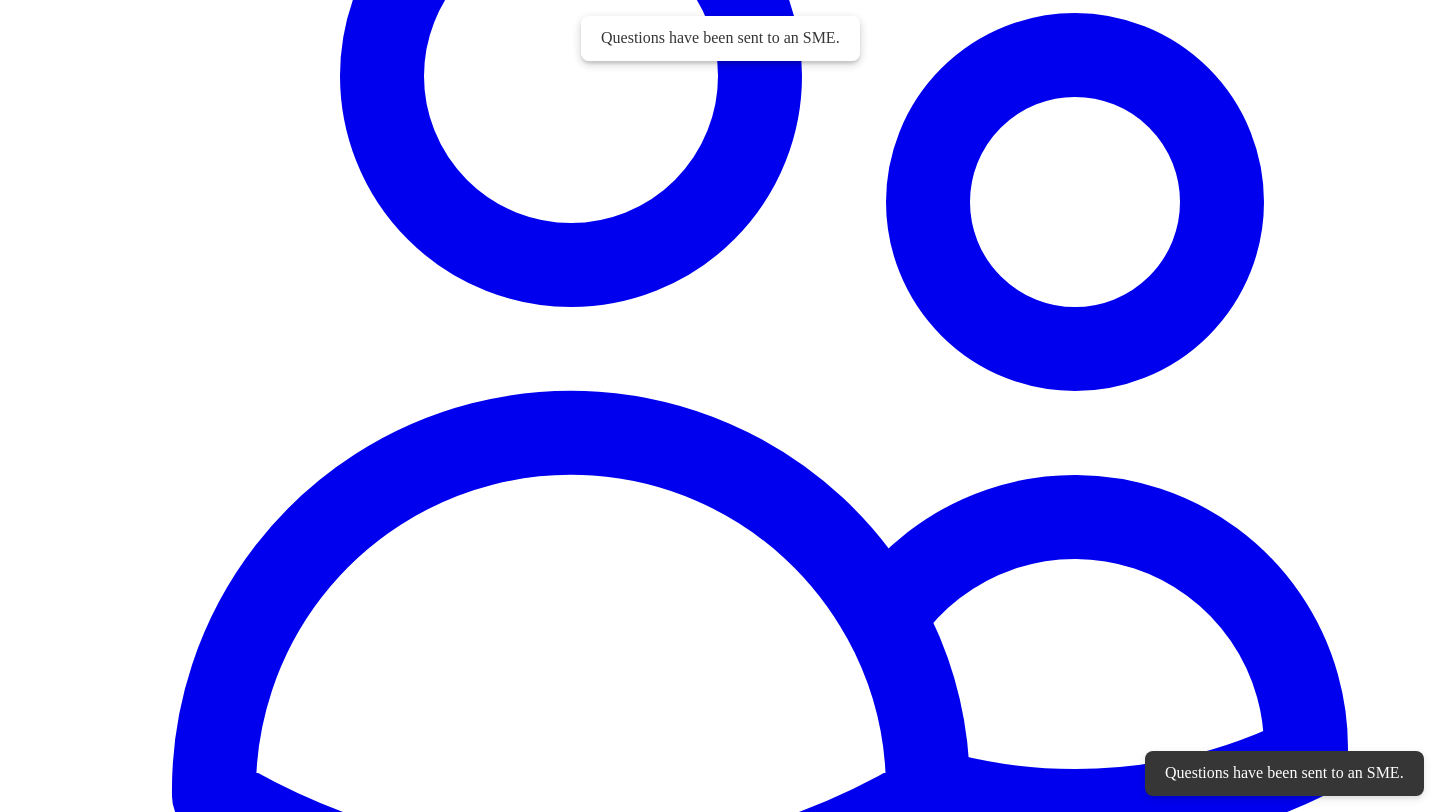 scroll, scrollTop: 1856, scrollLeft: 0, axis: vertical 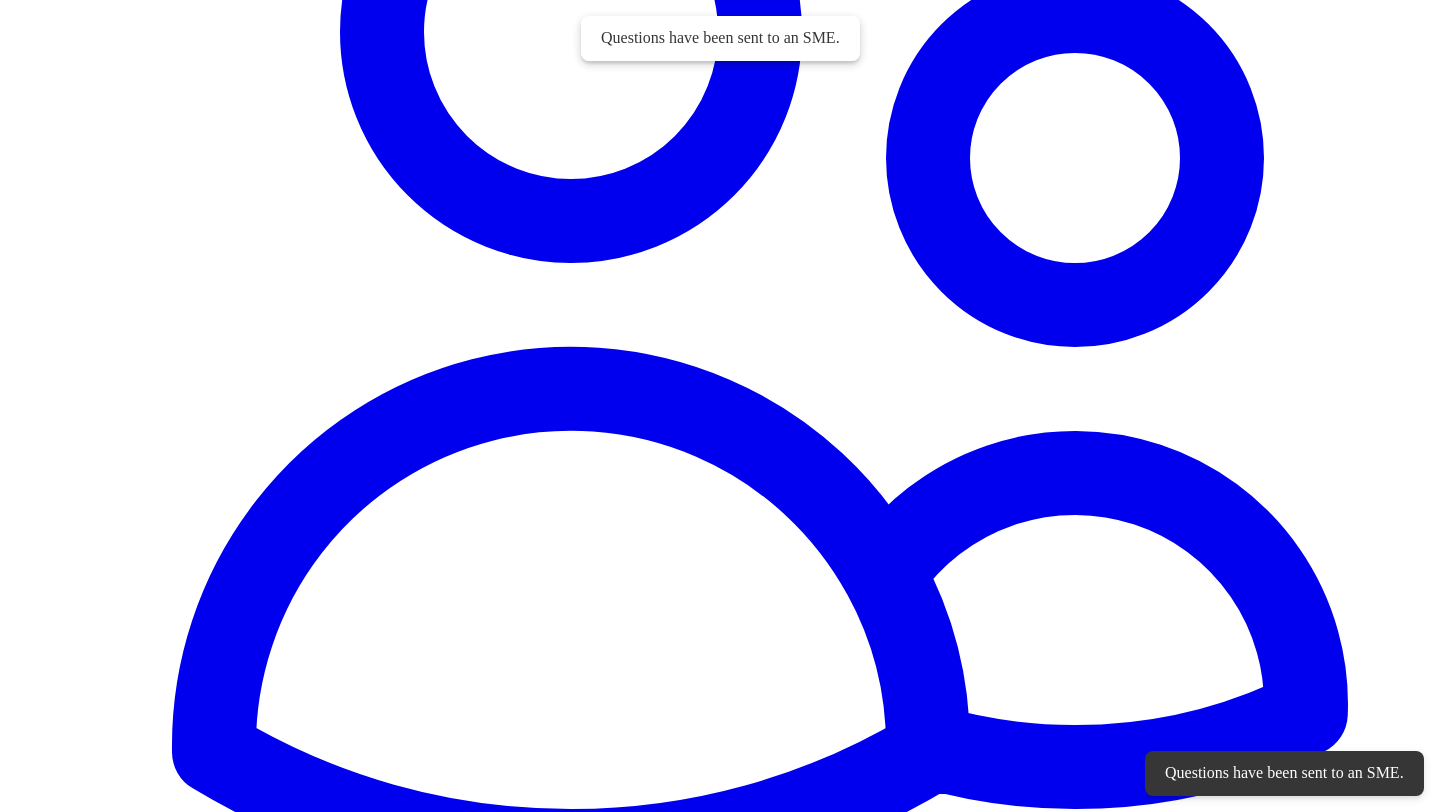 click 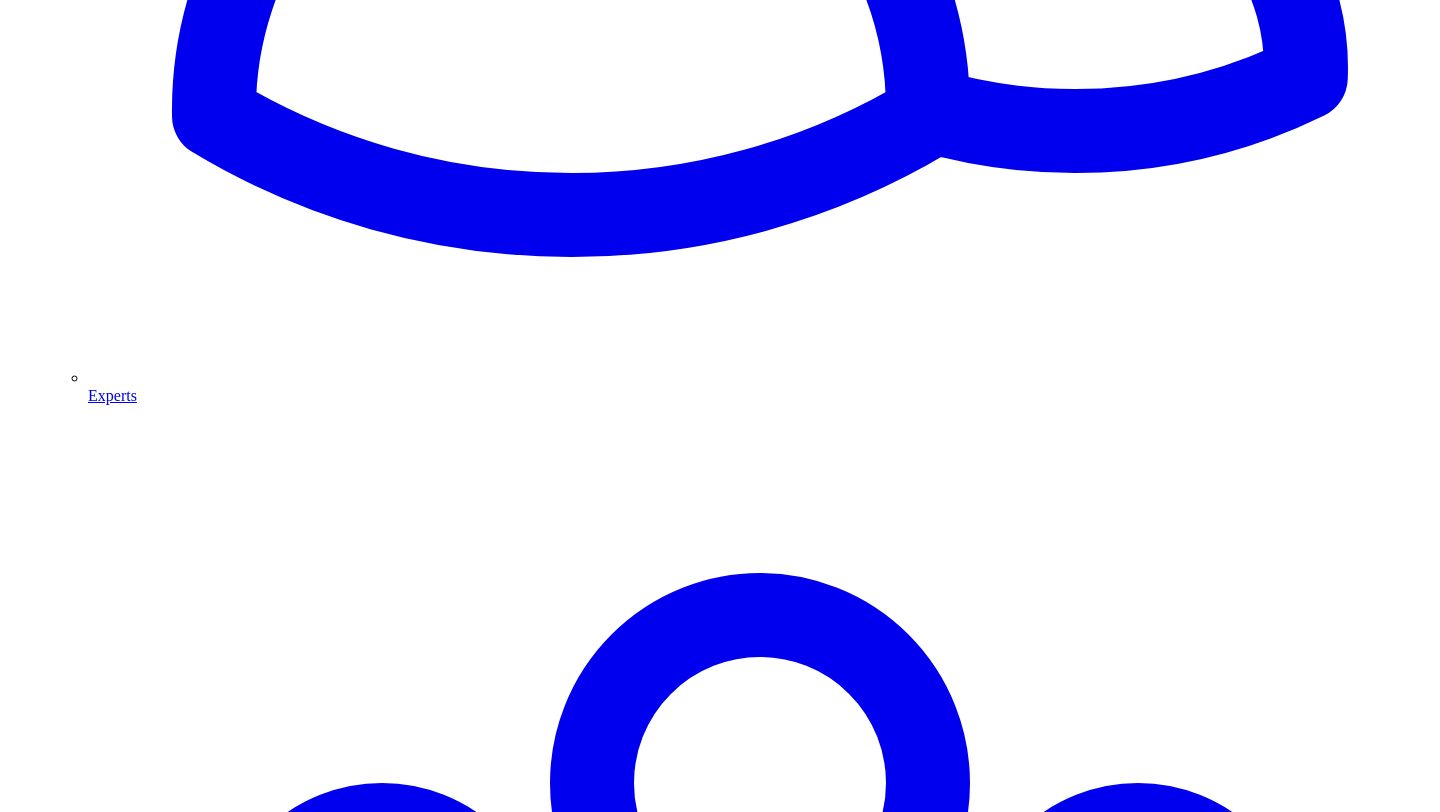scroll, scrollTop: 2491, scrollLeft: 0, axis: vertical 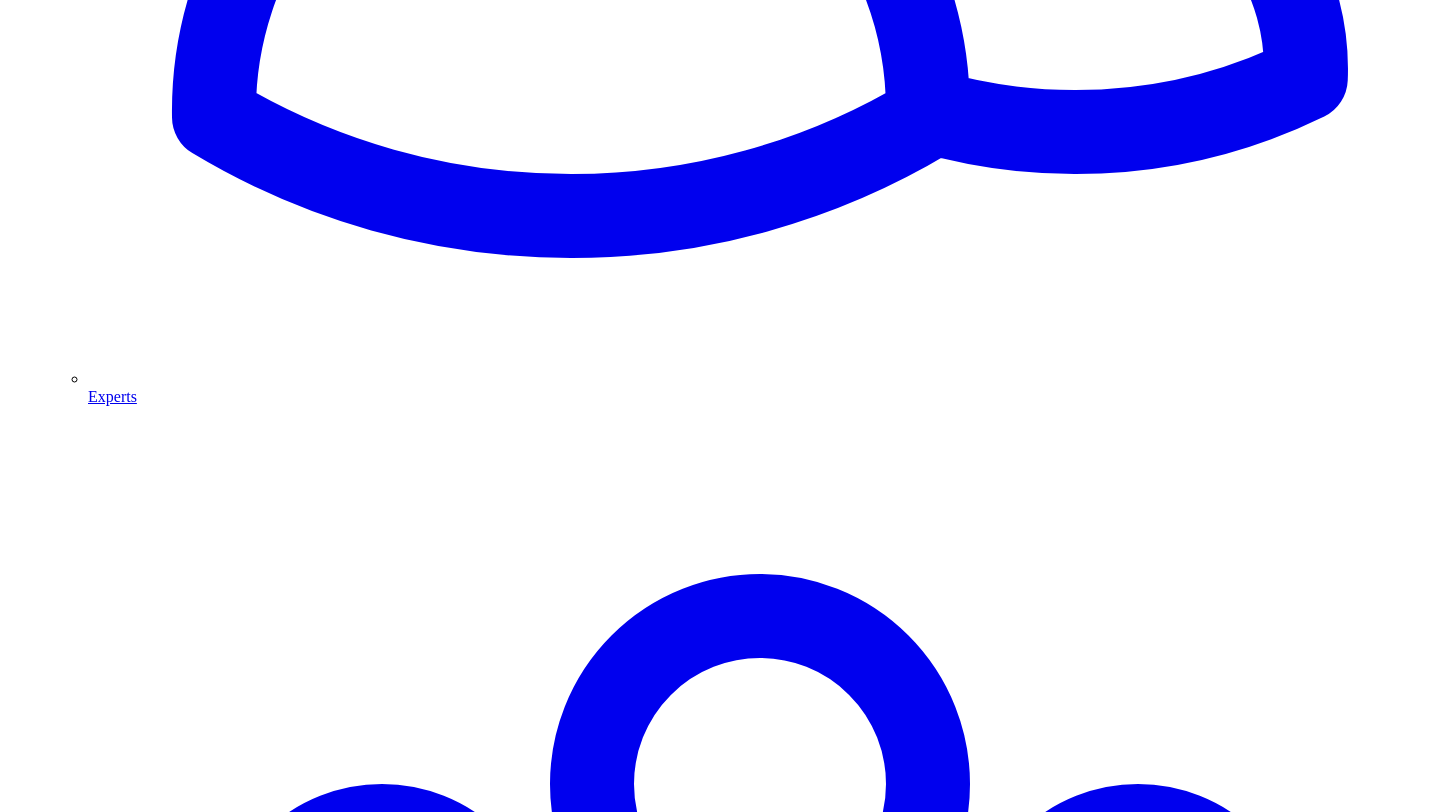 click 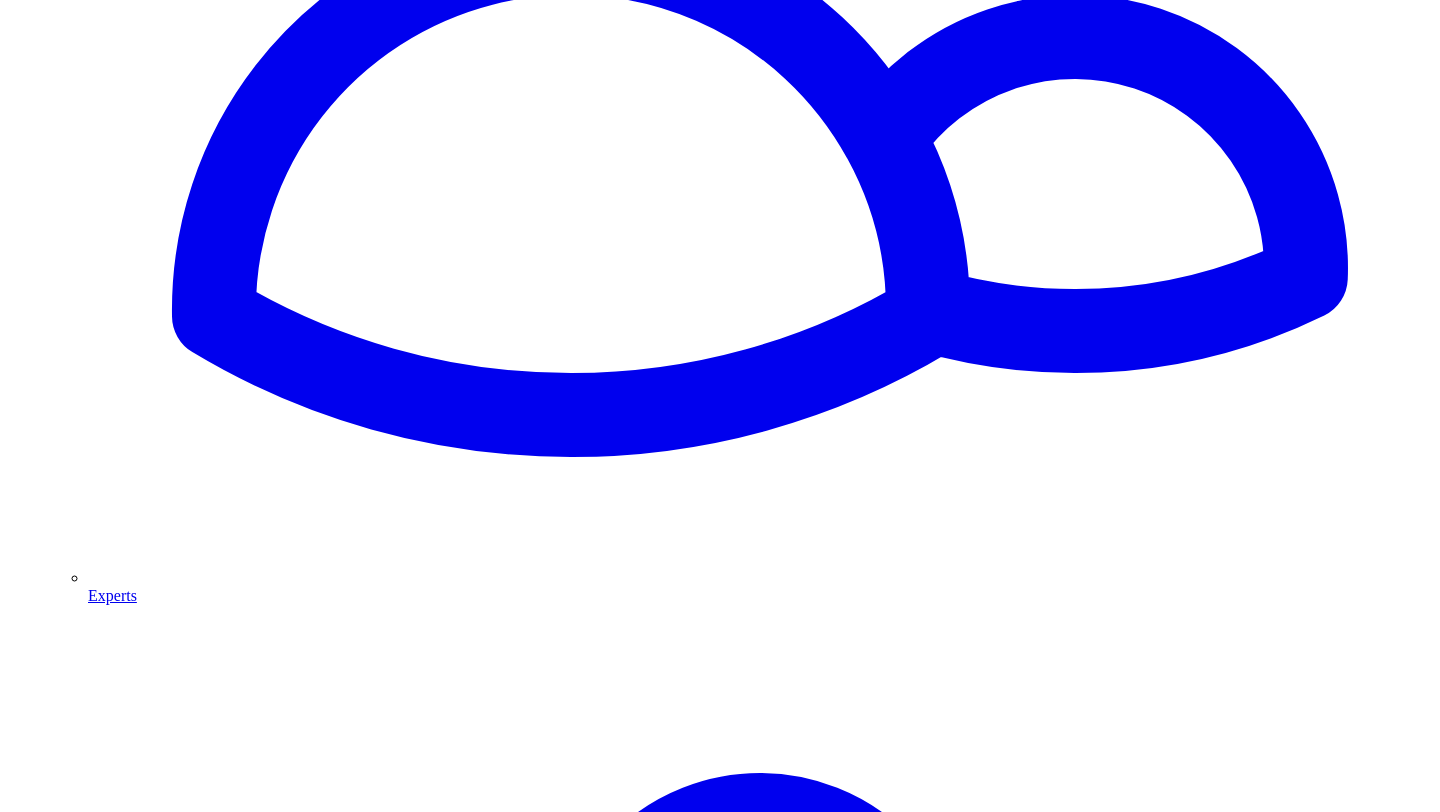 click 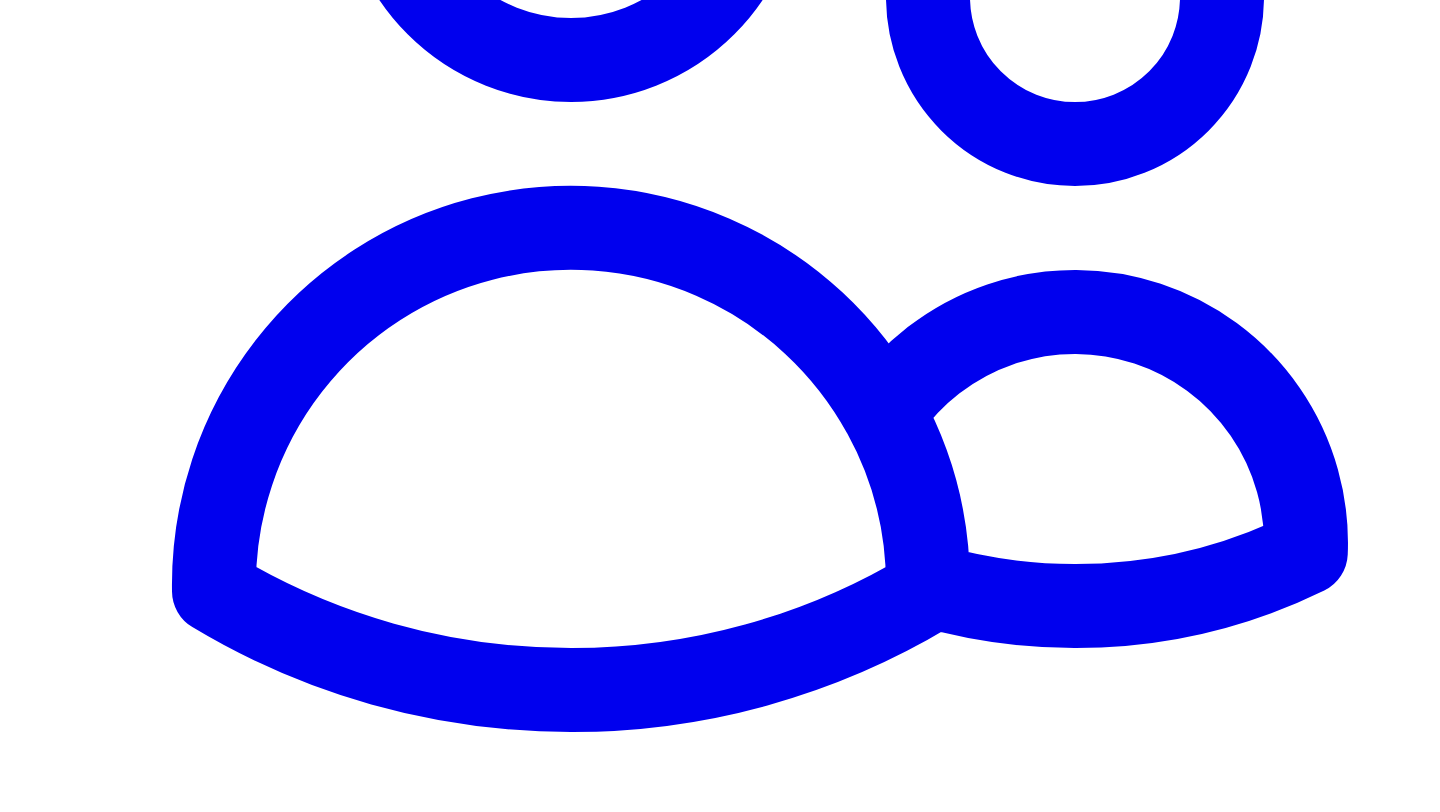 scroll, scrollTop: 1996, scrollLeft: 0, axis: vertical 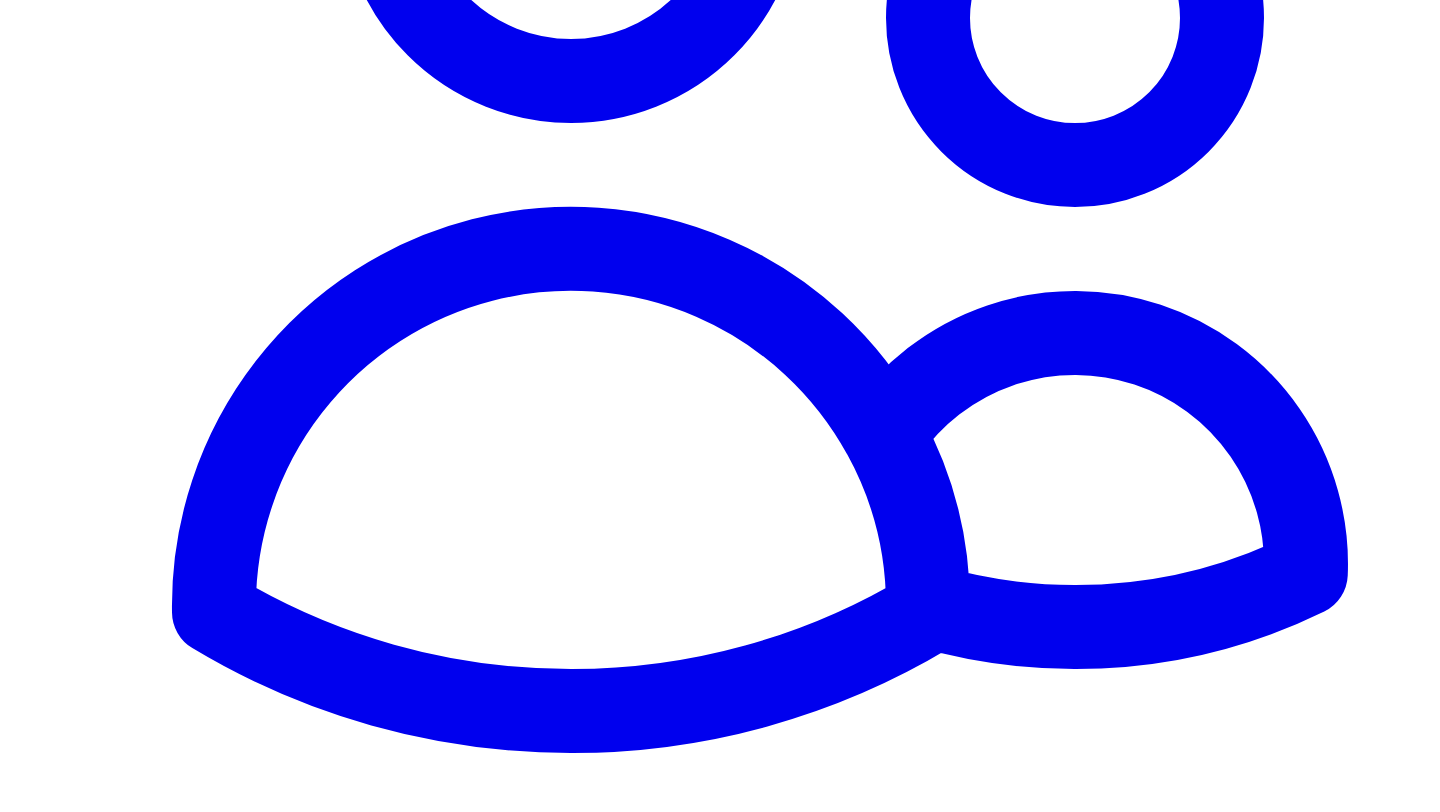 click 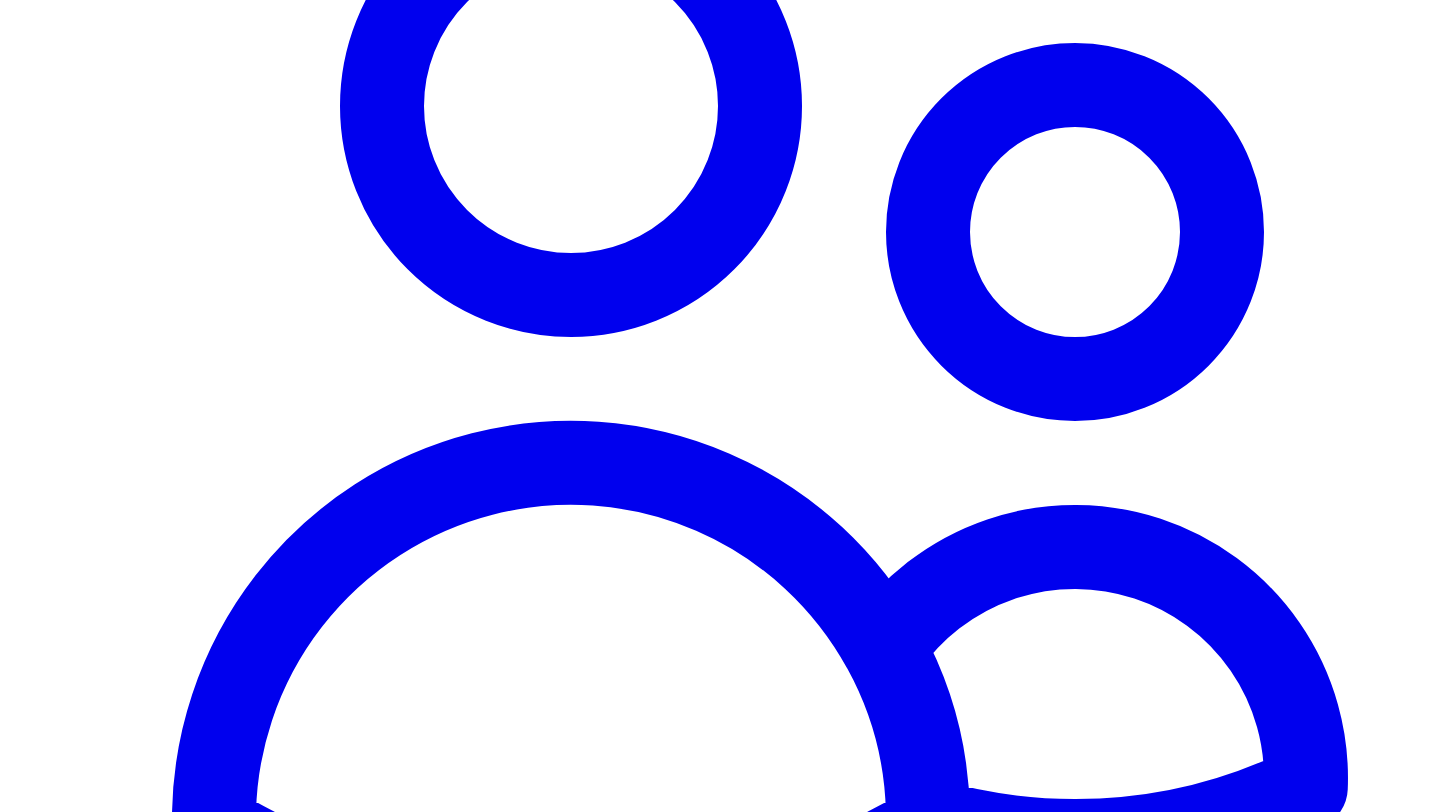 scroll, scrollTop: 1766, scrollLeft: 0, axis: vertical 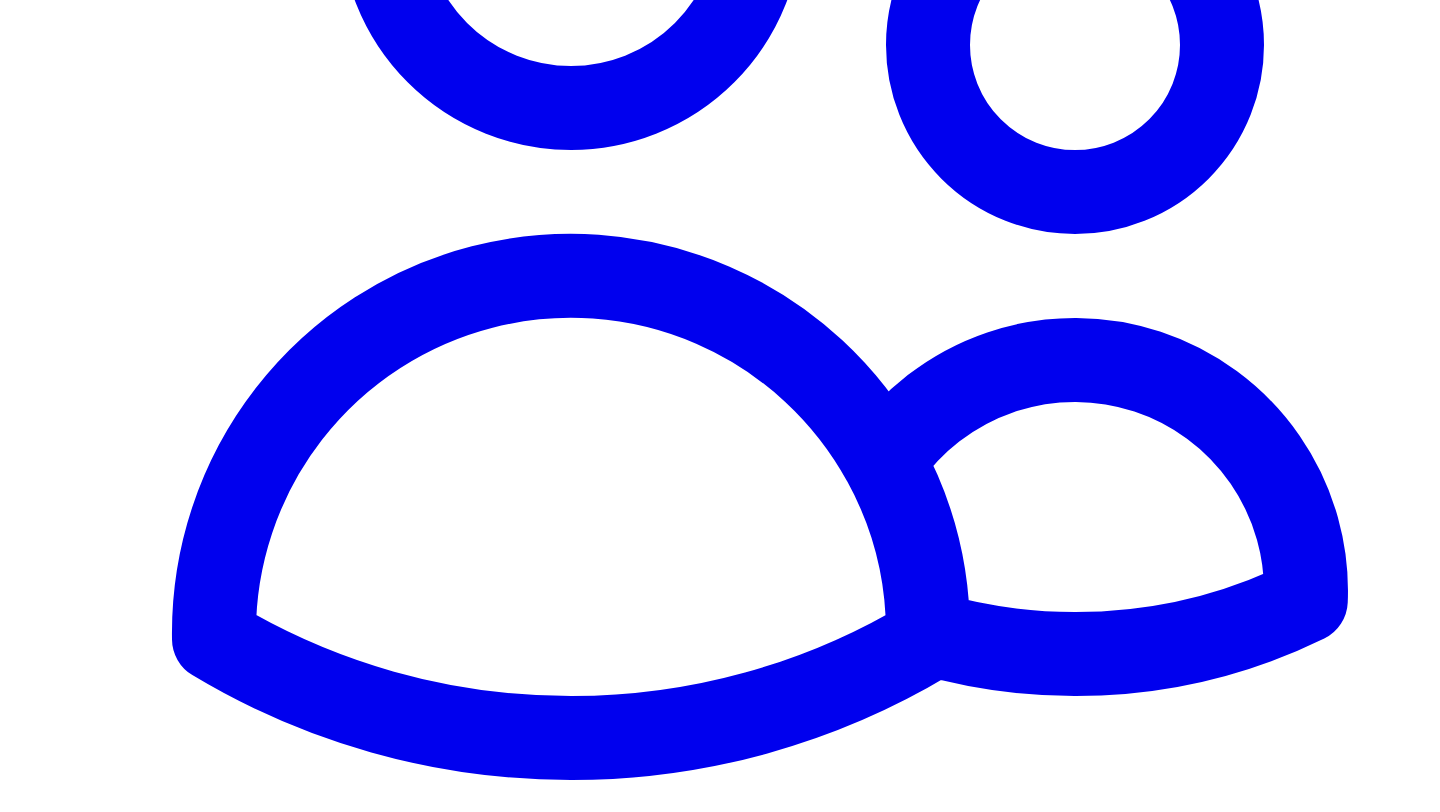 click 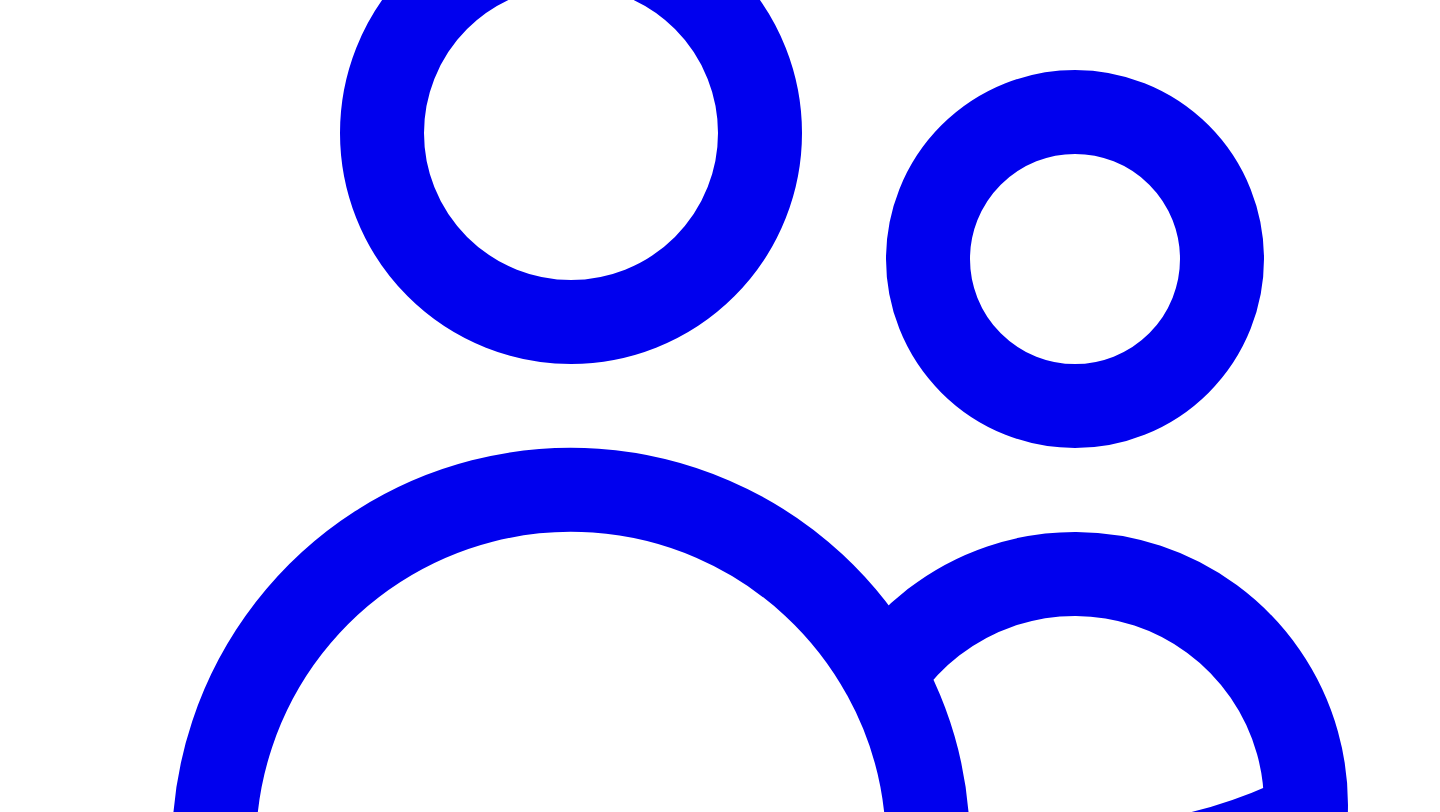 click on "Dashboard" at bounding box center [760, -243] 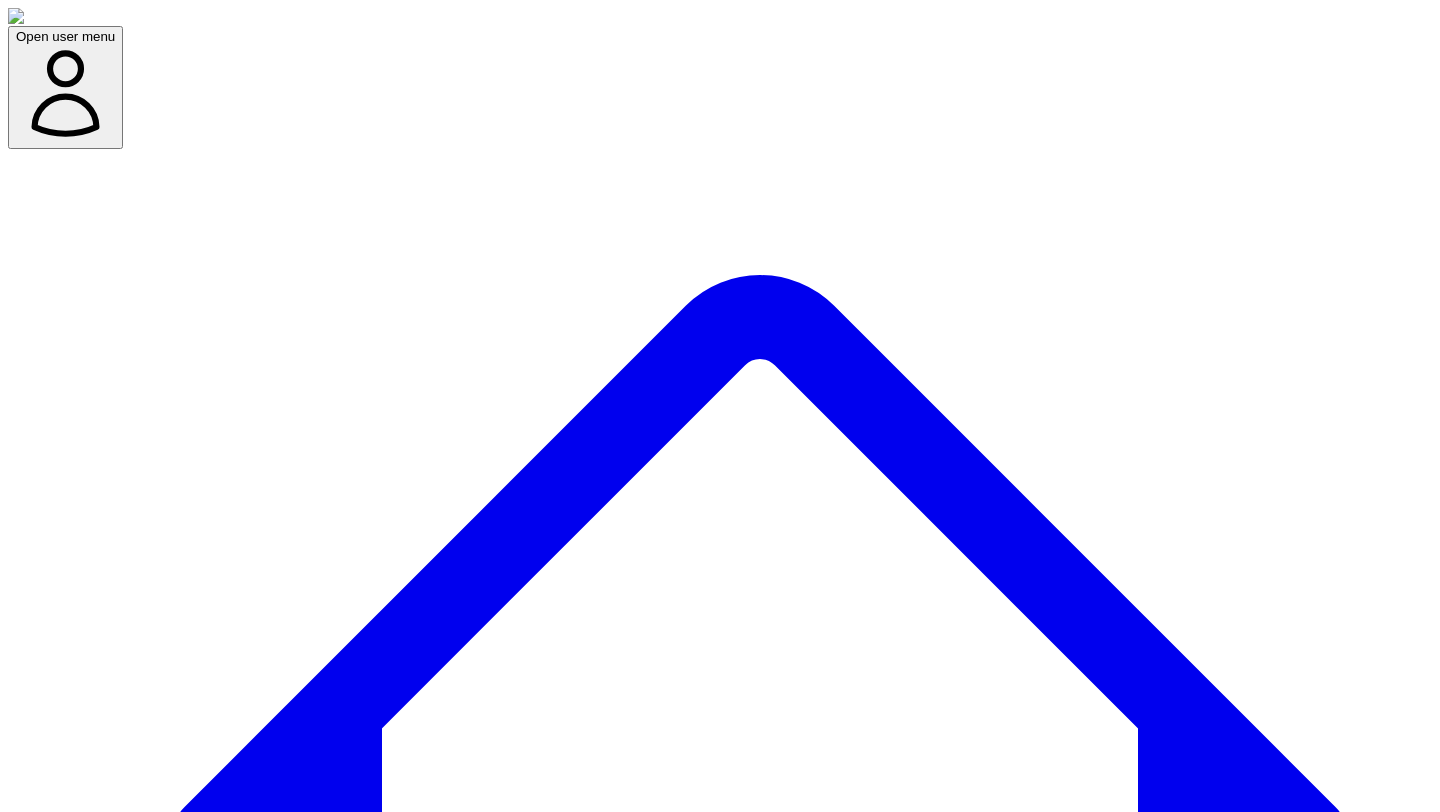 click 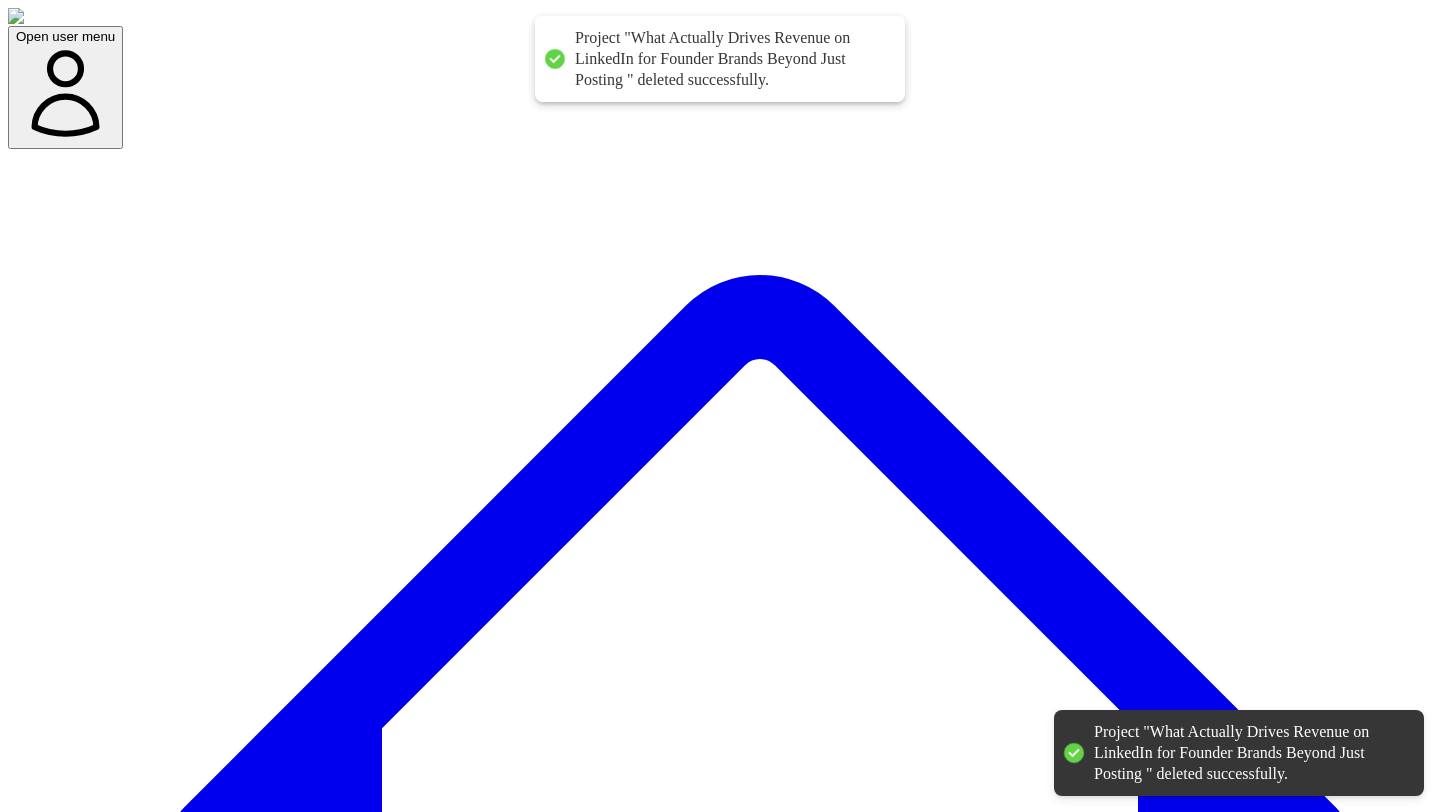 click on "Jul 21, 2025" at bounding box center (941, 9345) 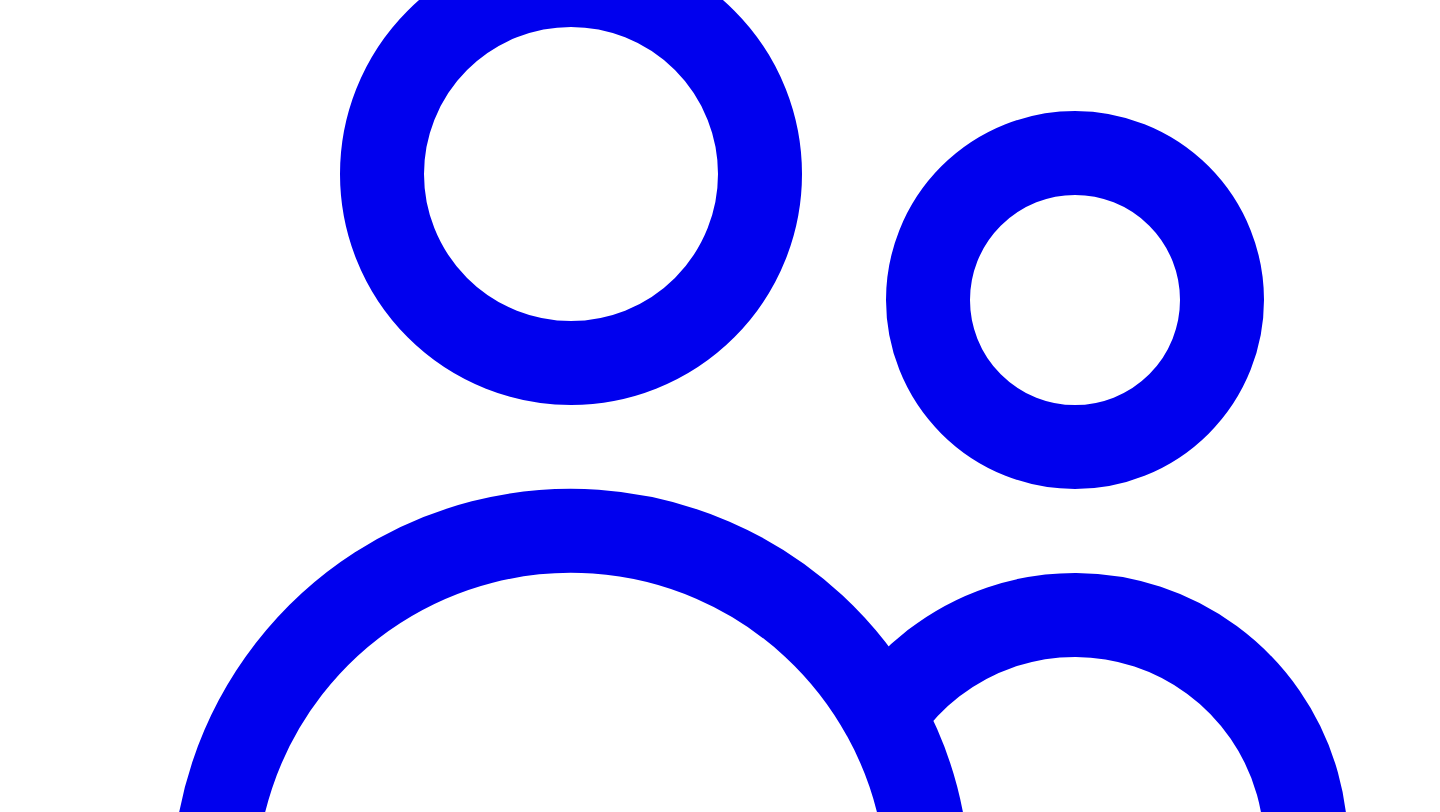 scroll, scrollTop: 1682, scrollLeft: 0, axis: vertical 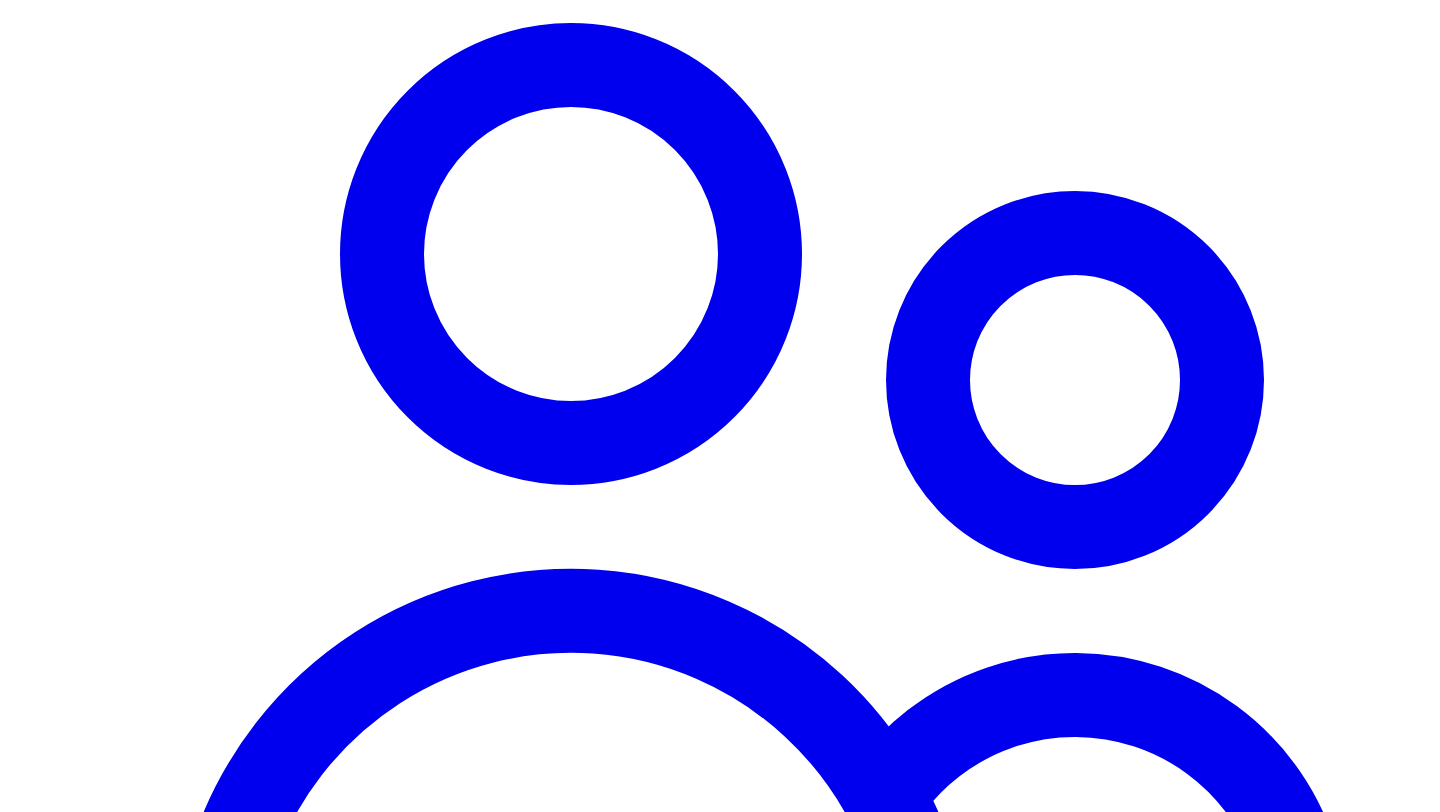 click 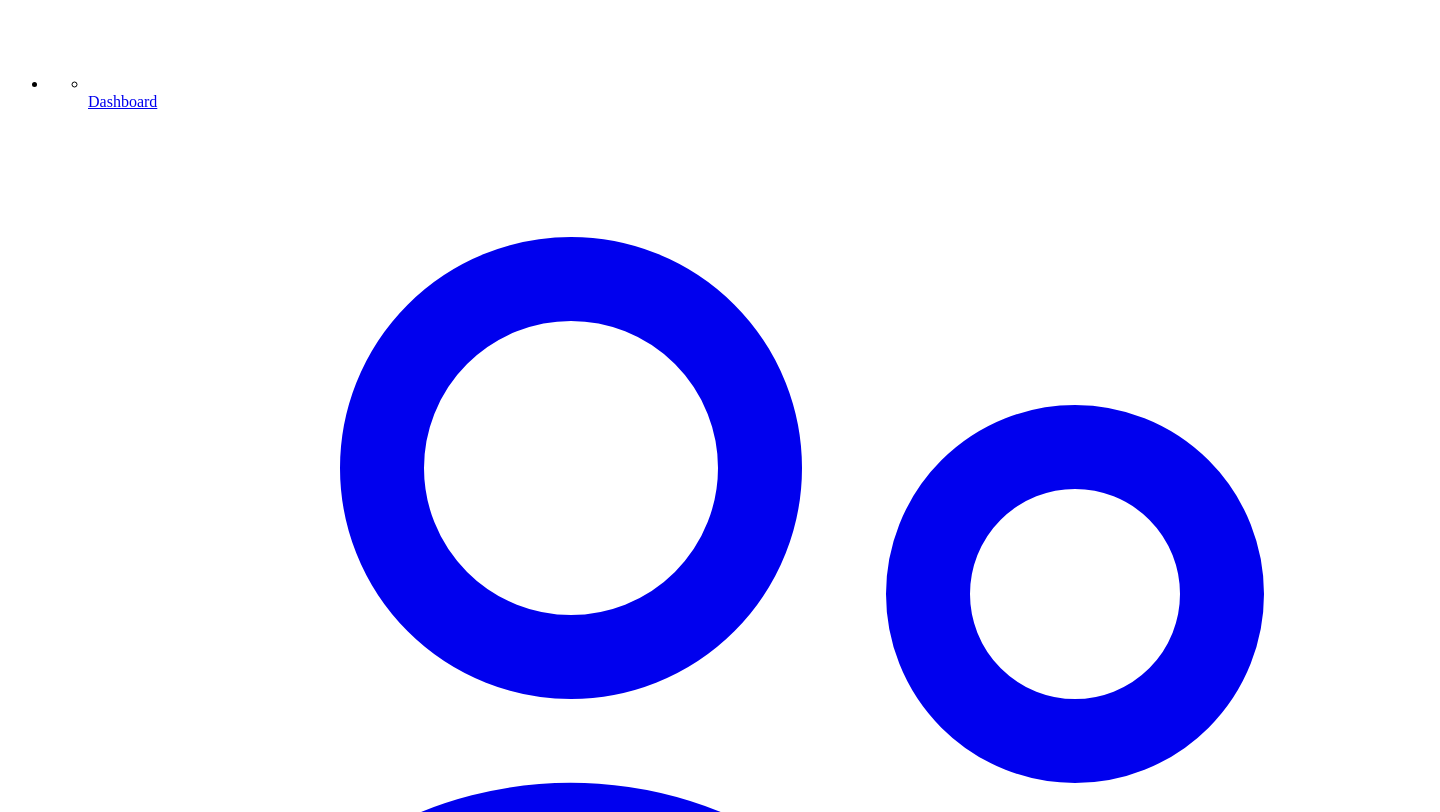 click on "**********" at bounding box center (720, 15374) 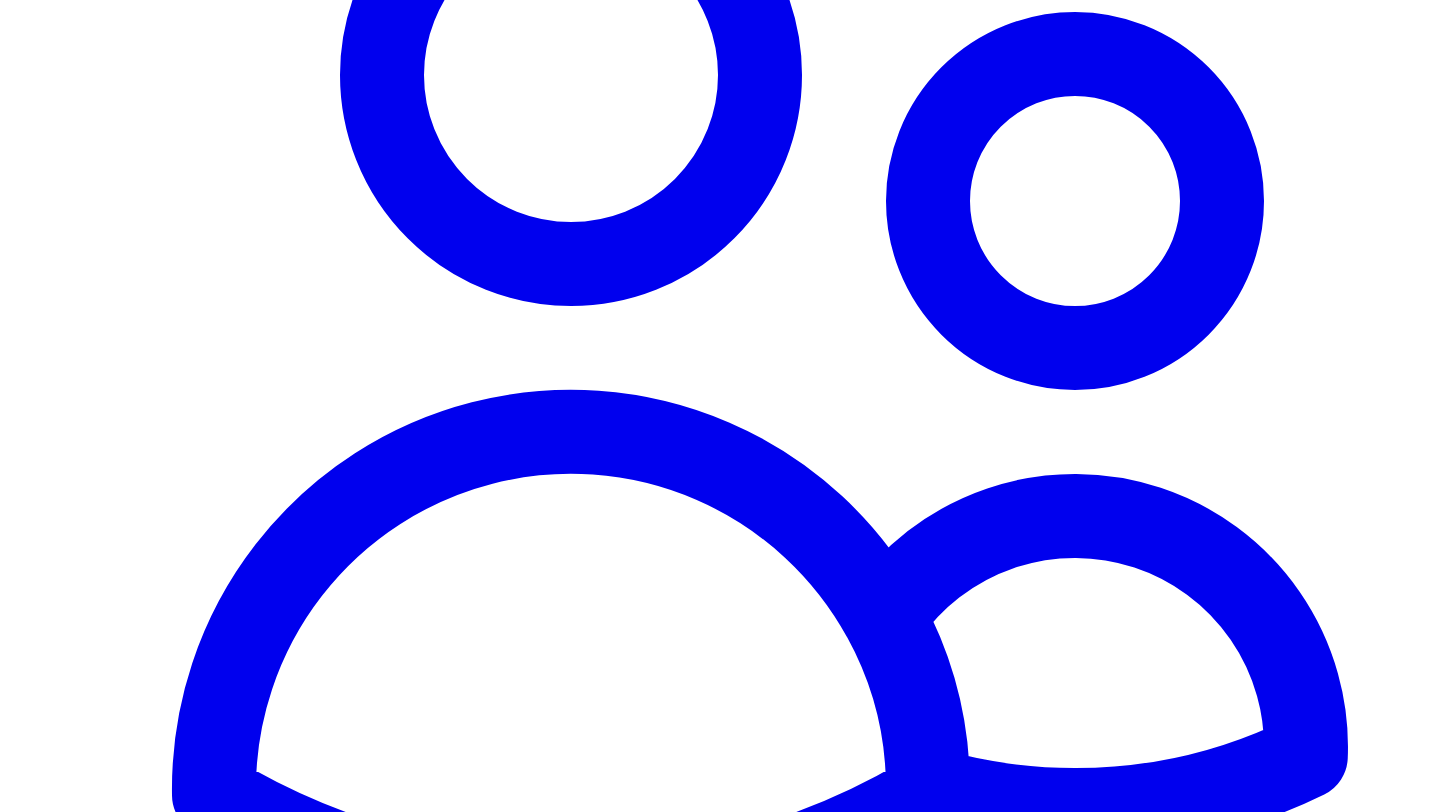 scroll, scrollTop: 1819, scrollLeft: 0, axis: vertical 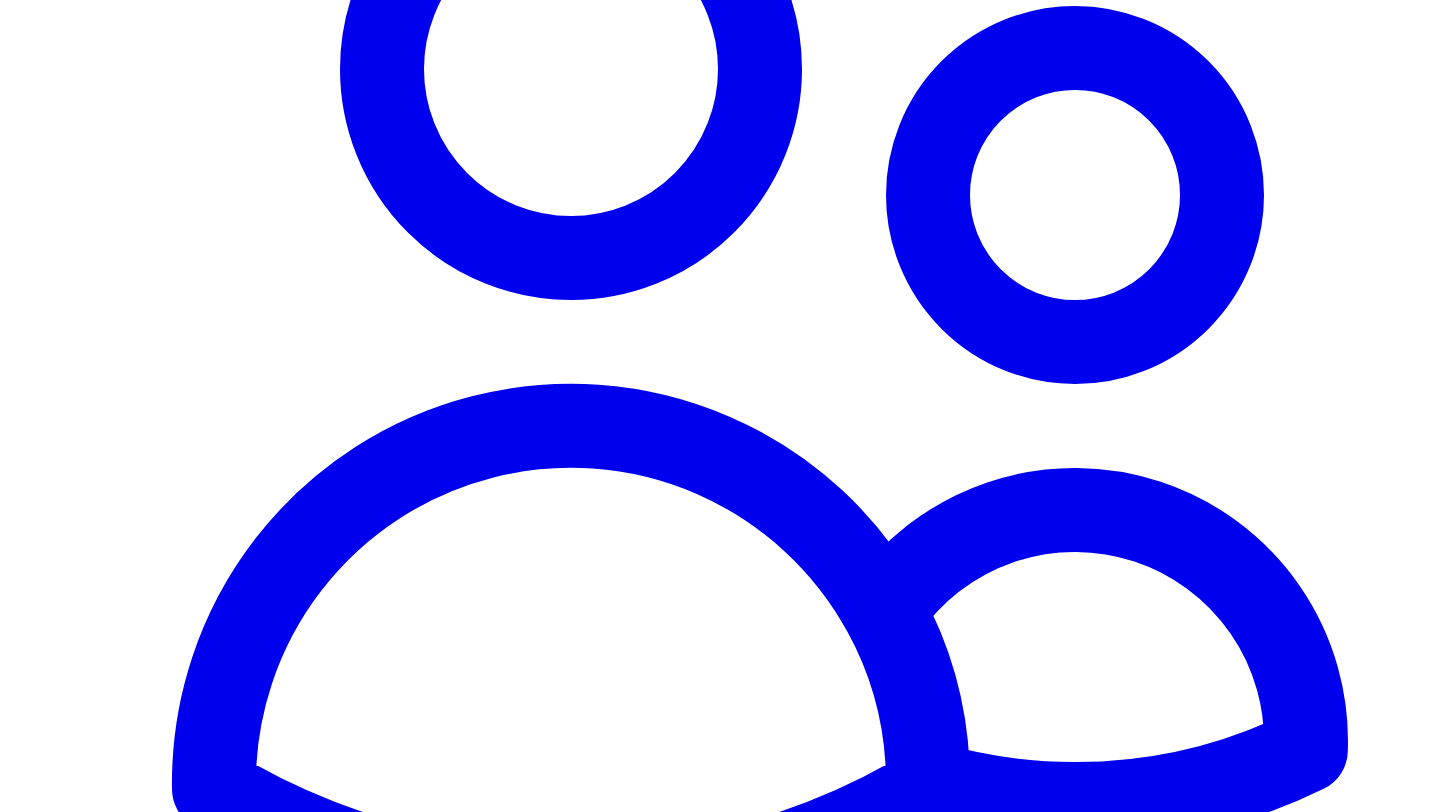 click 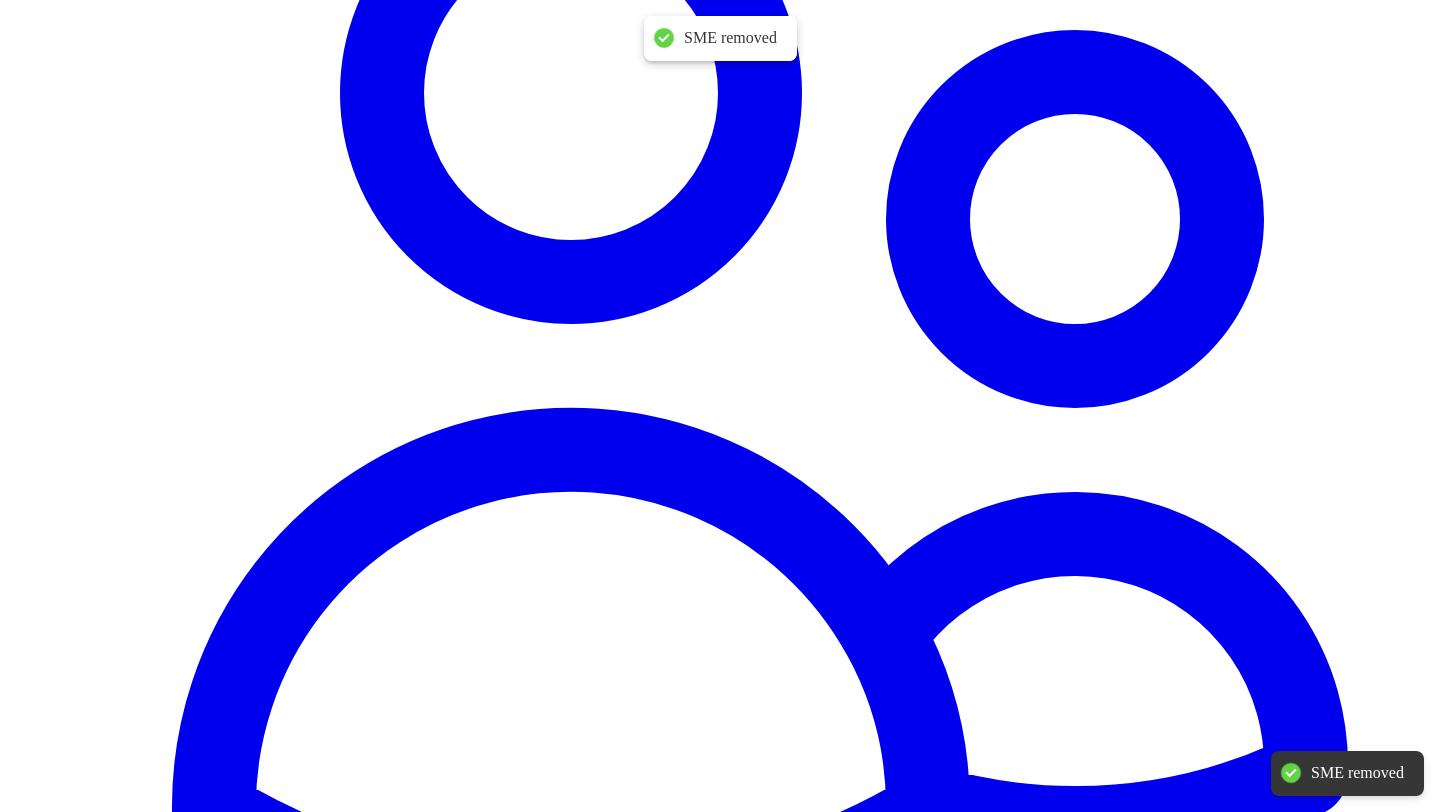 click 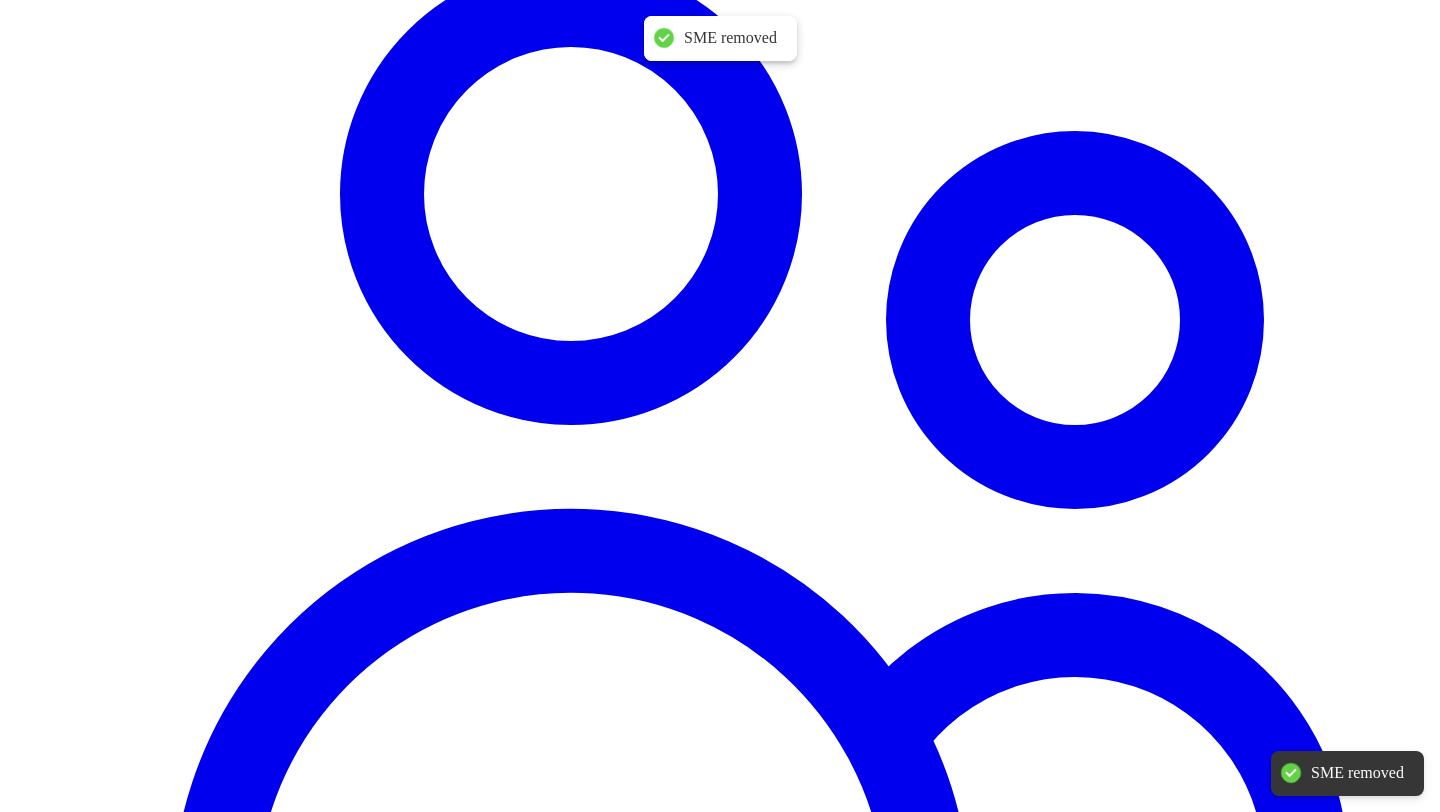 click on "Selected Experts Add SME No SMEs selected yet." at bounding box center [720, 24238] 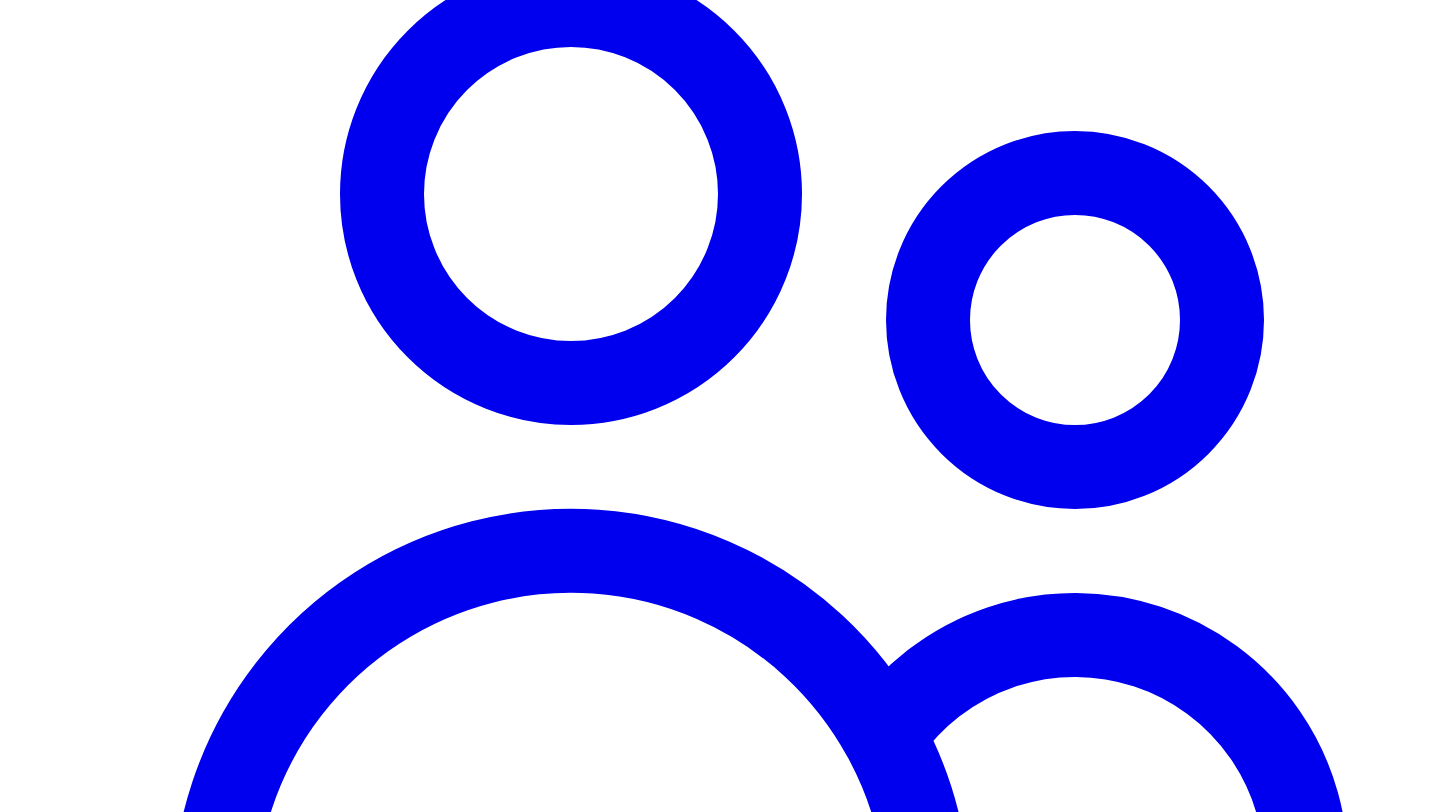 click on "Choose from your existing SMEs" at bounding box center [113, 24448] 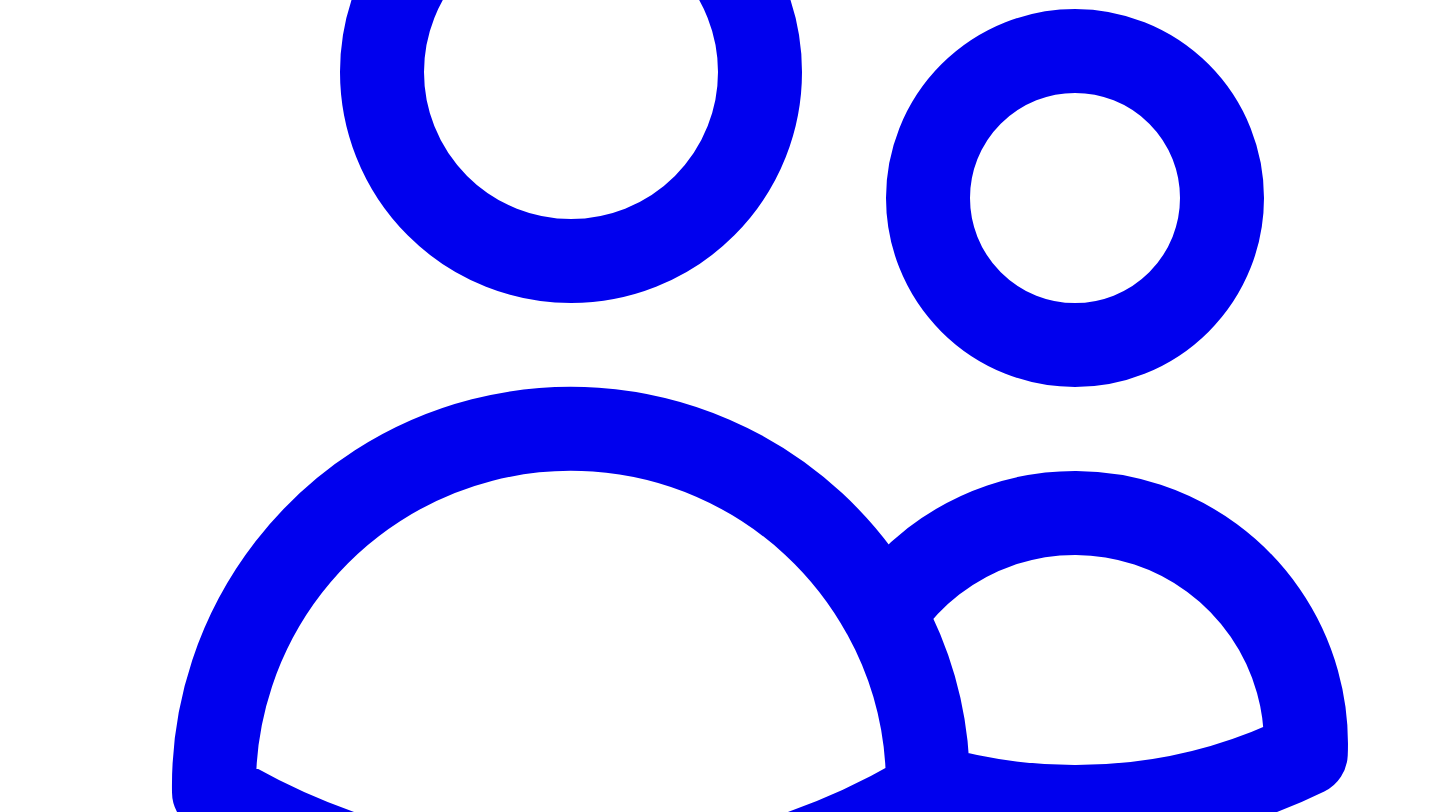 scroll, scrollTop: 2047, scrollLeft: 0, axis: vertical 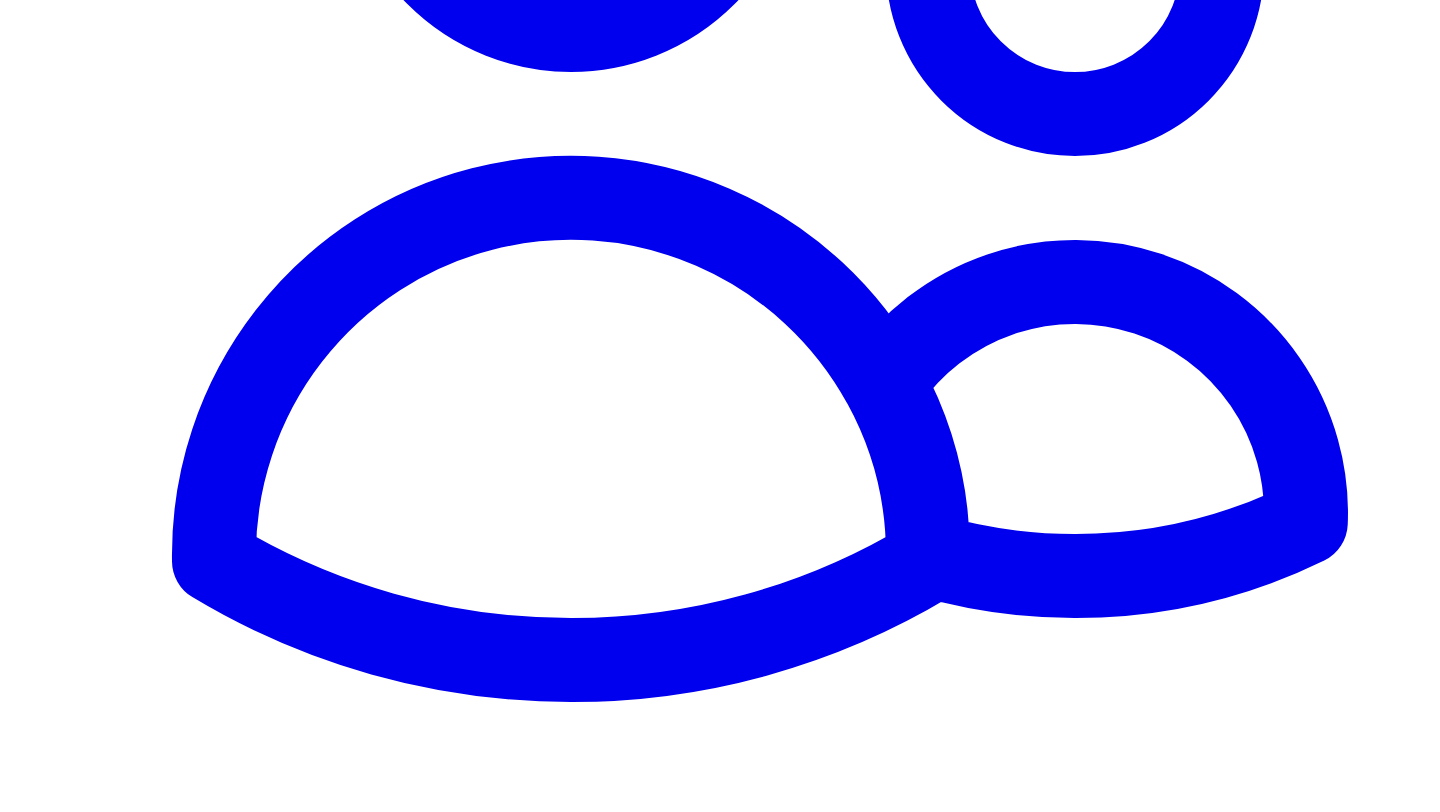 click at bounding box center [574, 27118] 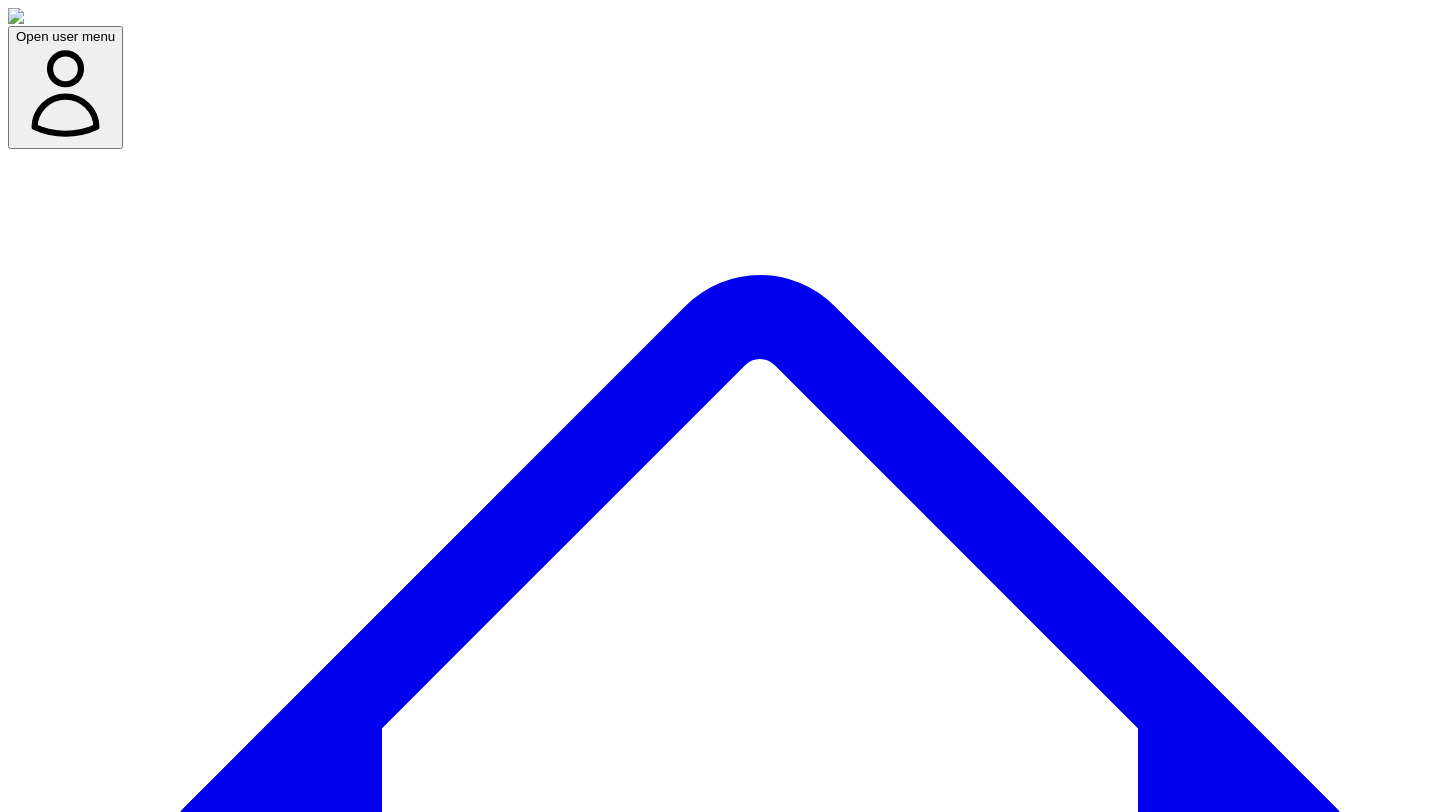 scroll, scrollTop: 0, scrollLeft: 0, axis: both 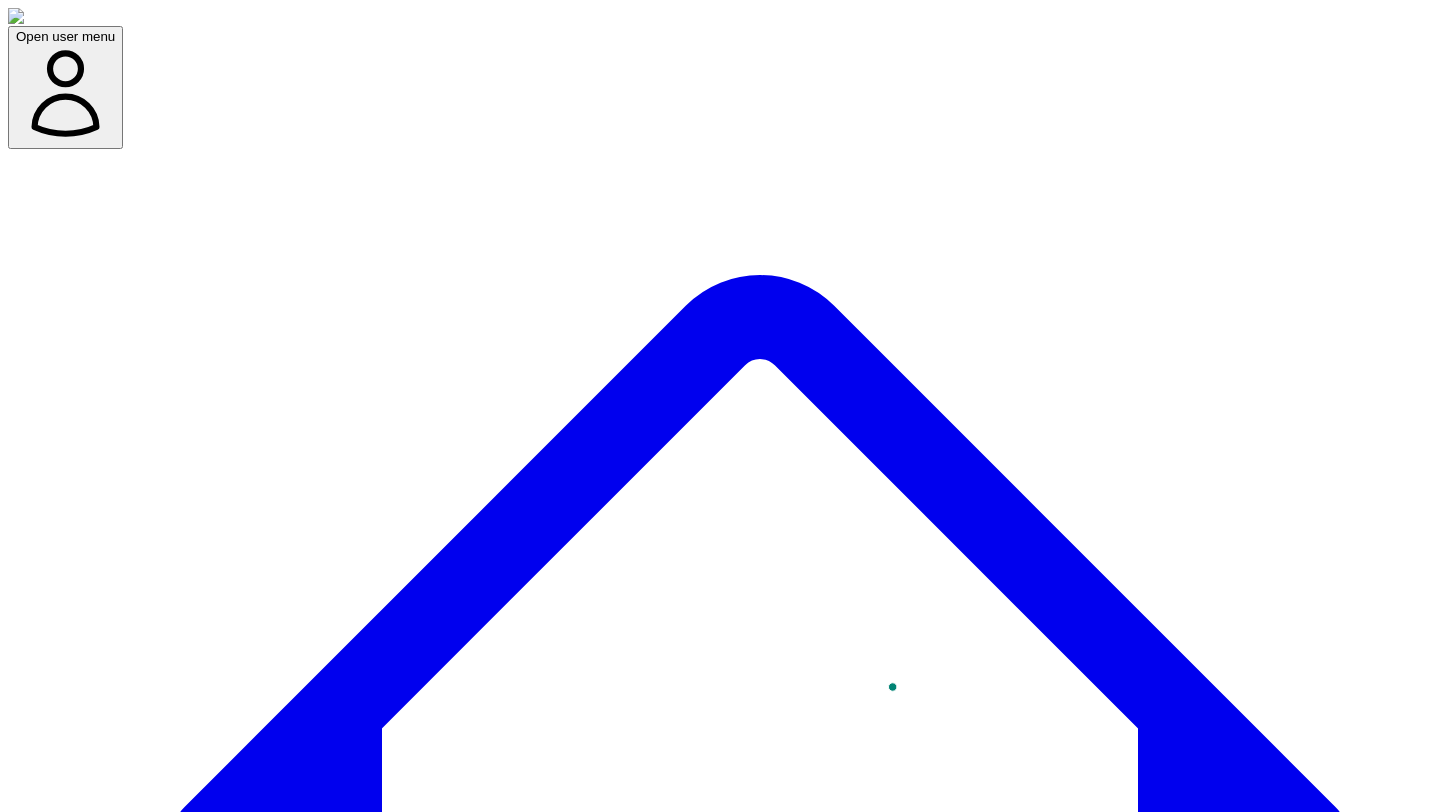 type on "**********" 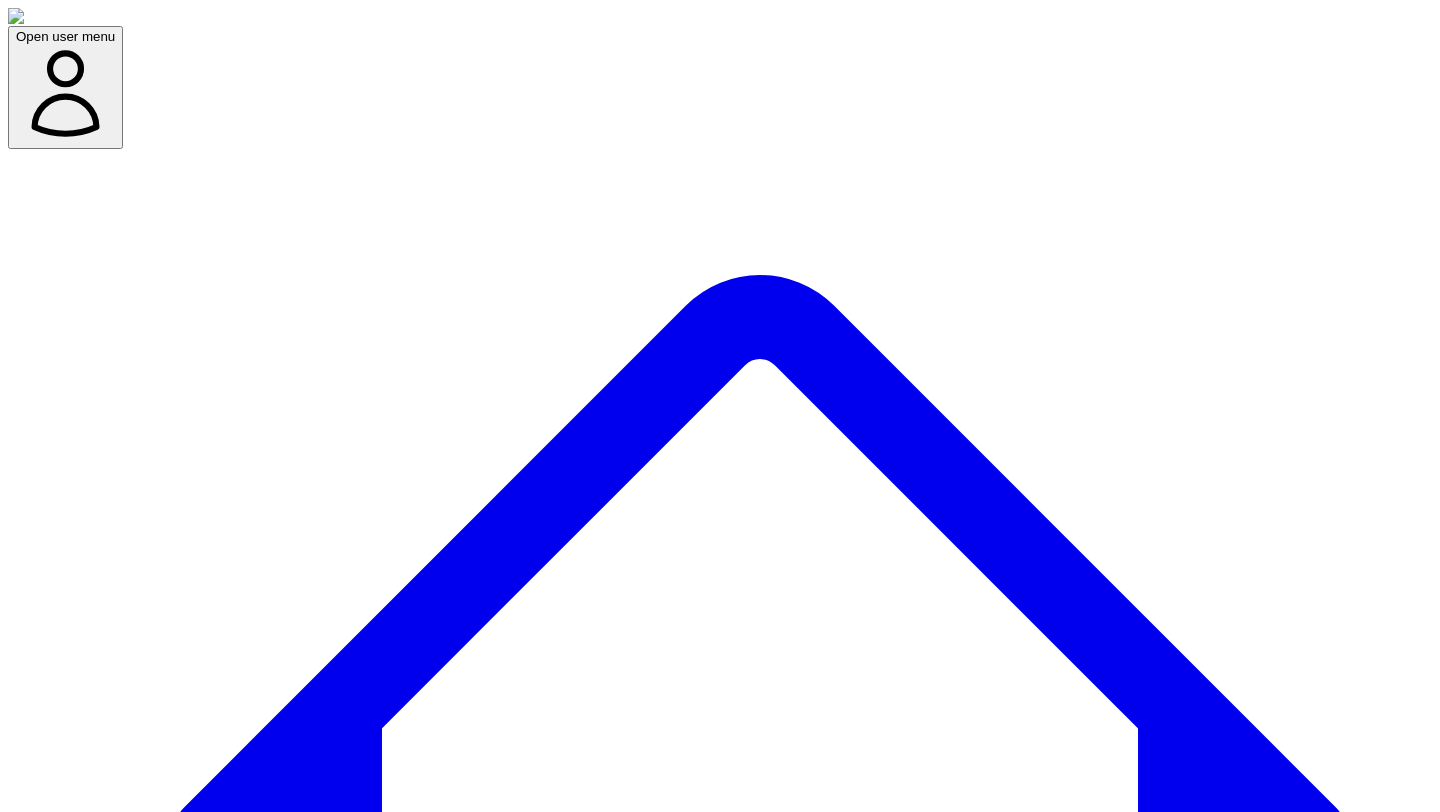 scroll, scrollTop: 68, scrollLeft: 0, axis: vertical 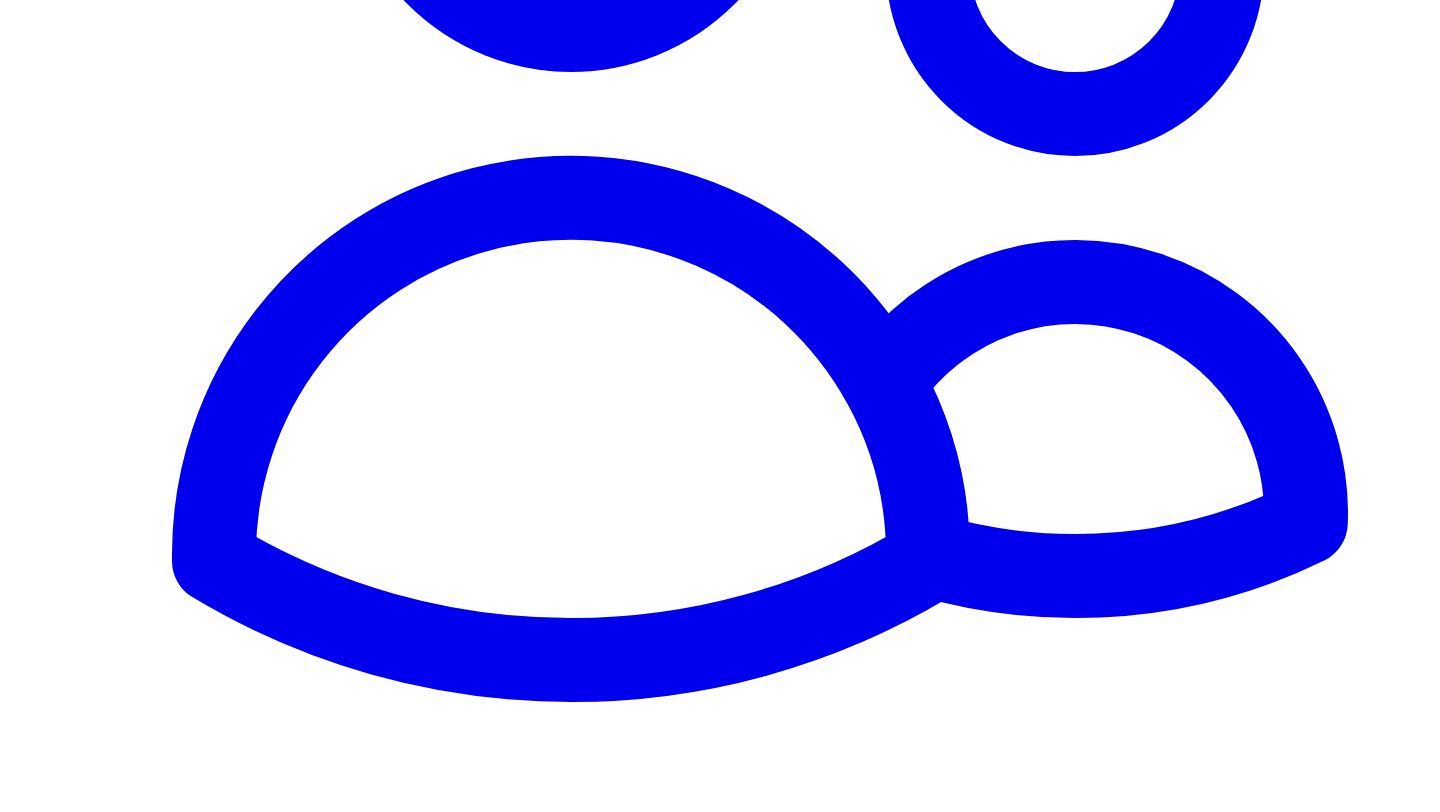 click on "Selected Experts Add SME Name Key Actions [FIRST] [LAST] [EMAIL] Answer questions Name Status Views Reminders Sent Key Actions [FIRST] [LAST] Questions sent 0  views 0  reminders Answer questions" at bounding box center [720, 27006] 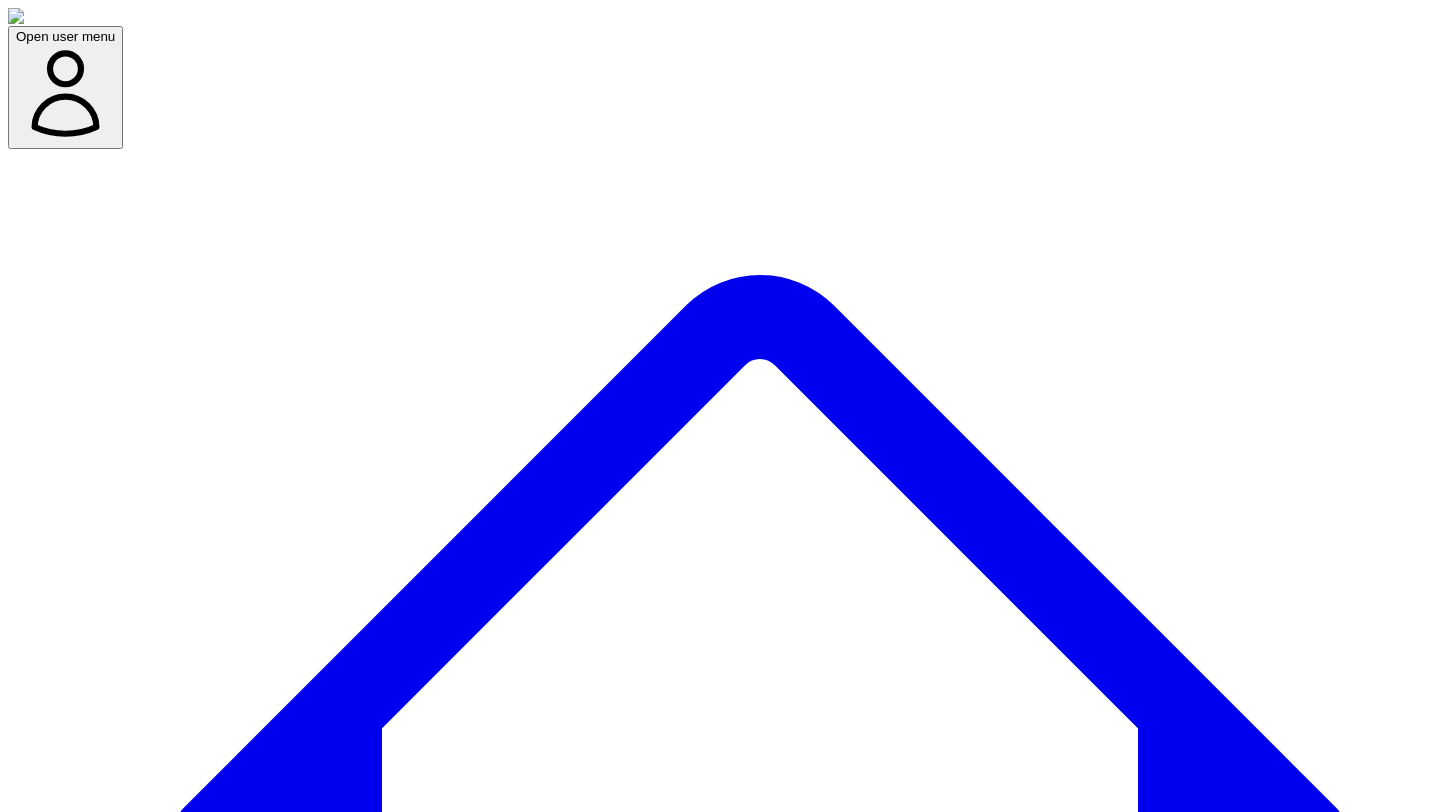 click on "Send Request" at bounding box center (58, 30928) 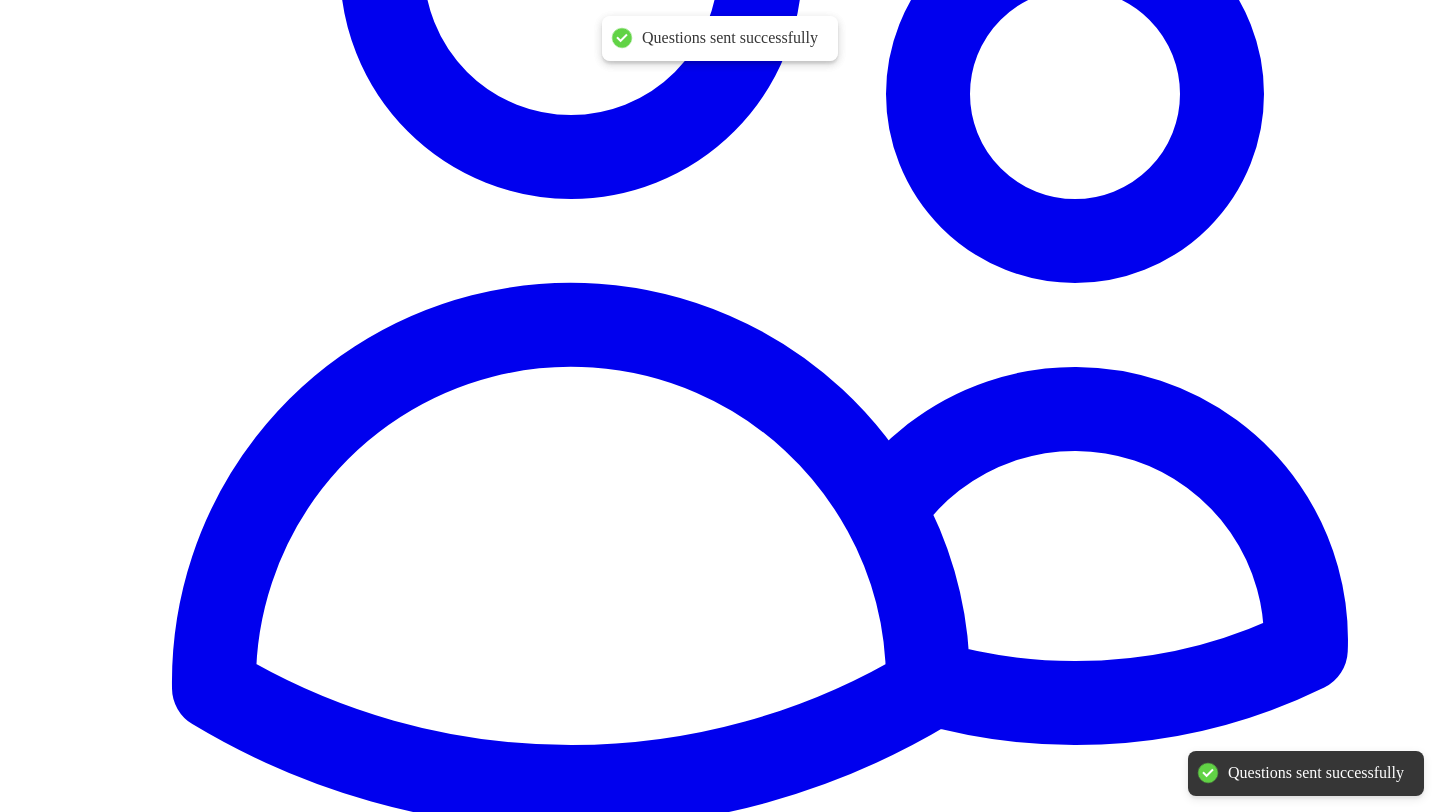 scroll, scrollTop: 2120, scrollLeft: 0, axis: vertical 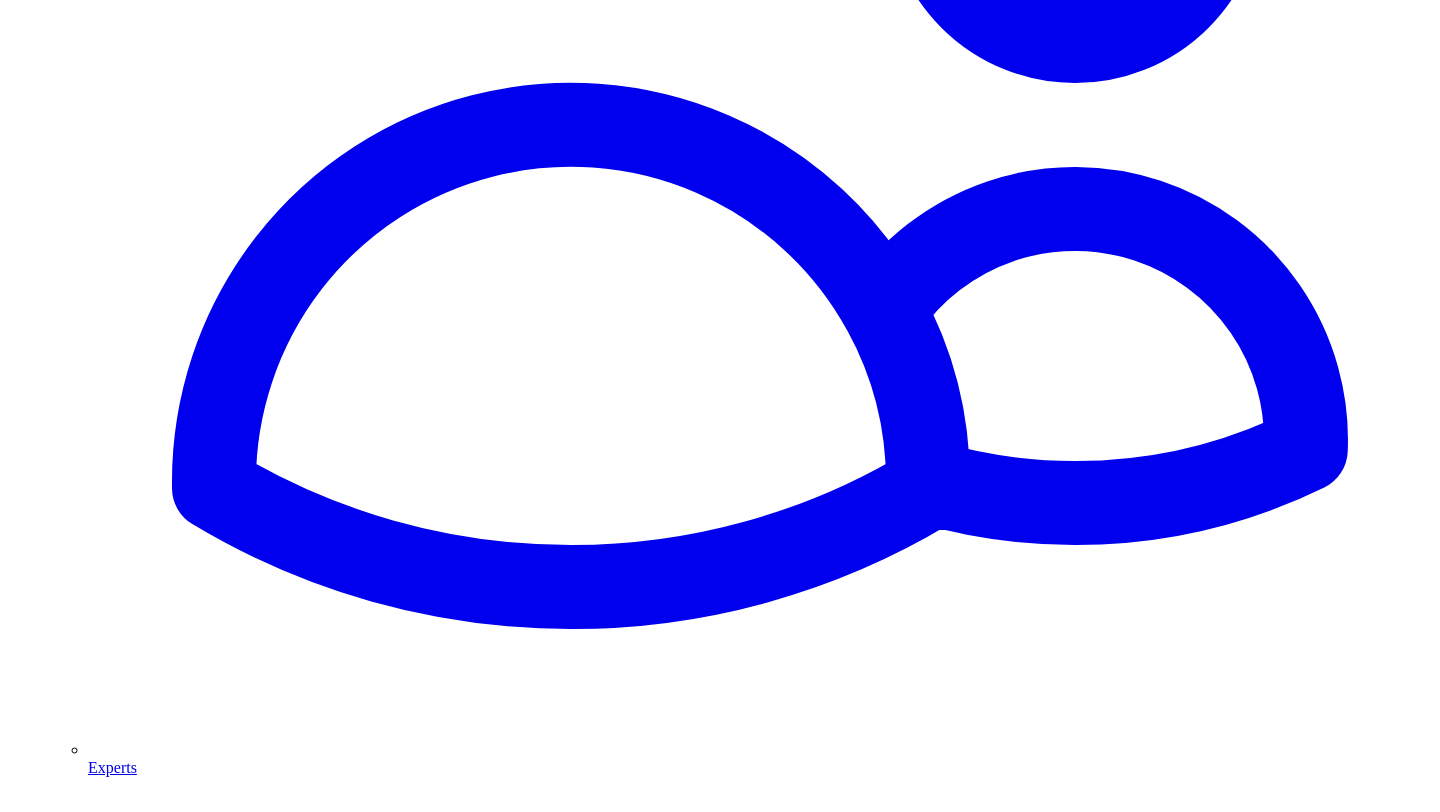click on "Copy Link (if needed)" at bounding box center [526, 27127] 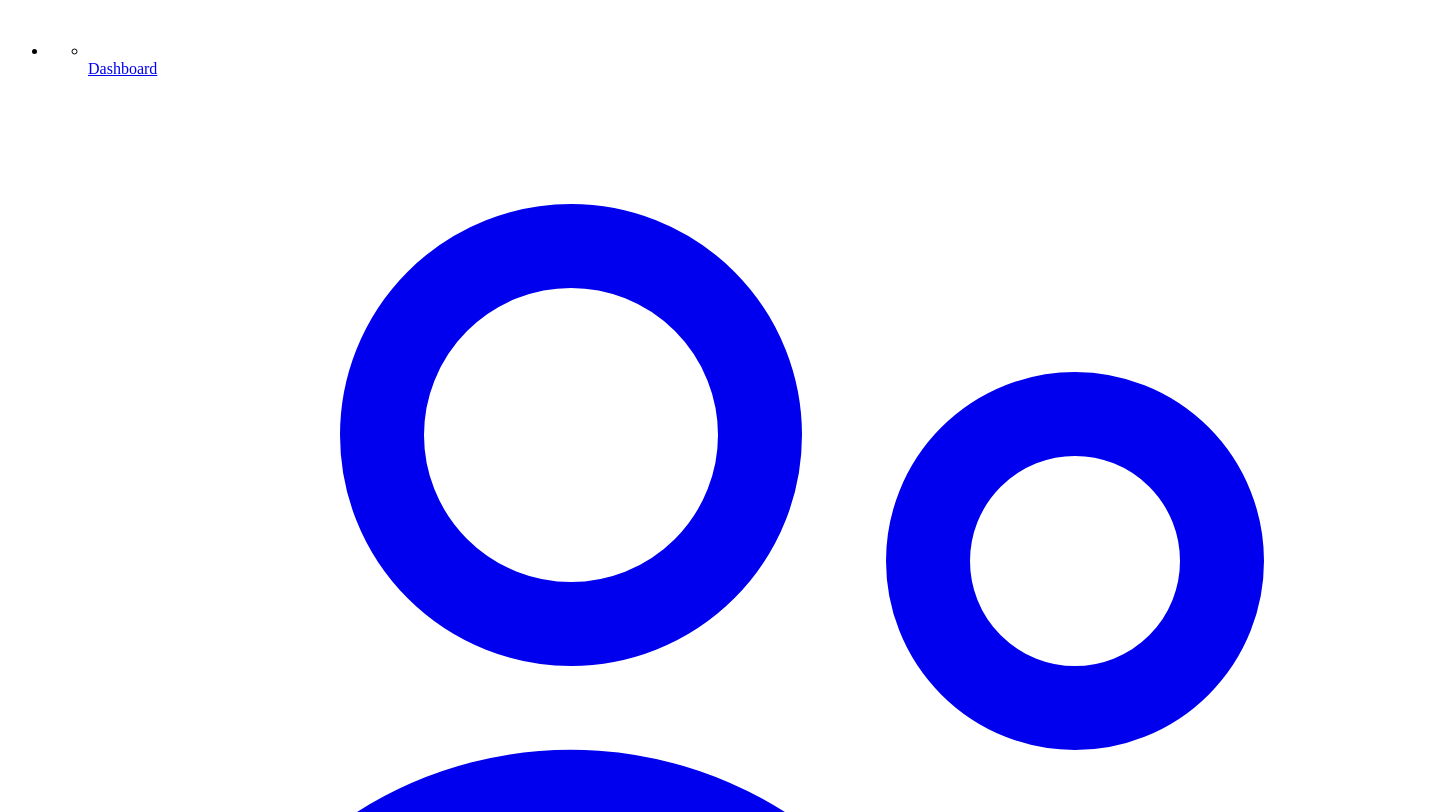 type 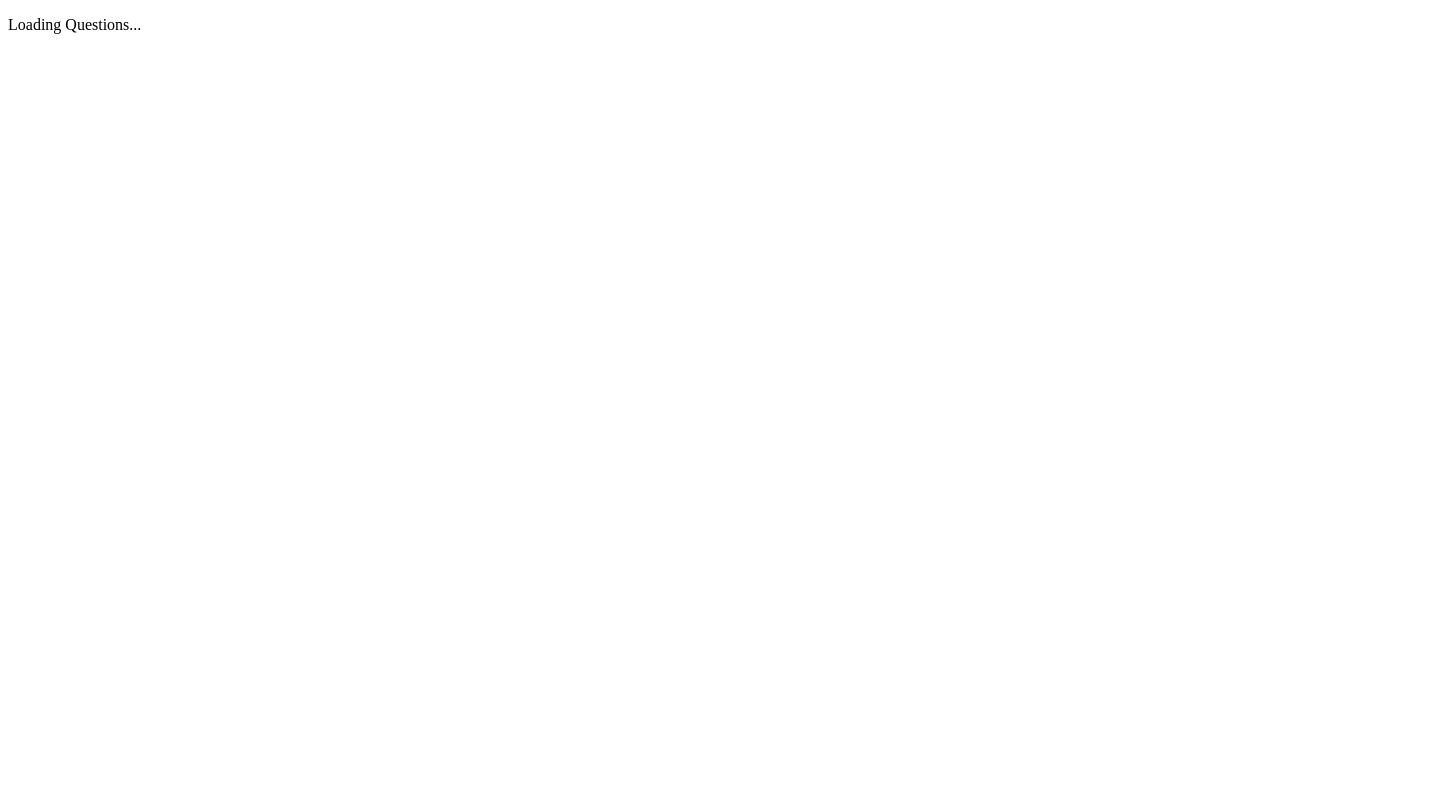 scroll, scrollTop: 0, scrollLeft: 0, axis: both 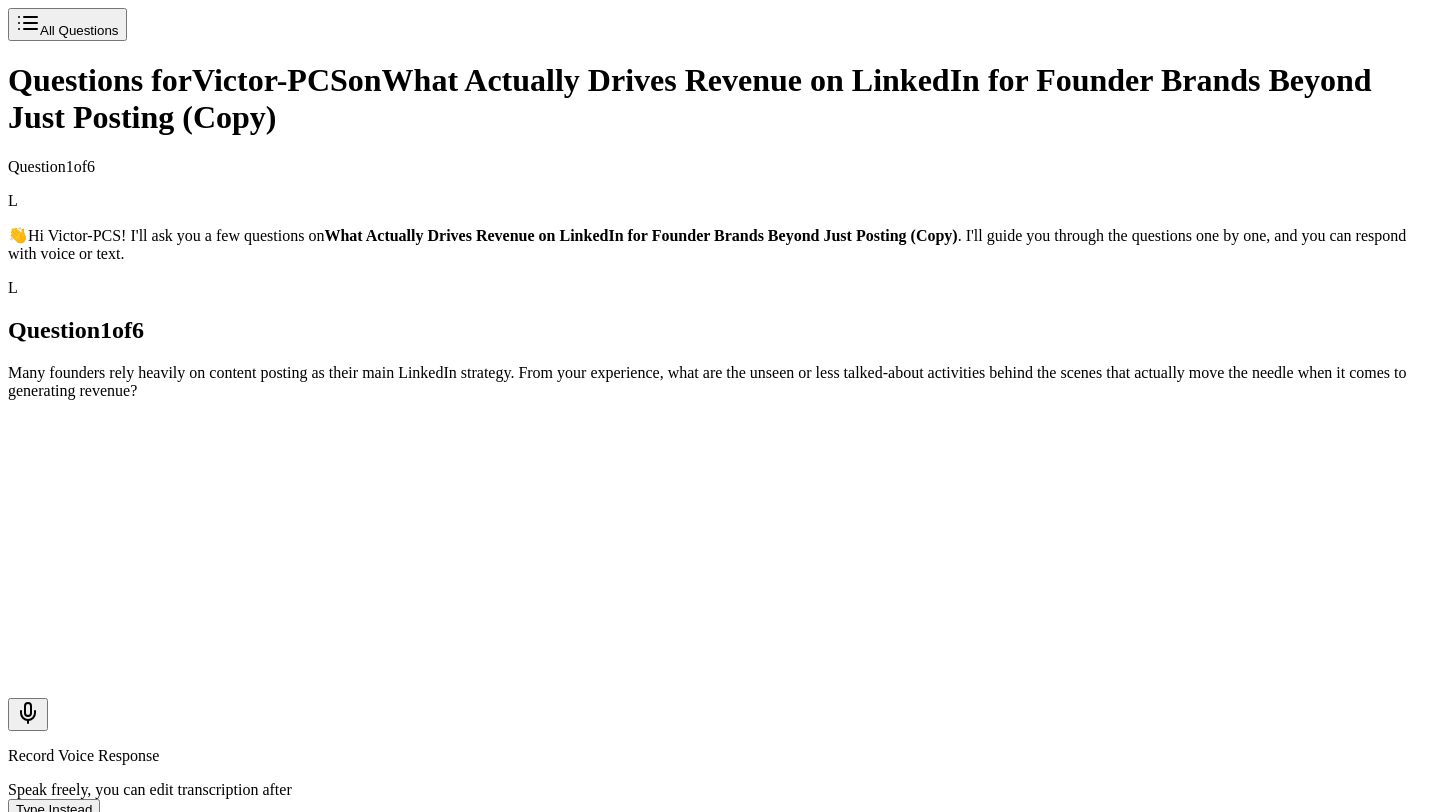 click on "Type Instead" at bounding box center (54, 809) 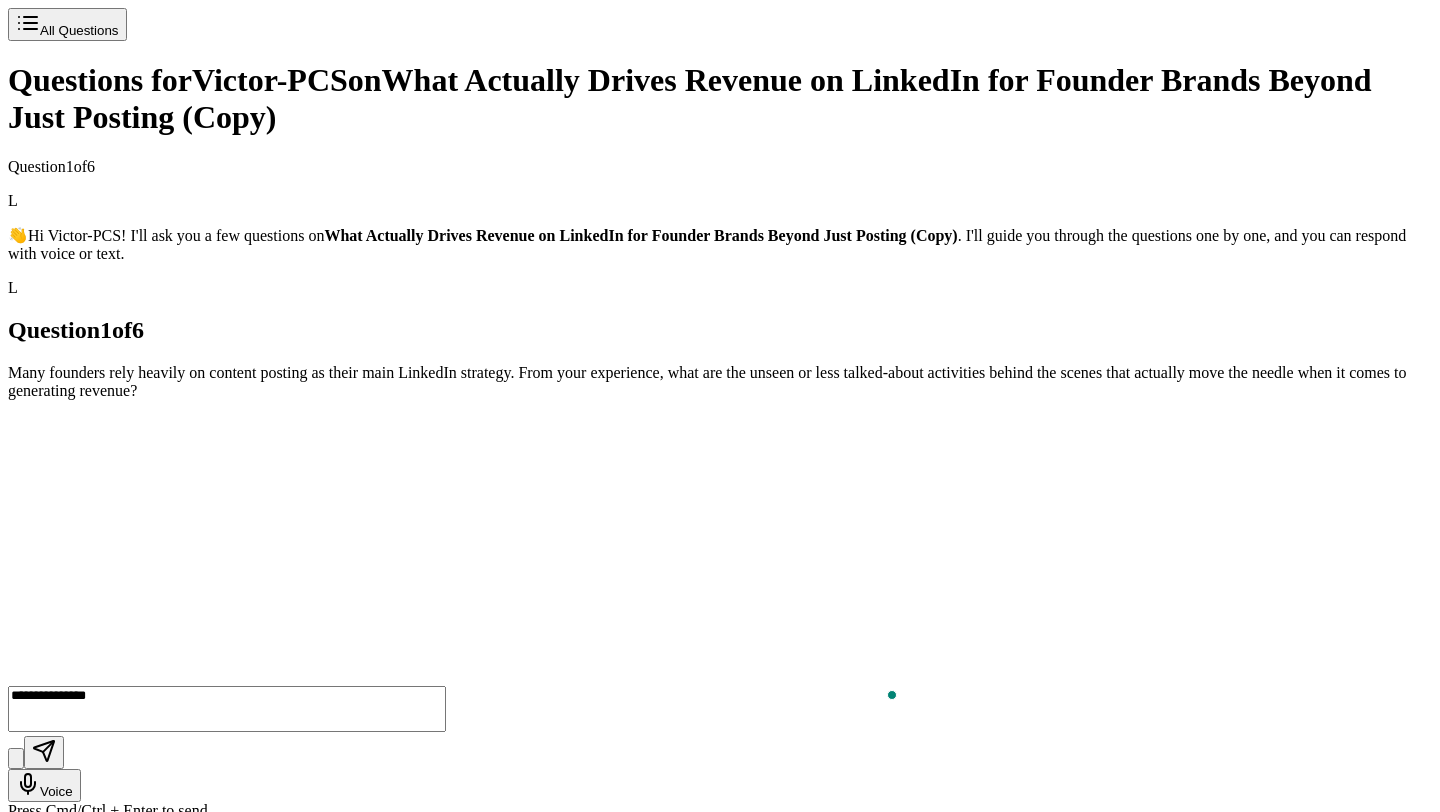 type on "**********" 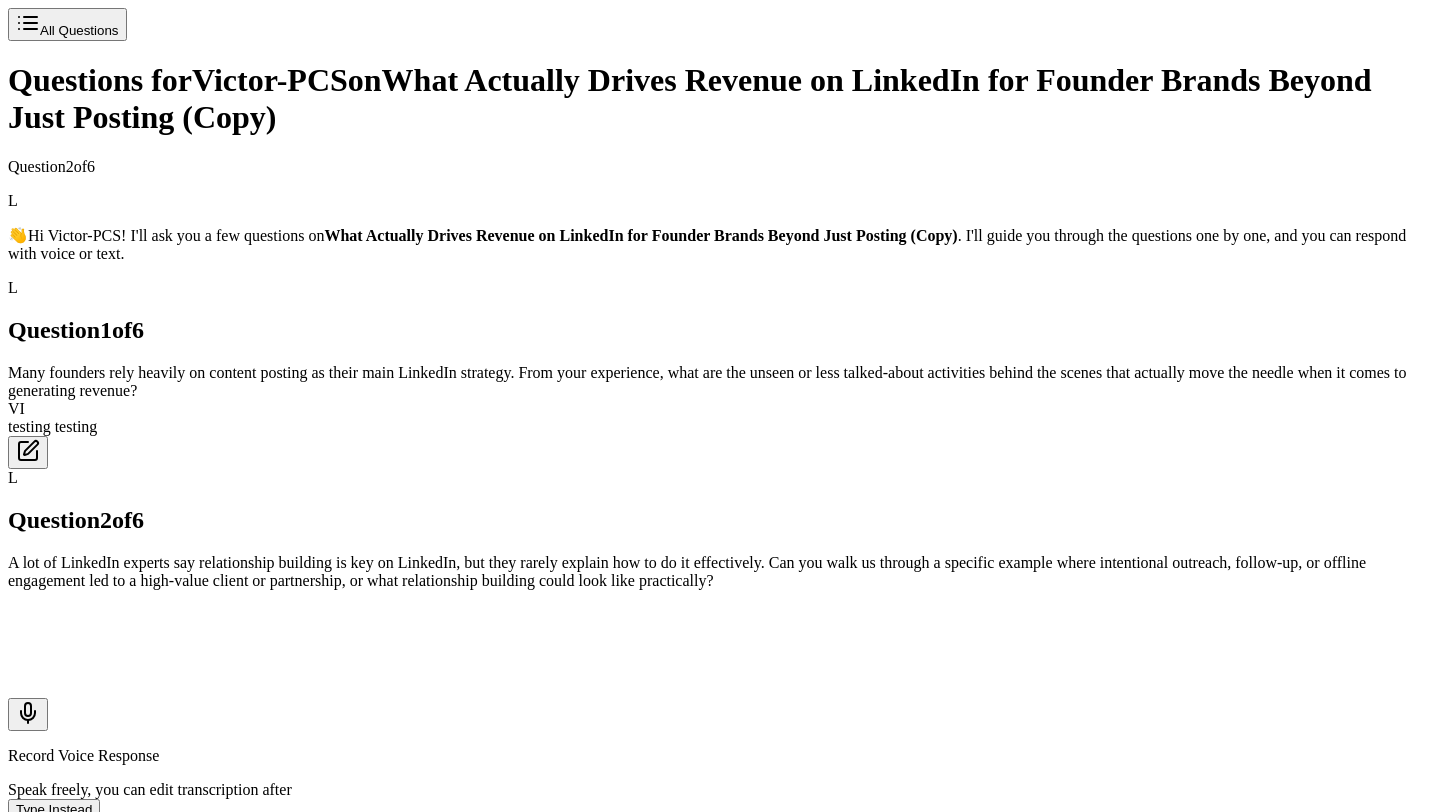 scroll, scrollTop: 28, scrollLeft: 0, axis: vertical 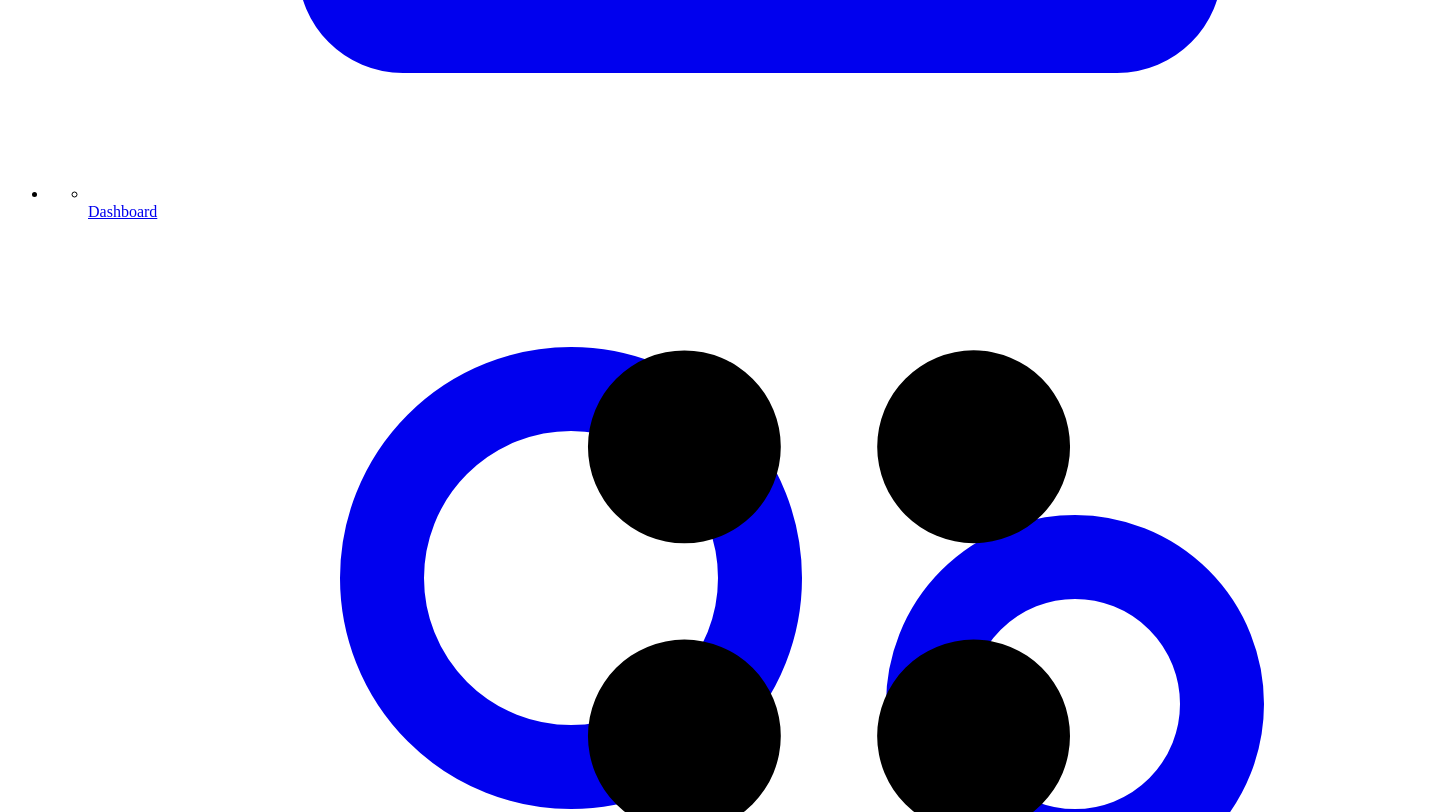 drag, startPoint x: 374, startPoint y: 607, endPoint x: 371, endPoint y: 296, distance: 311.01447 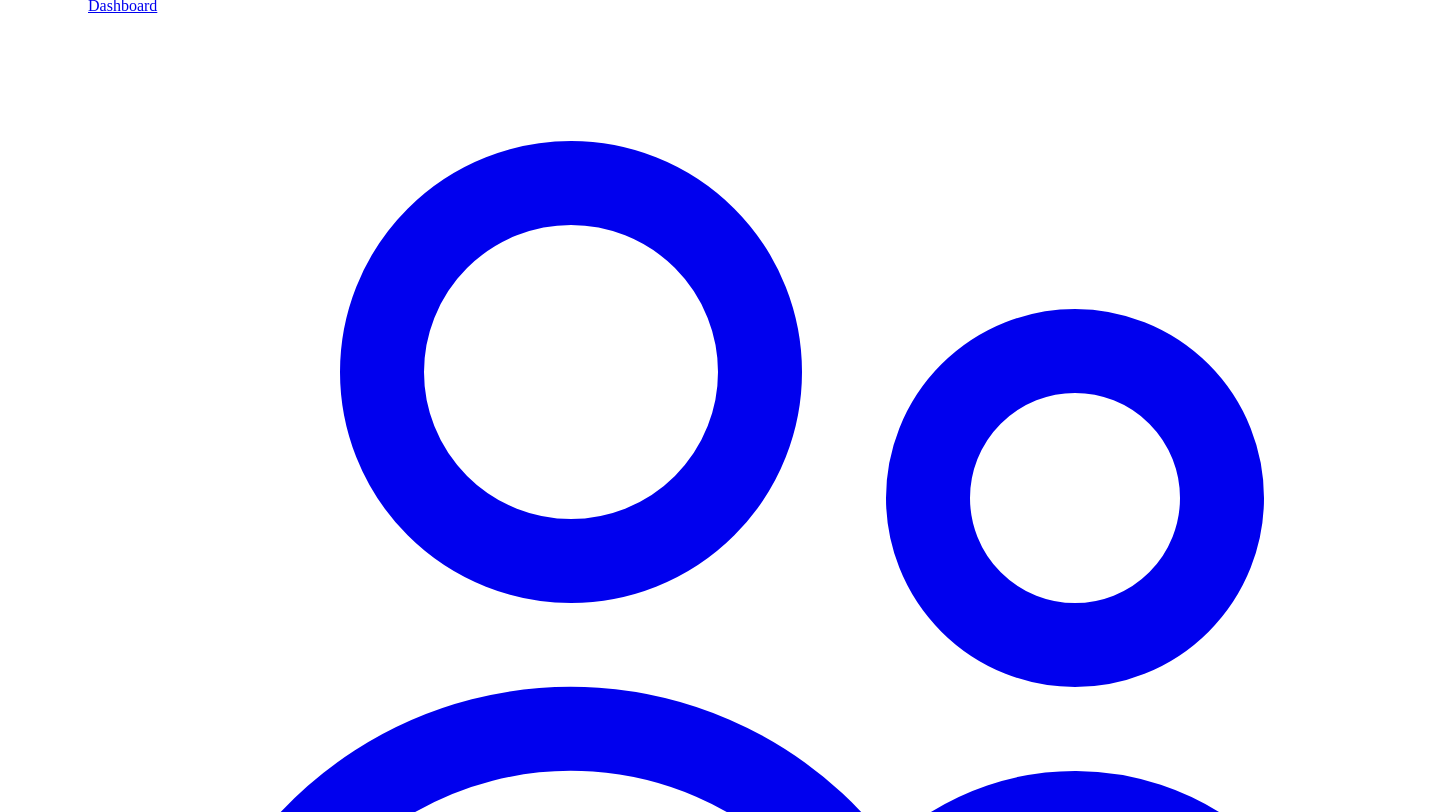 scroll, scrollTop: 1497, scrollLeft: 0, axis: vertical 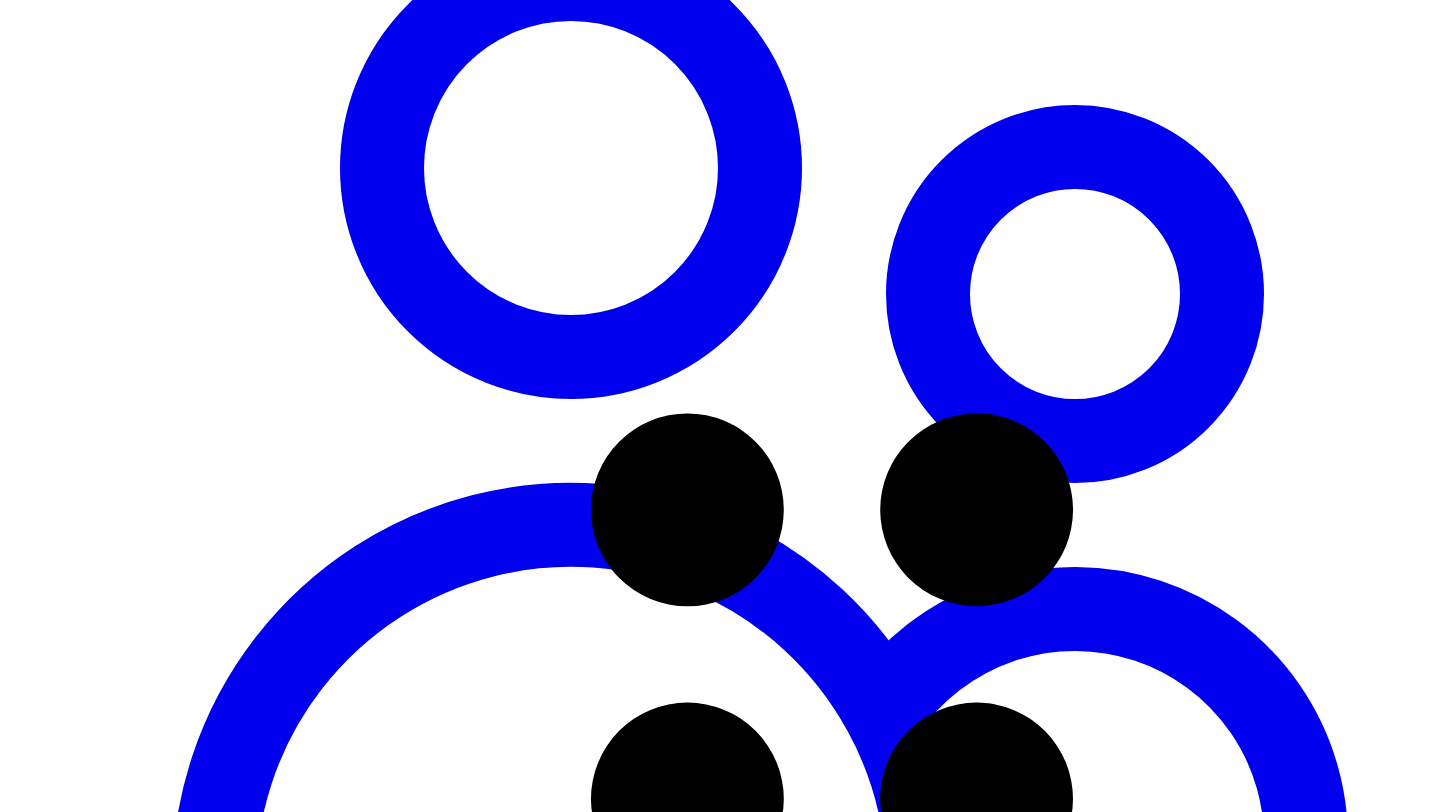 drag, startPoint x: 371, startPoint y: 104, endPoint x: 371, endPoint y: 363, distance: 259 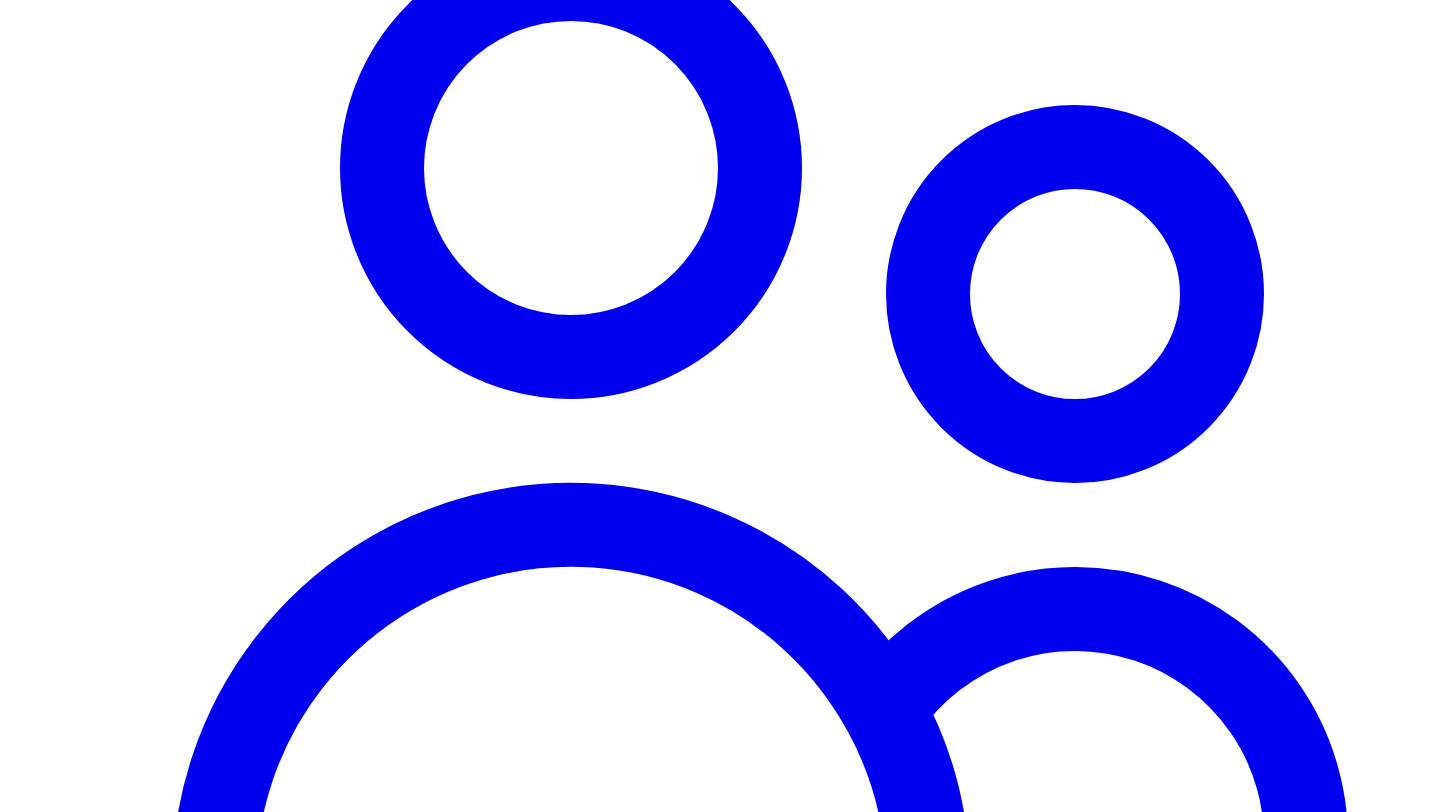 click on "**********" at bounding box center (720, 16612) 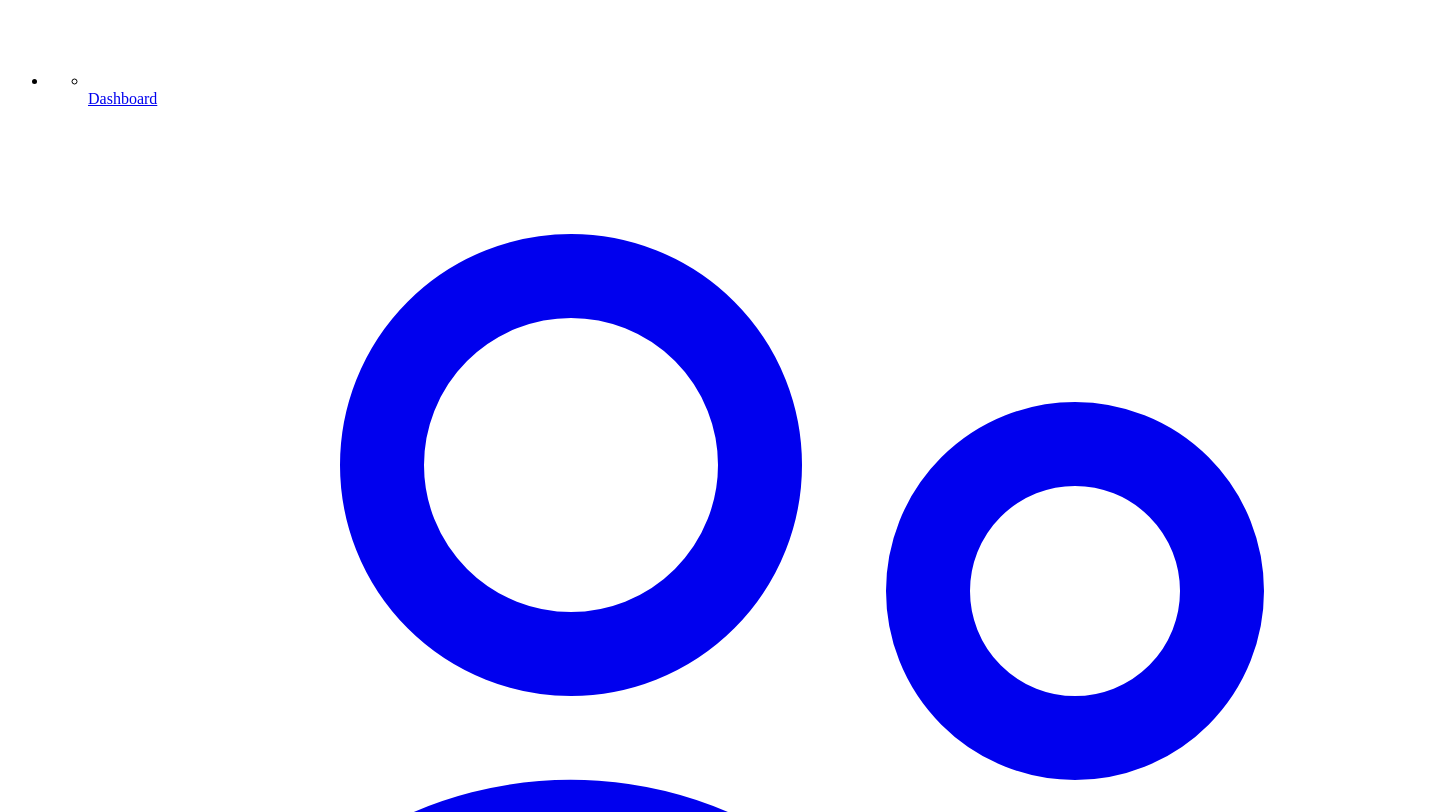 scroll, scrollTop: 1198, scrollLeft: 0, axis: vertical 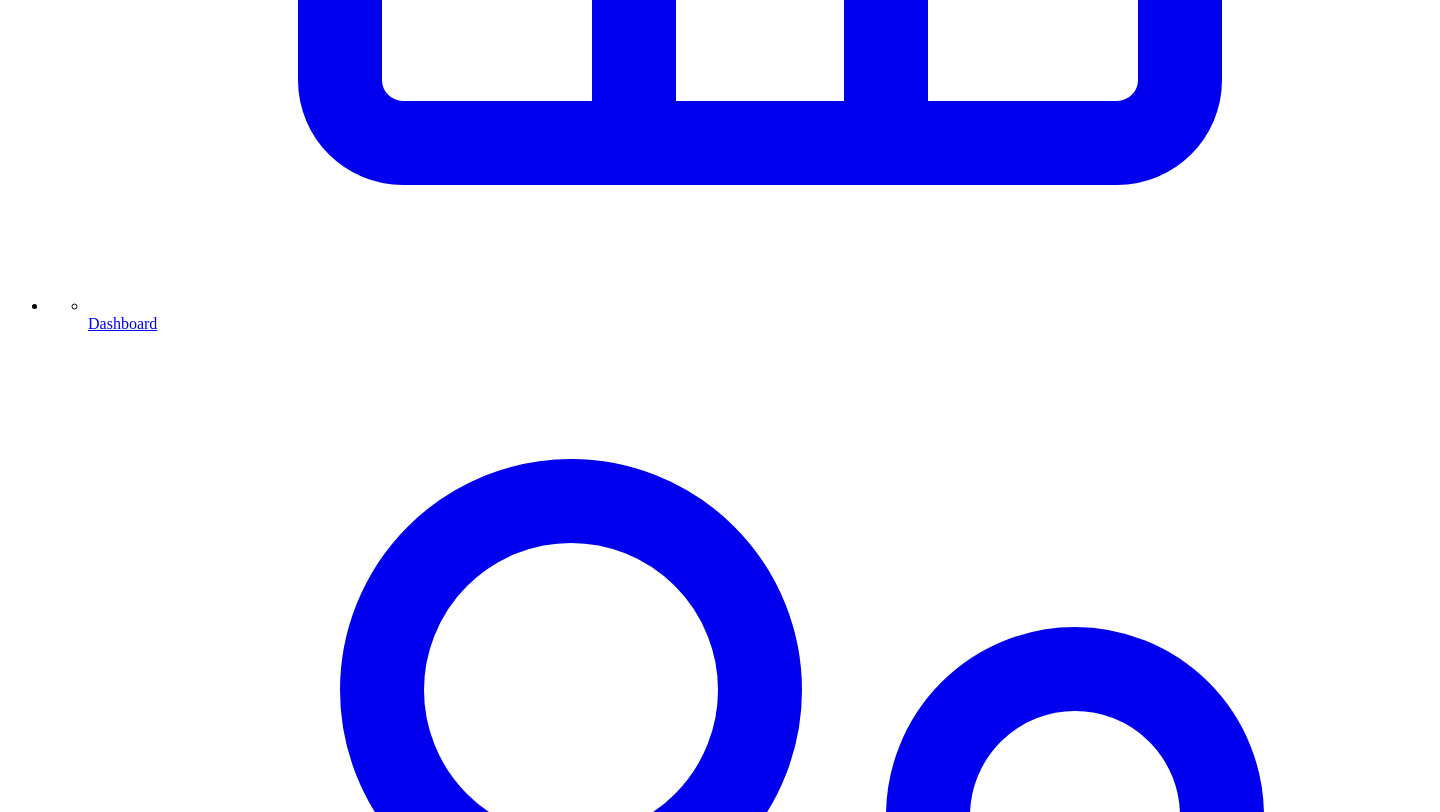 click on "Dashboard" at bounding box center [760, 314] 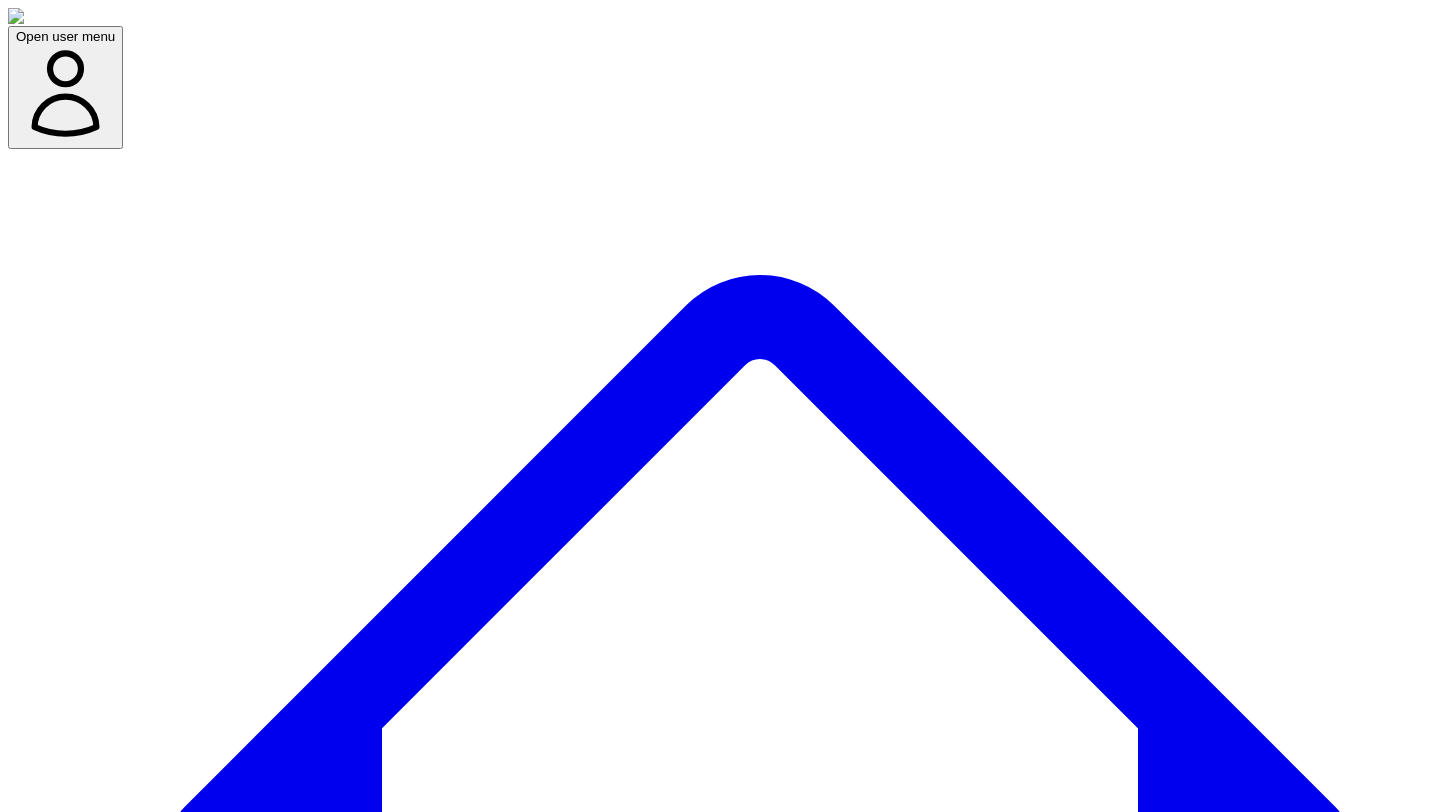 click 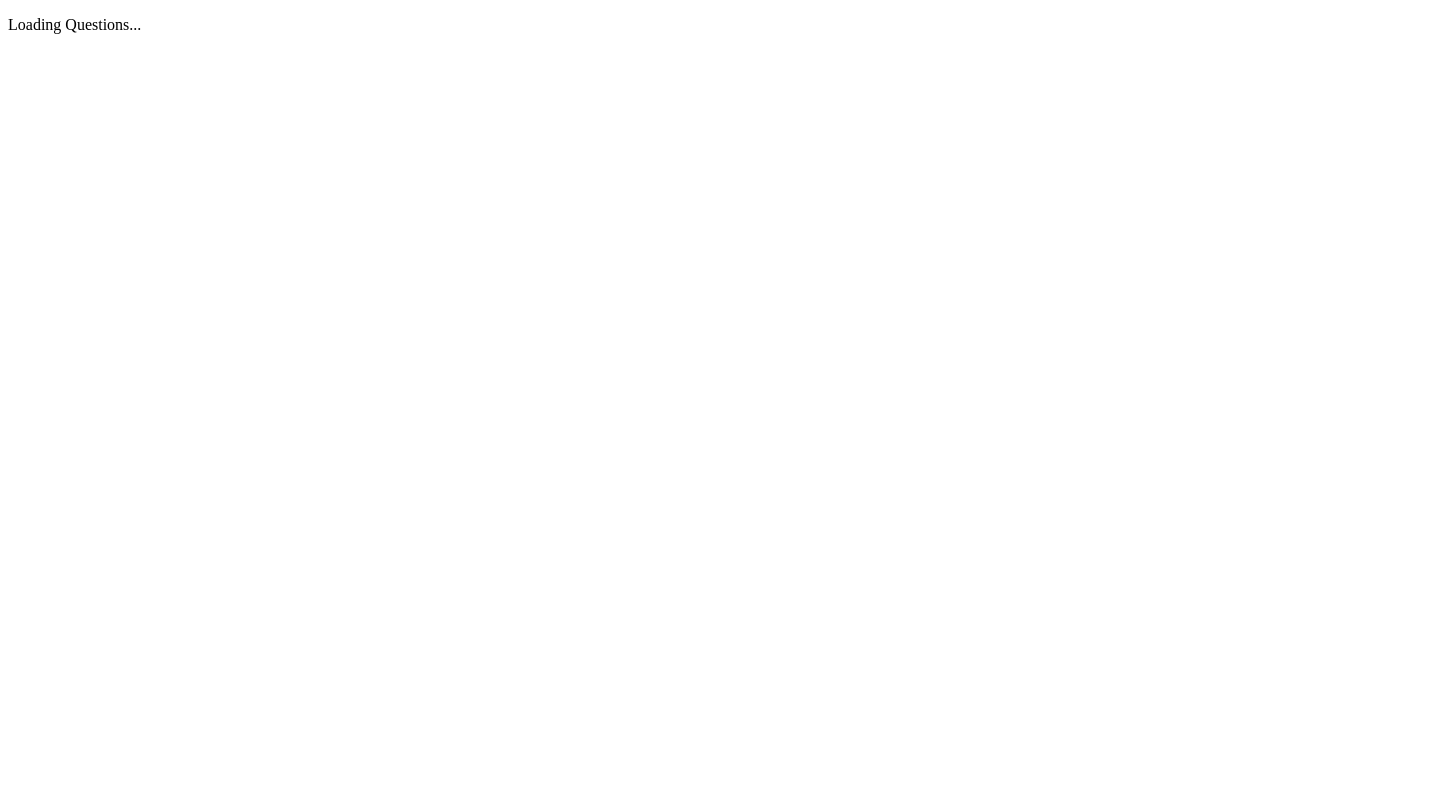 scroll, scrollTop: 0, scrollLeft: 0, axis: both 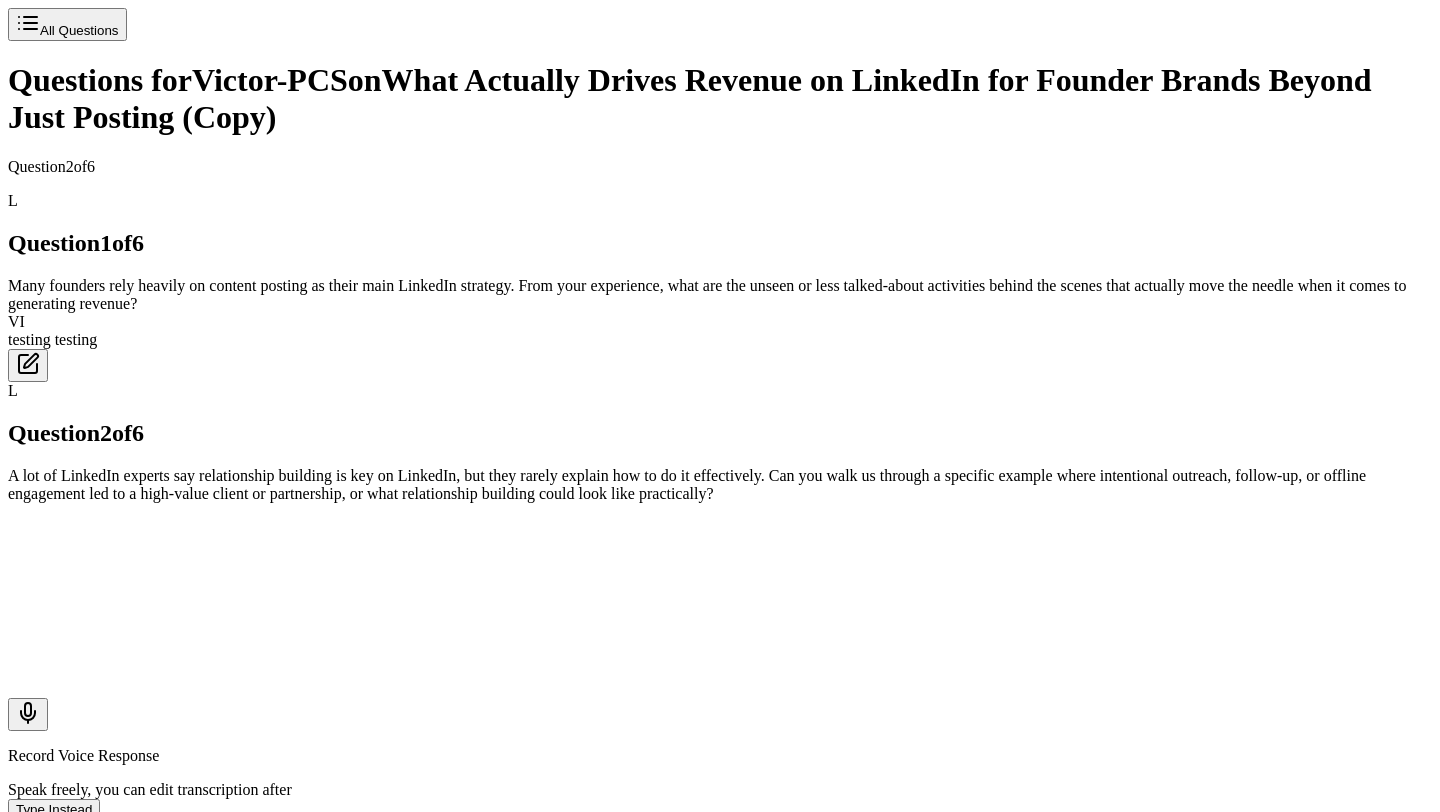 click on "All Questions" at bounding box center [79, 30] 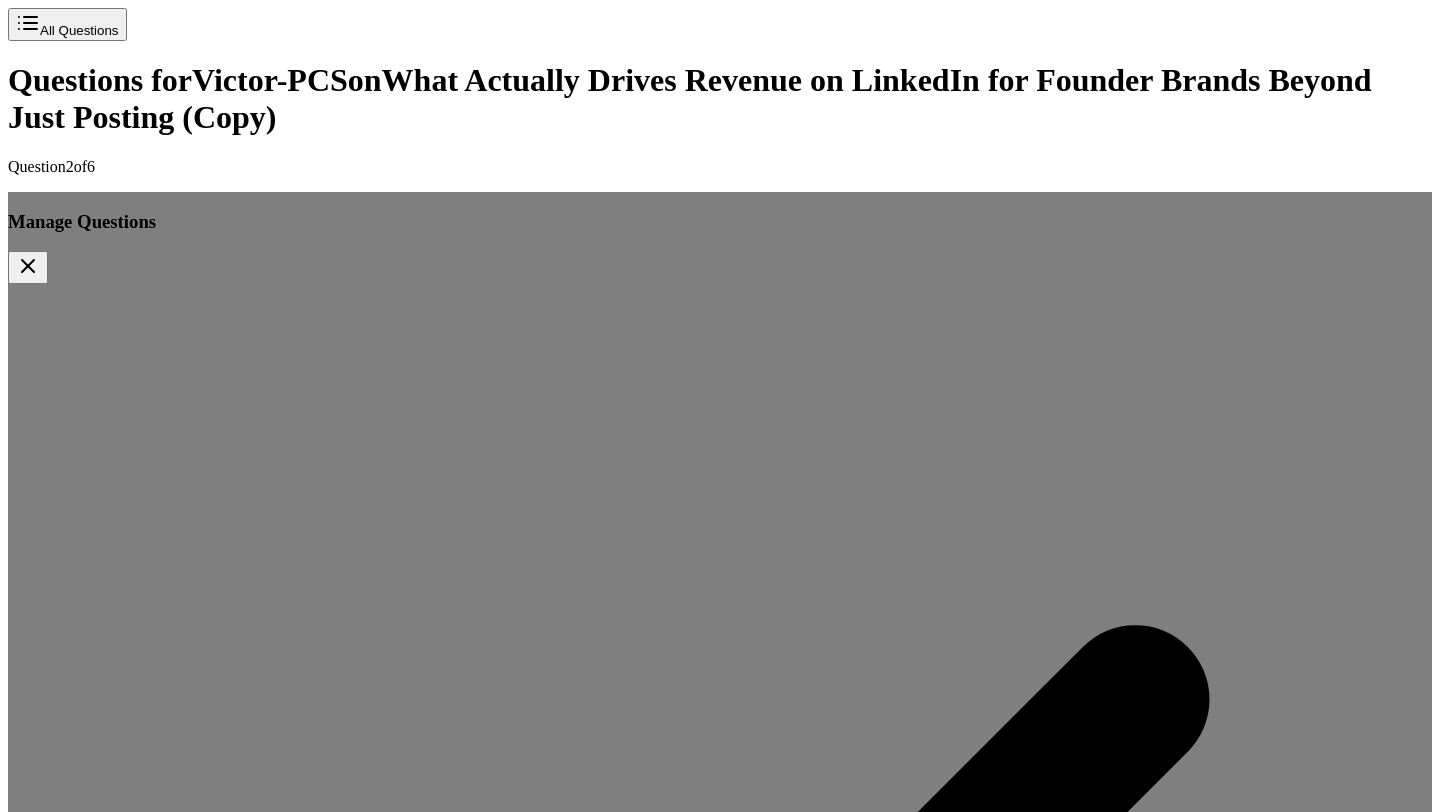 scroll, scrollTop: 112, scrollLeft: 0, axis: vertical 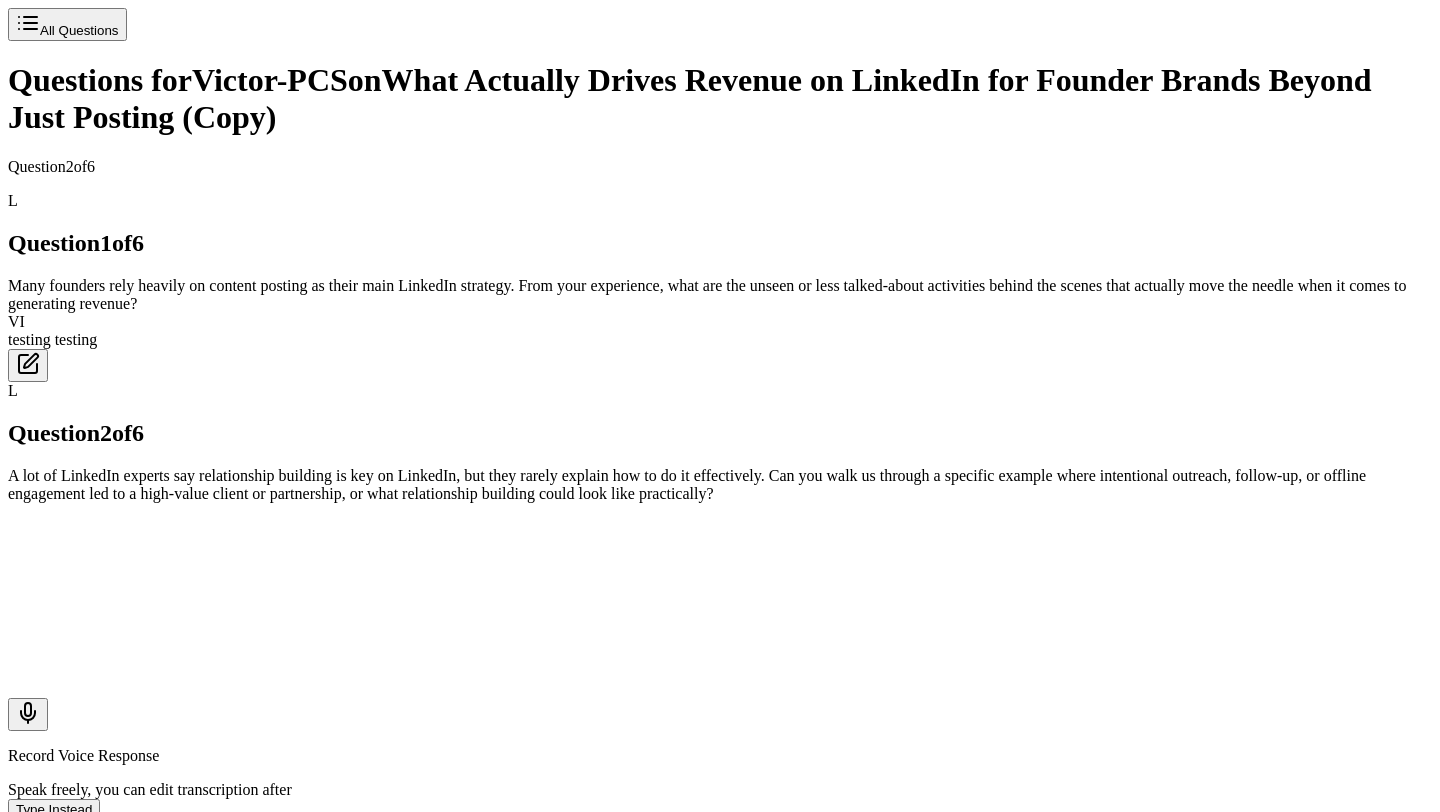 click on "Type Instead" at bounding box center (54, 809) 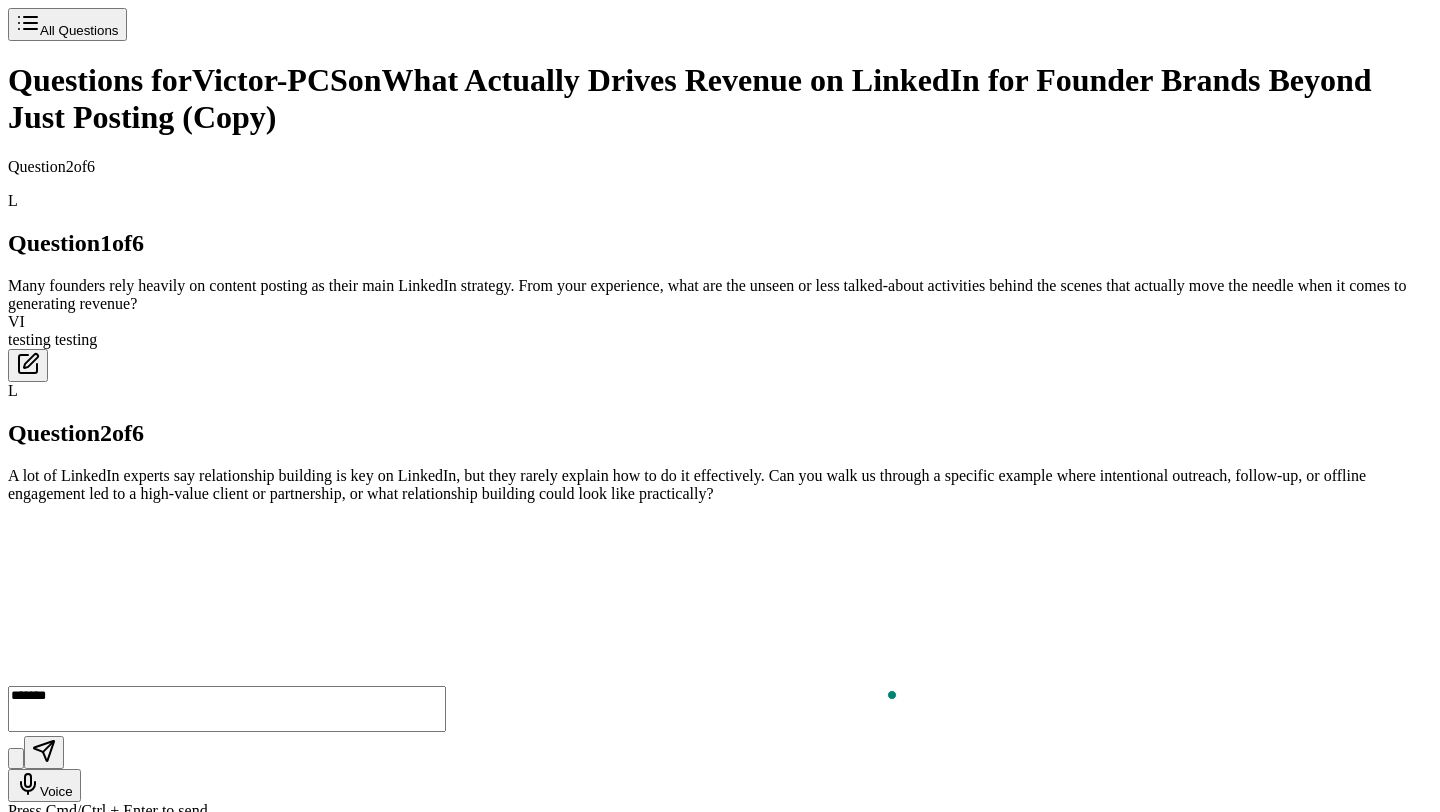 type on "*******" 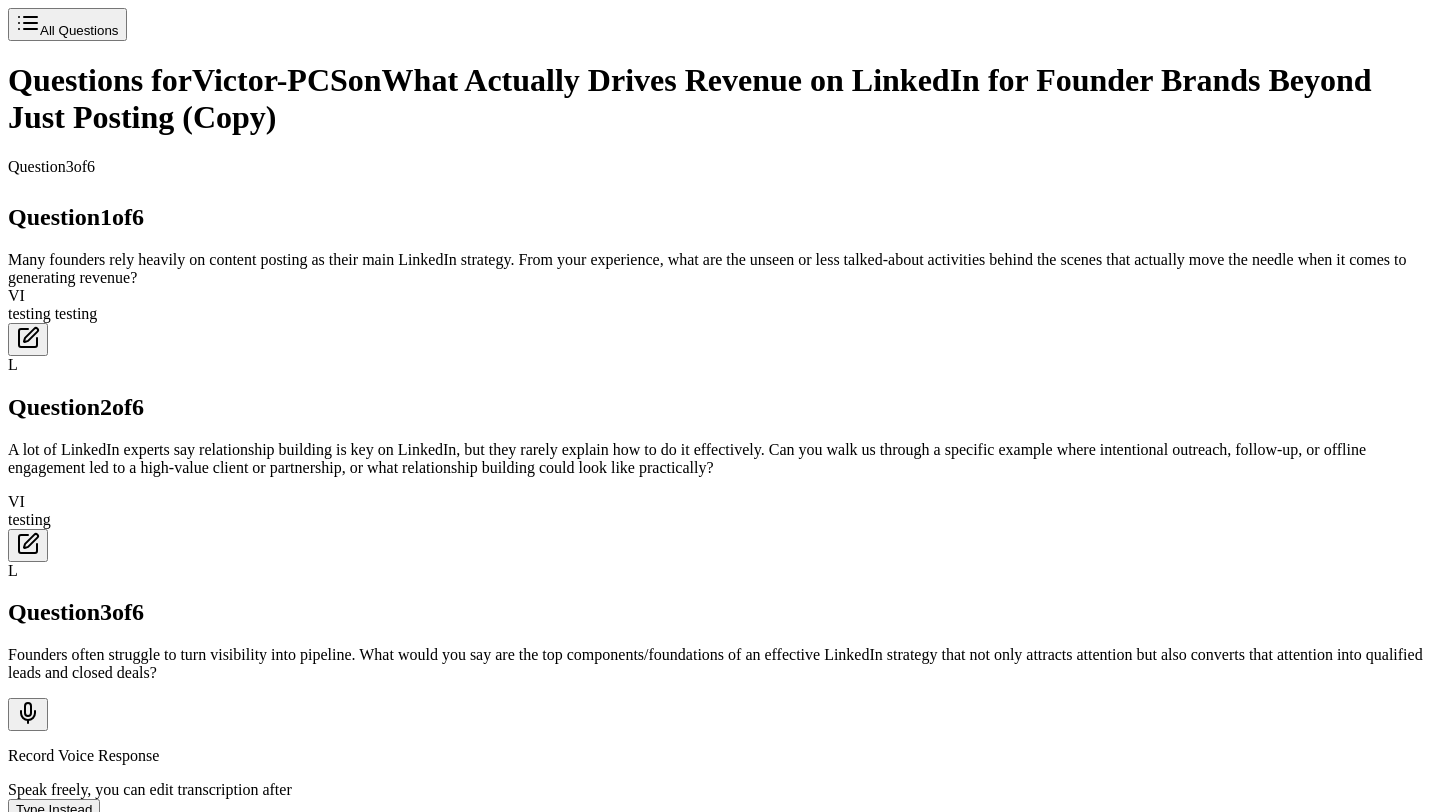 scroll, scrollTop: 150, scrollLeft: 0, axis: vertical 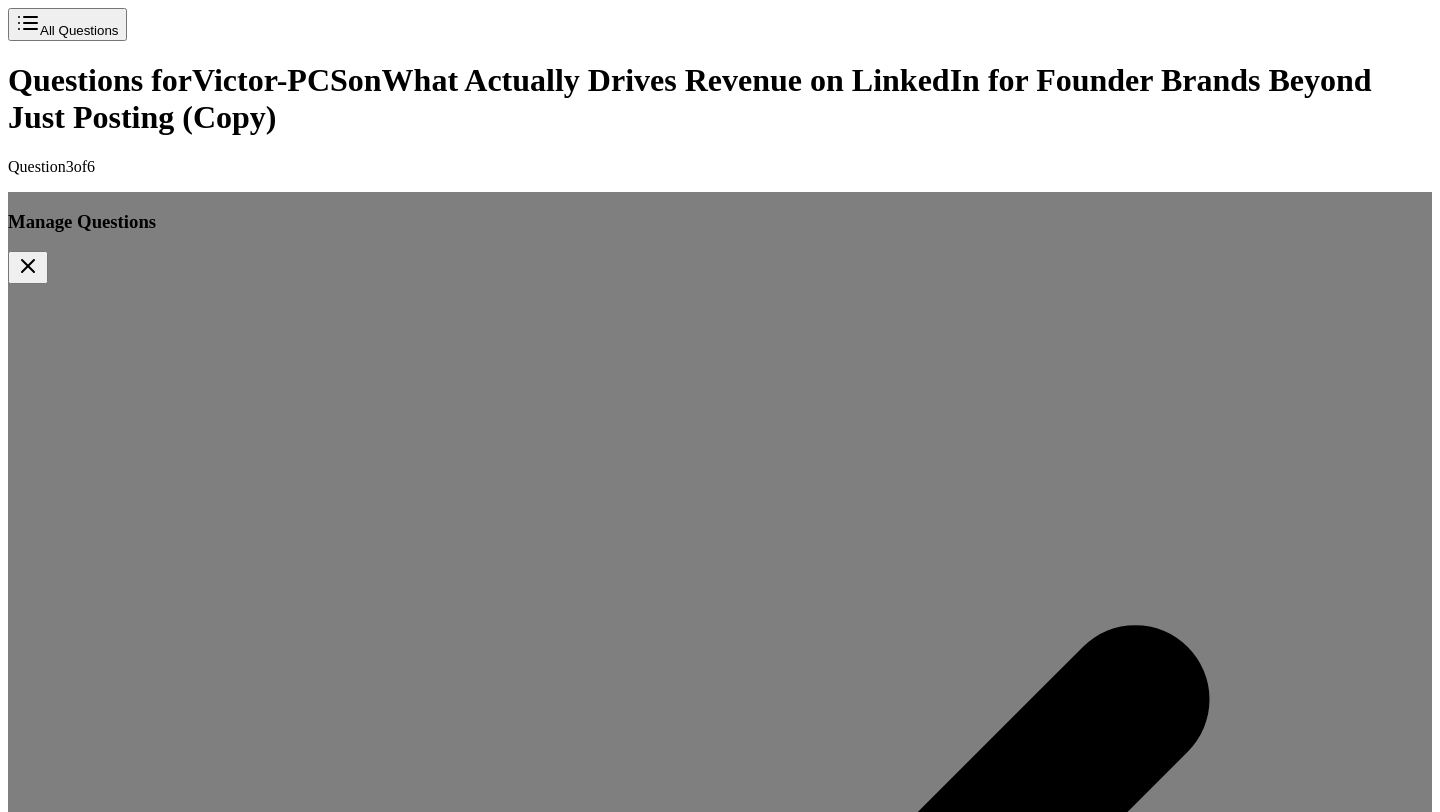 click on "Manage Questions Many founders rely heavily on content posting as their main LinkedIn strategy. From your experience, what are the unseen or less talked-about activities behind the scenes that actually move the needle when it comes to generating revenue? Answered A lot of LinkedIn experts say relationship building is key on LinkedIn, but they rarely explain how to do it effectively. Can you walk us through a specific example where intentional outreach, follow-up, or offline engagement led to a high-value client or partnership, or what relationship building could look like practically? Answered 3 Founders often struggle to turn visibility into pipeline. What would you say are the top components/foundations of an effective LinkedIn strategy that not only attracts attention but also converts that attention into qualified leads and closed deals? Current 4 Anything else you'd like to add?  5 6 Return to Questionnaire" at bounding box center [720, 3357] 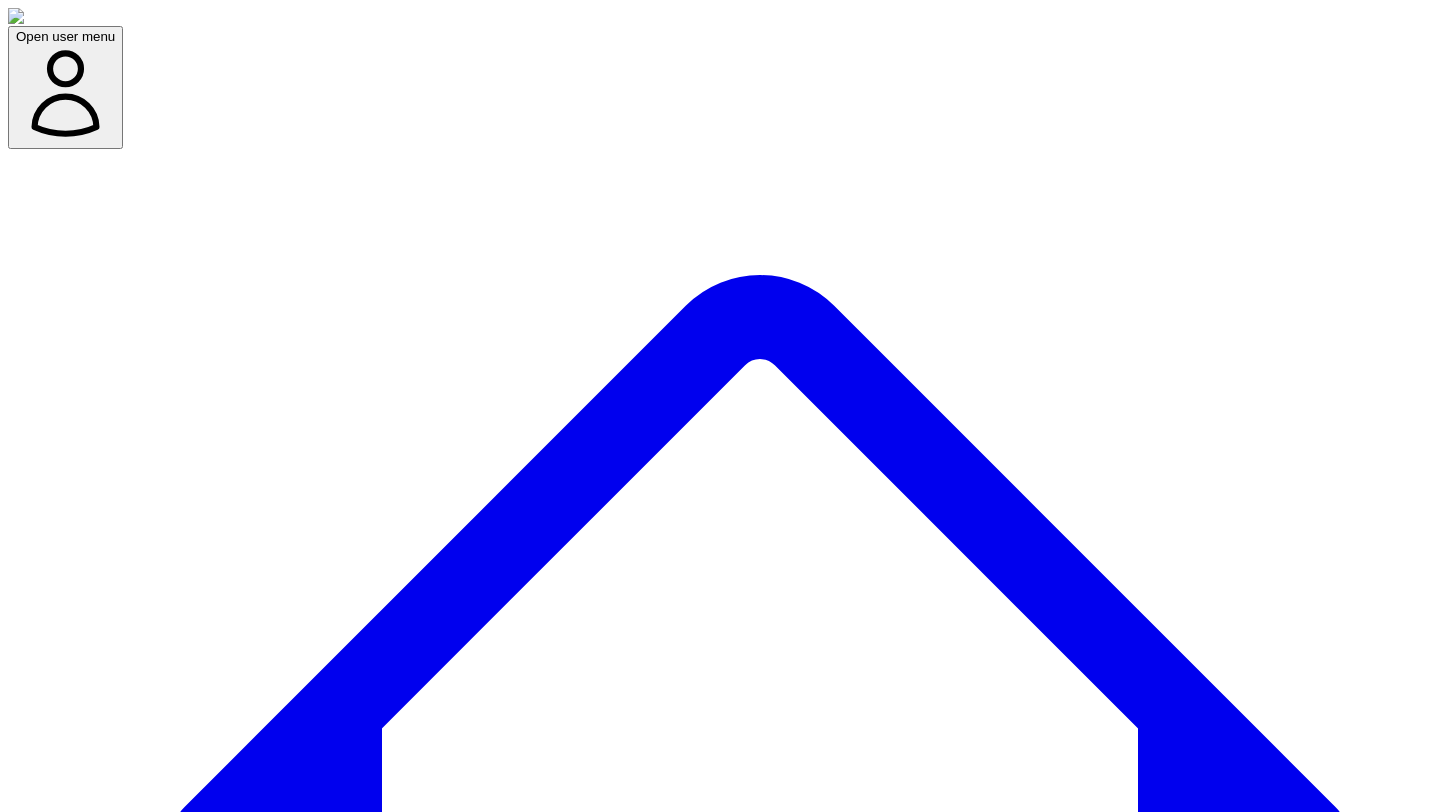scroll, scrollTop: 0, scrollLeft: 0, axis: both 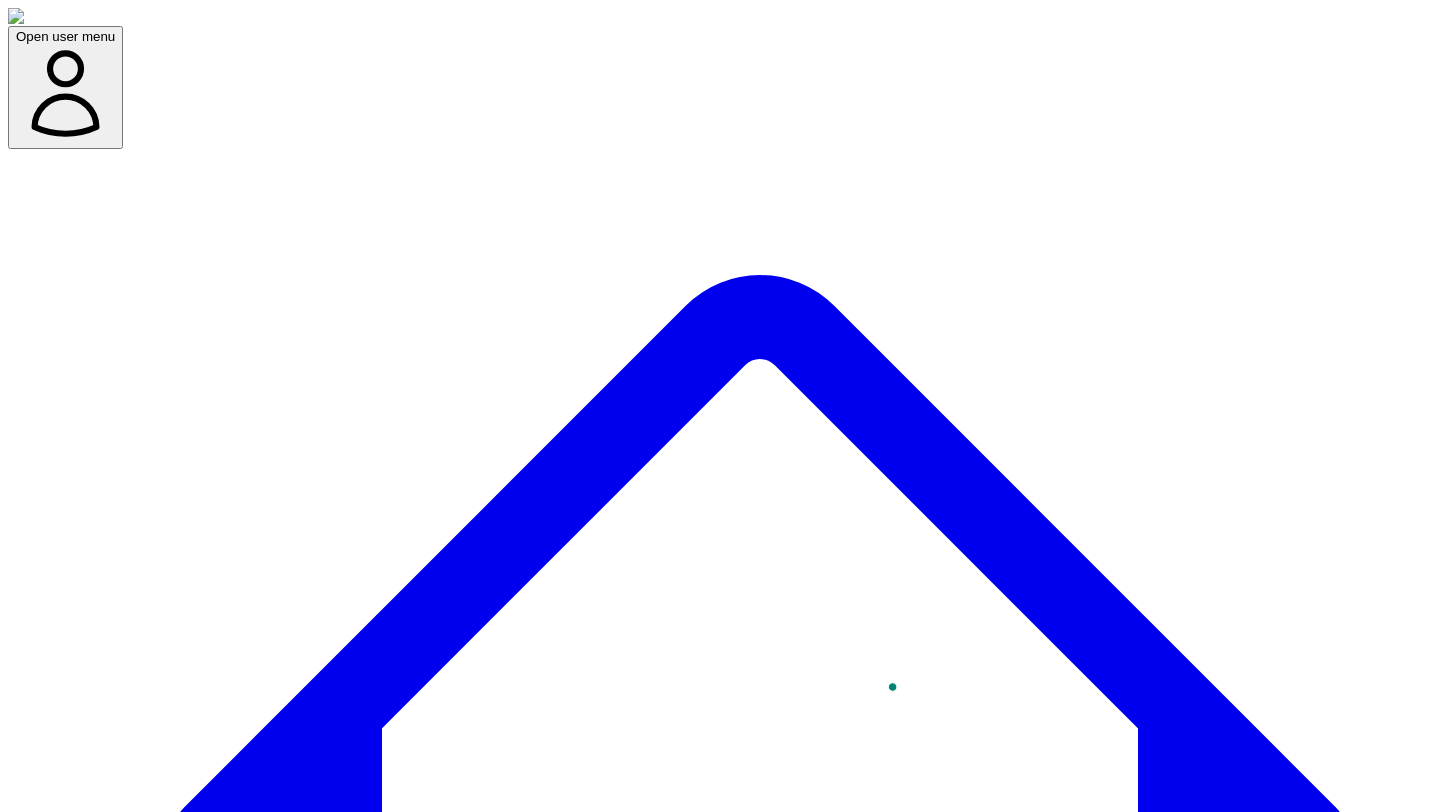 type on "*******" 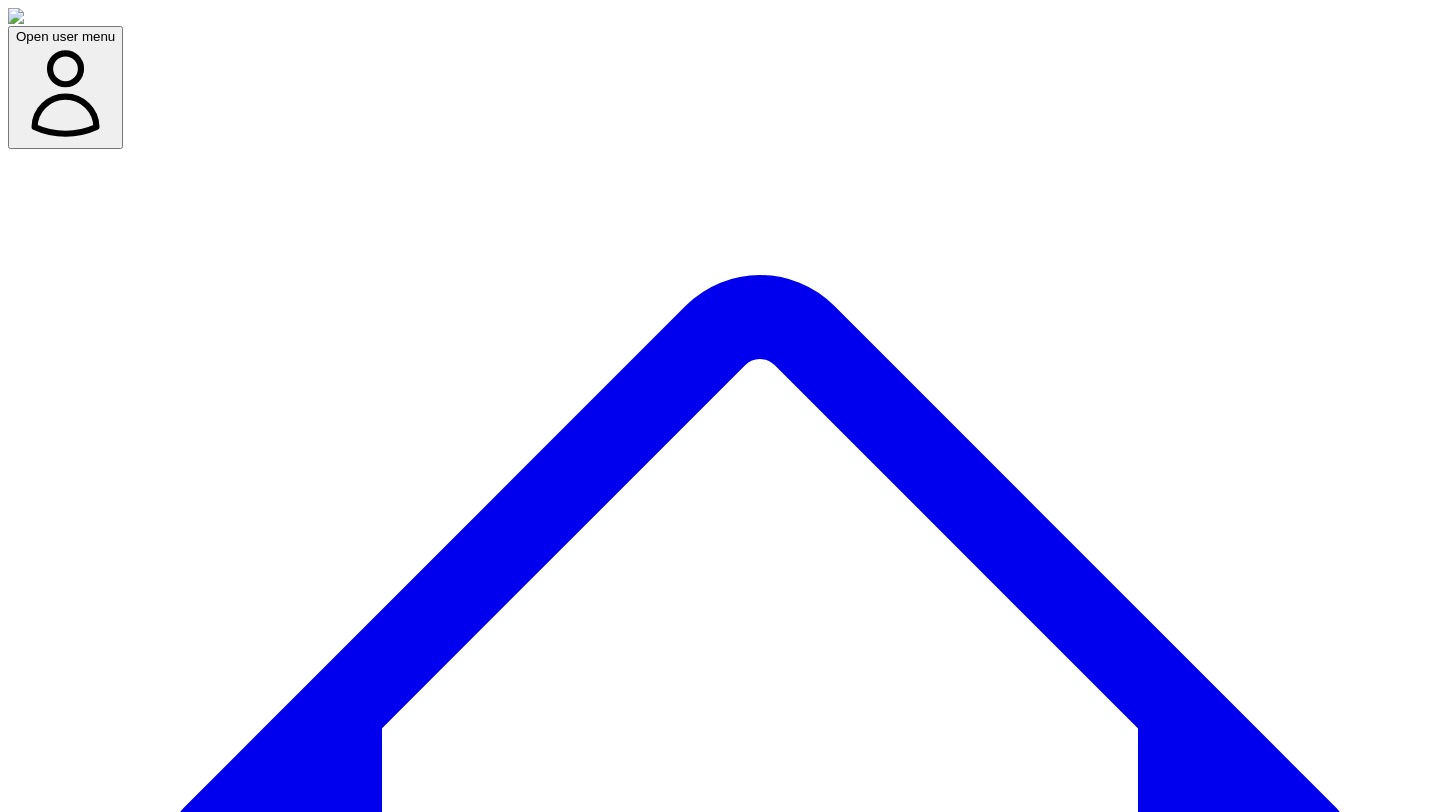 scroll, scrollTop: 294, scrollLeft: 0, axis: vertical 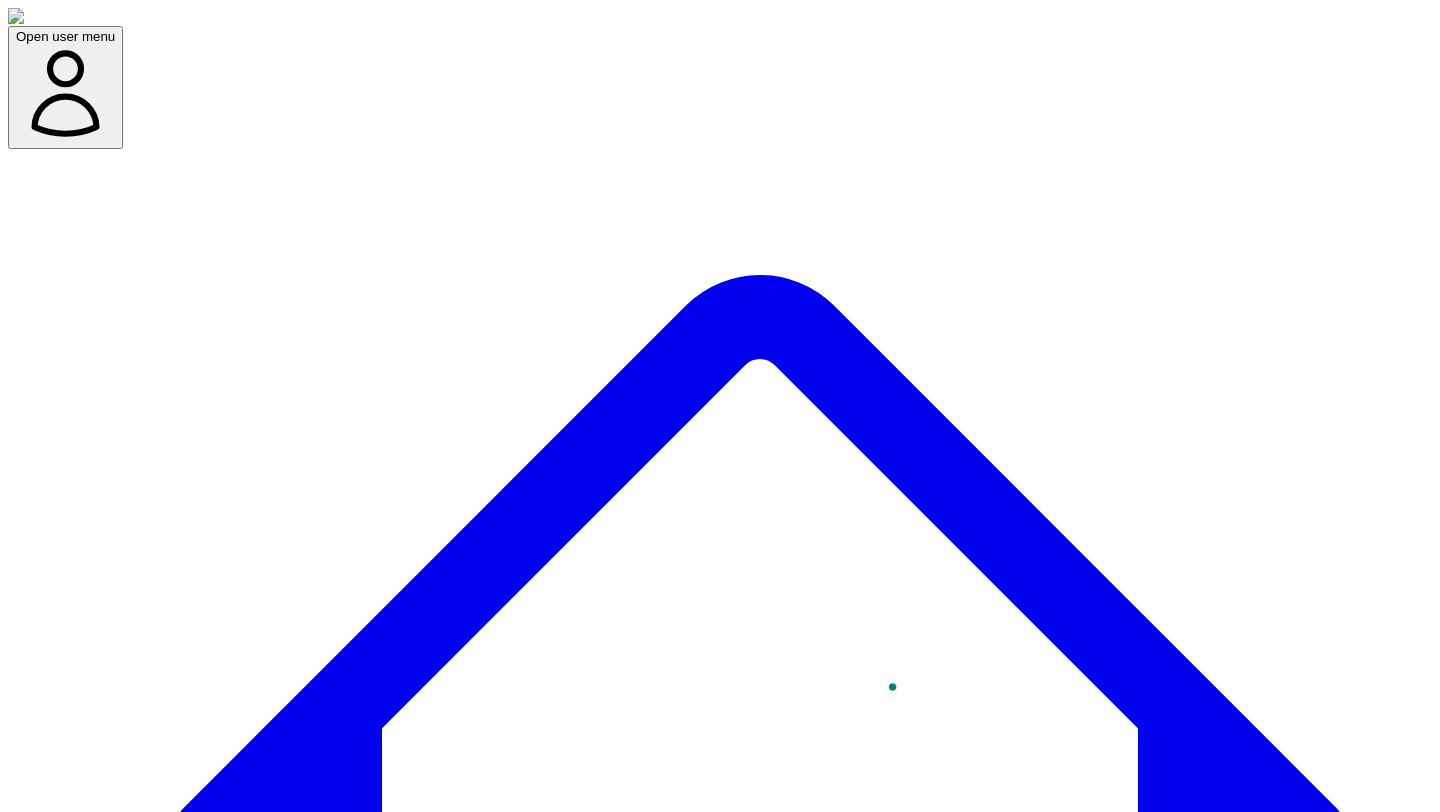 type on "*******" 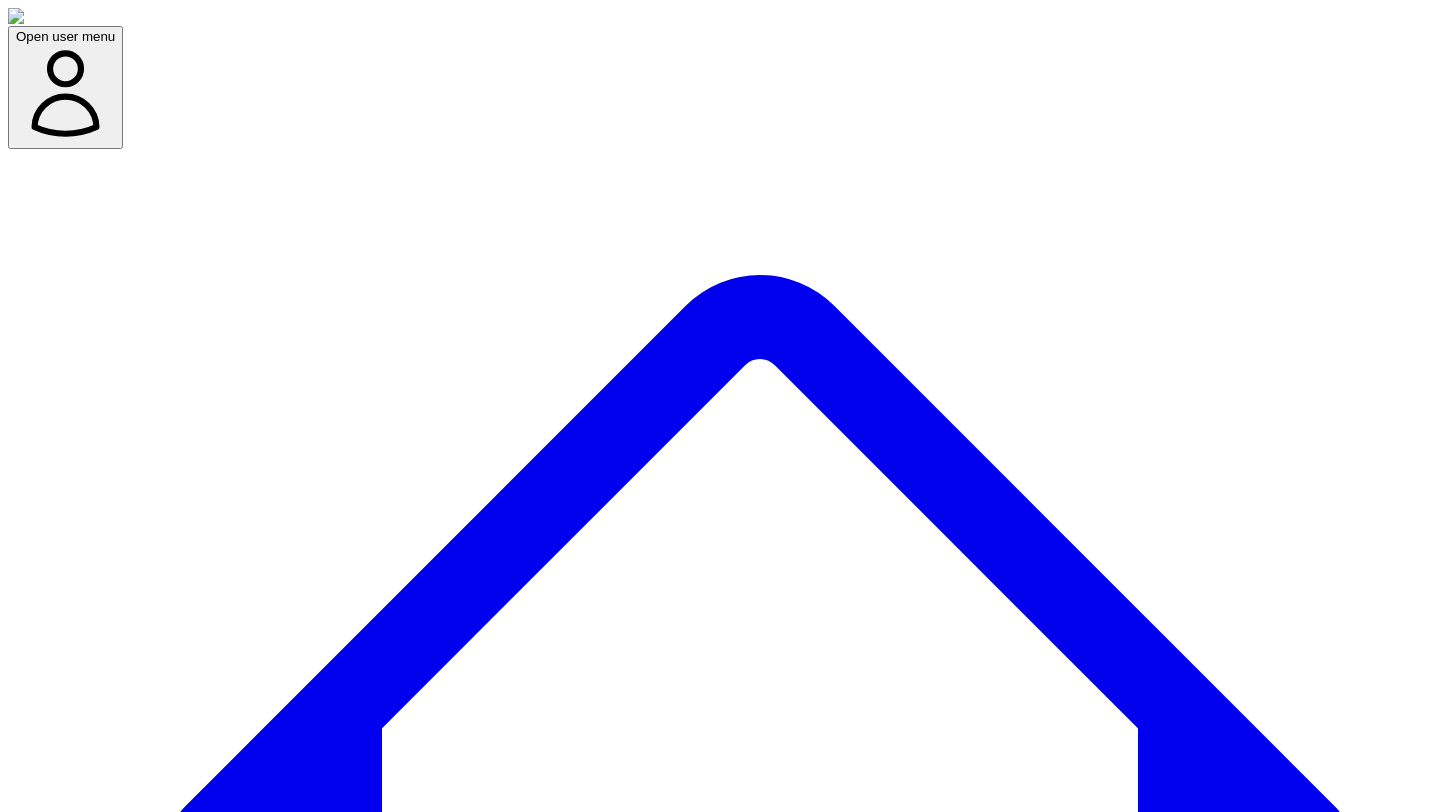 scroll, scrollTop: 468, scrollLeft: 0, axis: vertical 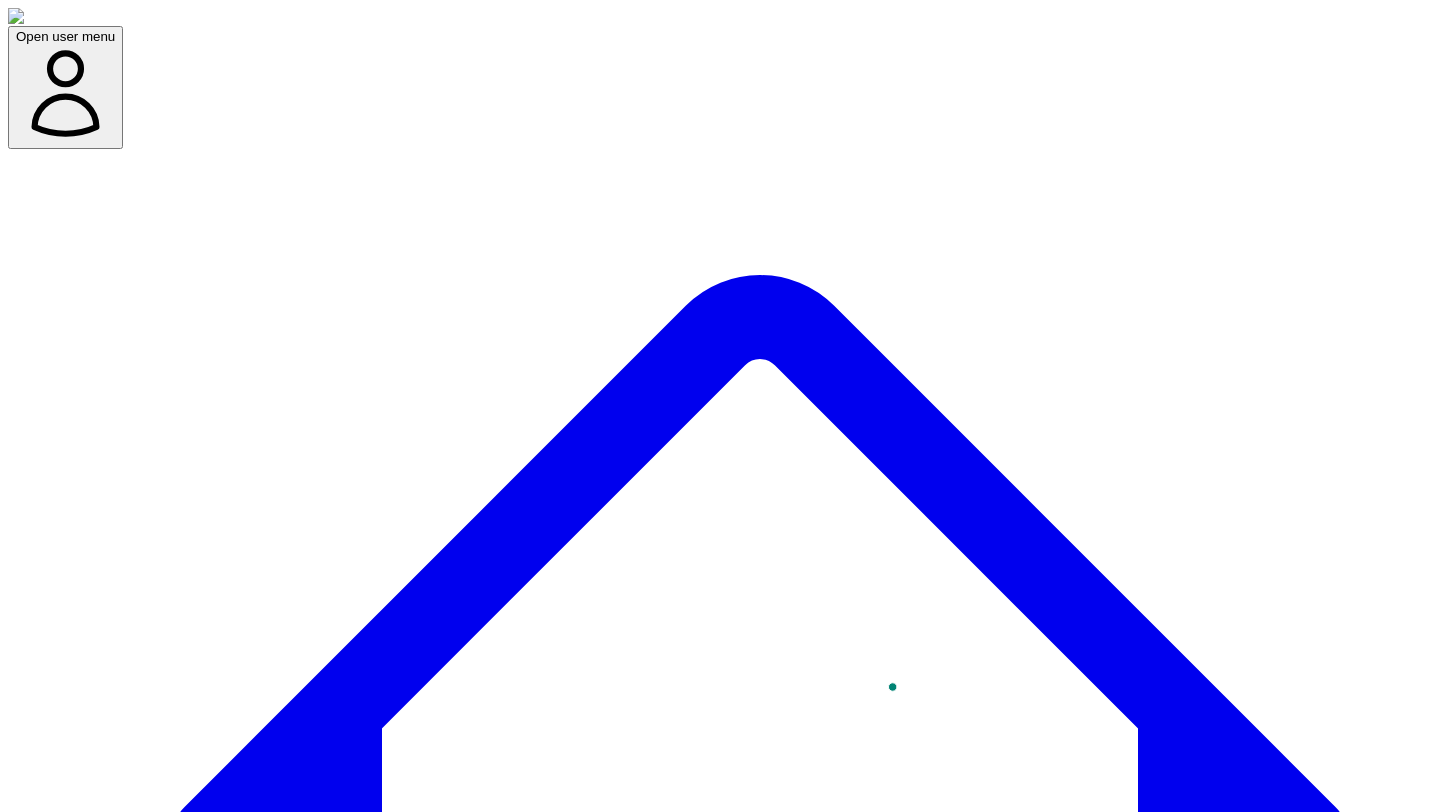 type on "*******" 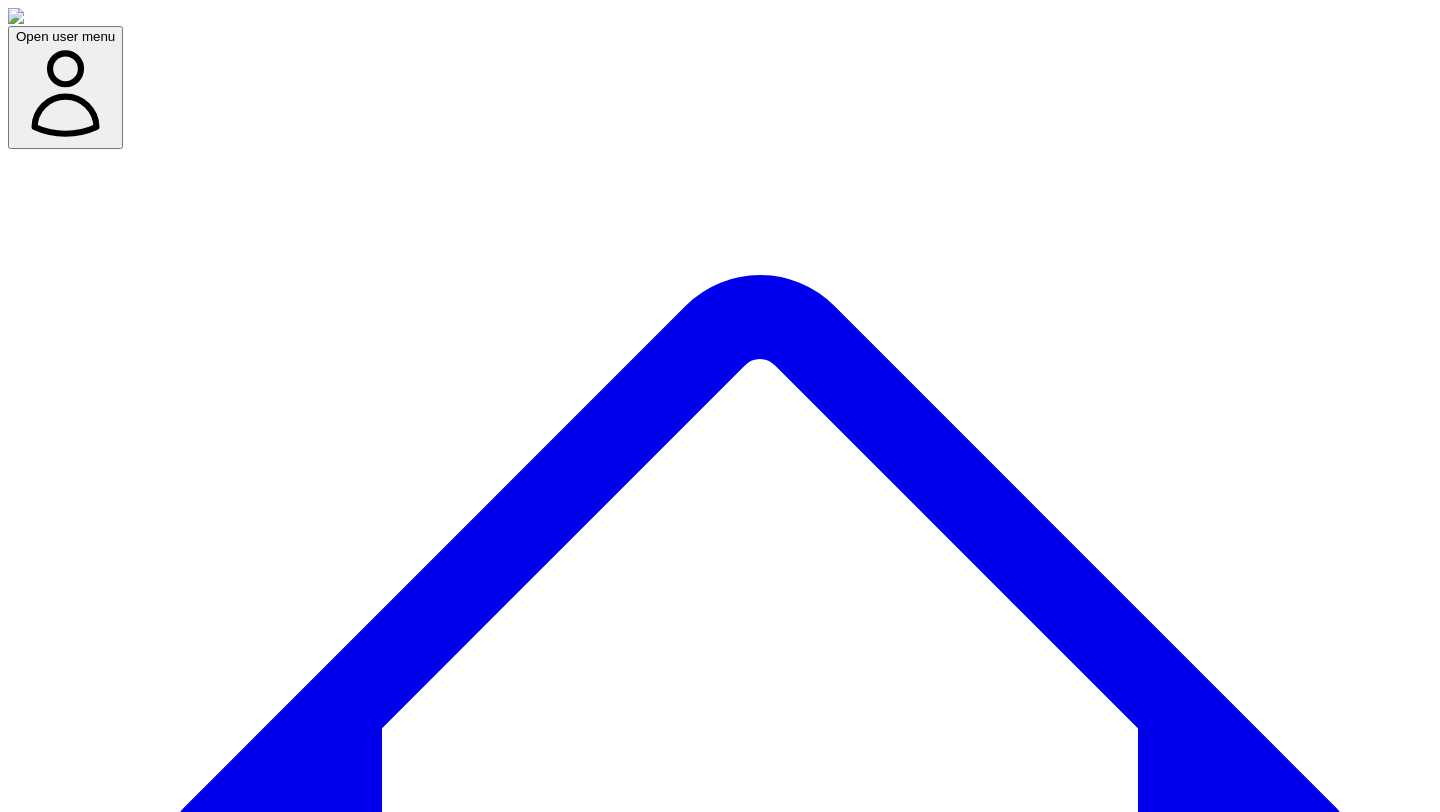 scroll, scrollTop: 694, scrollLeft: 0, axis: vertical 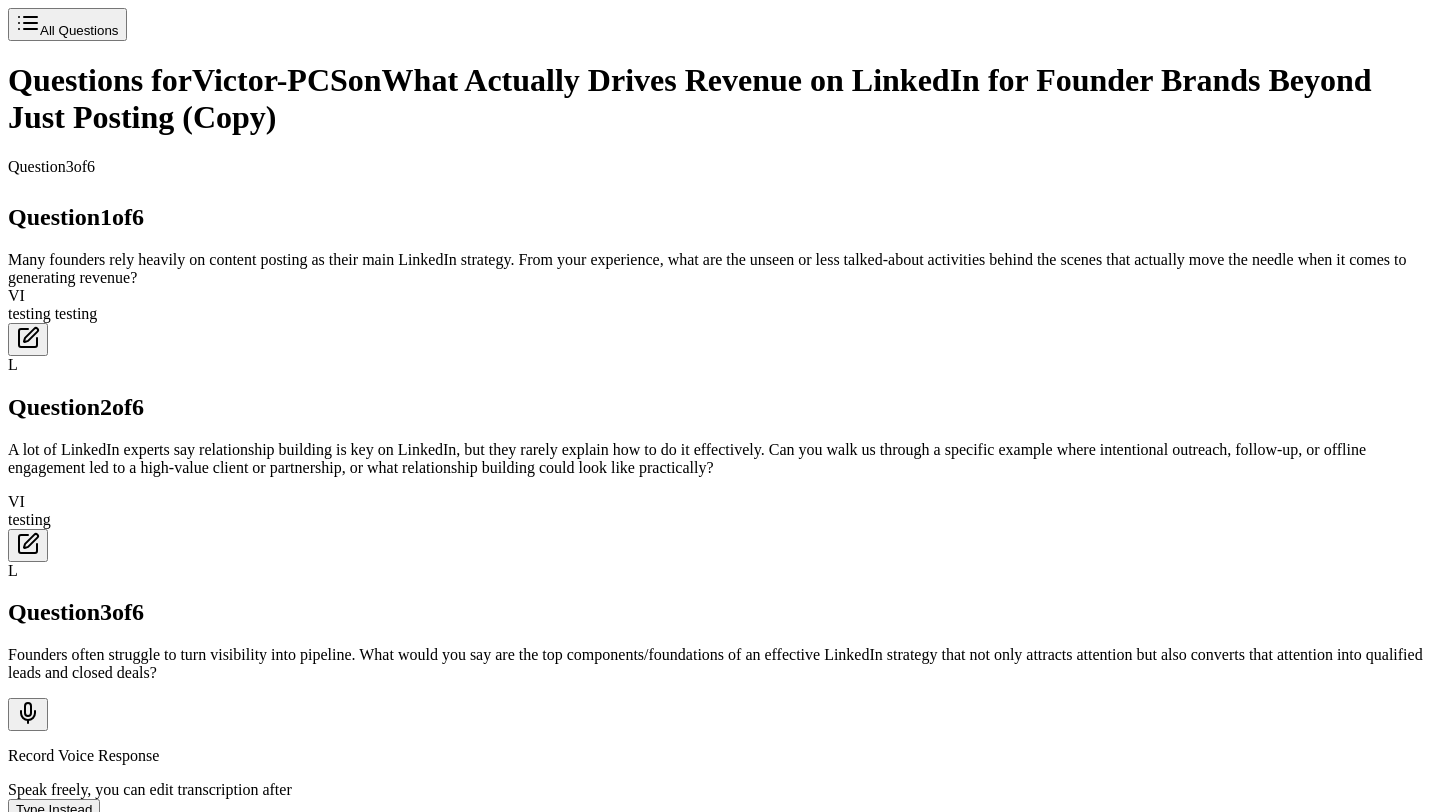 click on "All Questions" at bounding box center [79, 30] 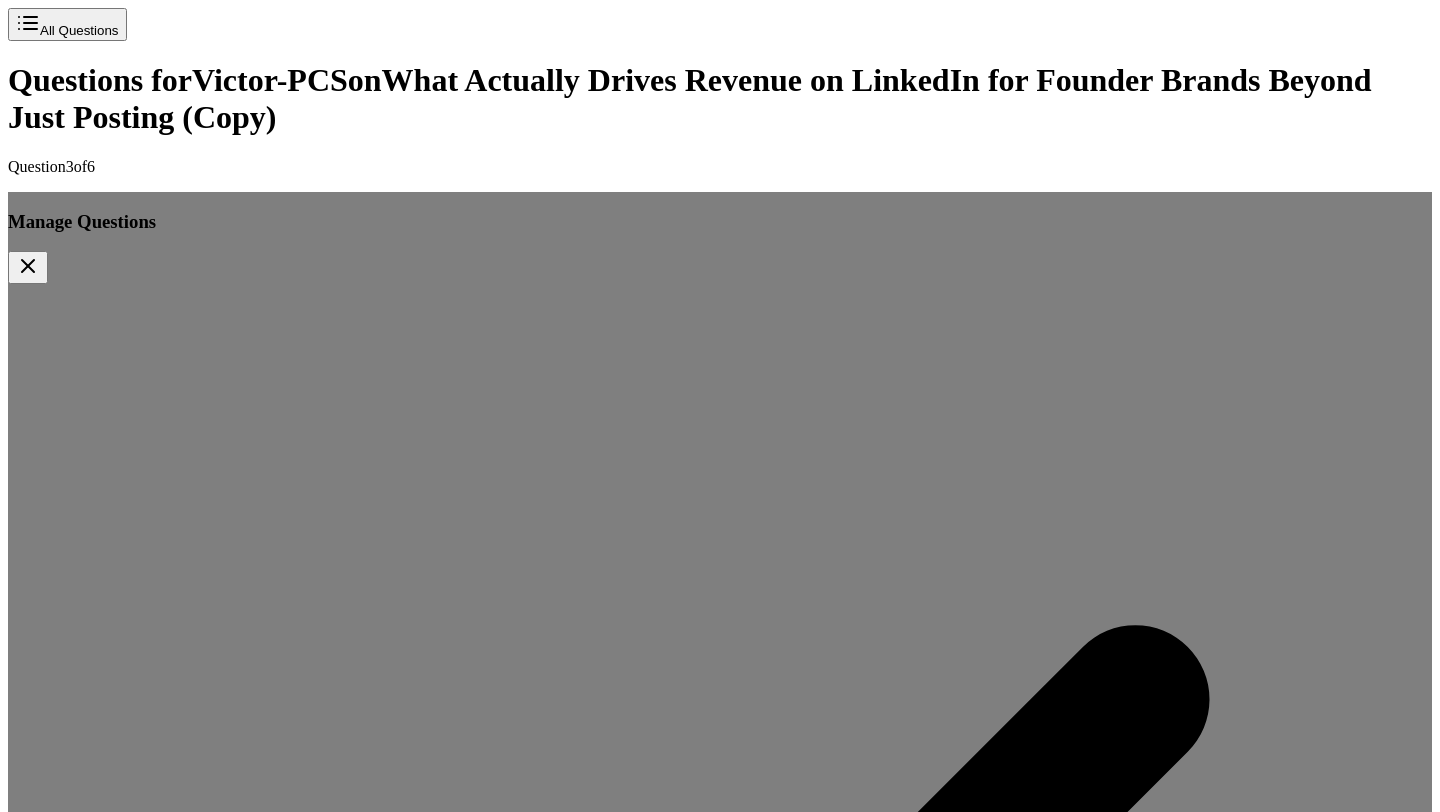 scroll, scrollTop: 132, scrollLeft: 0, axis: vertical 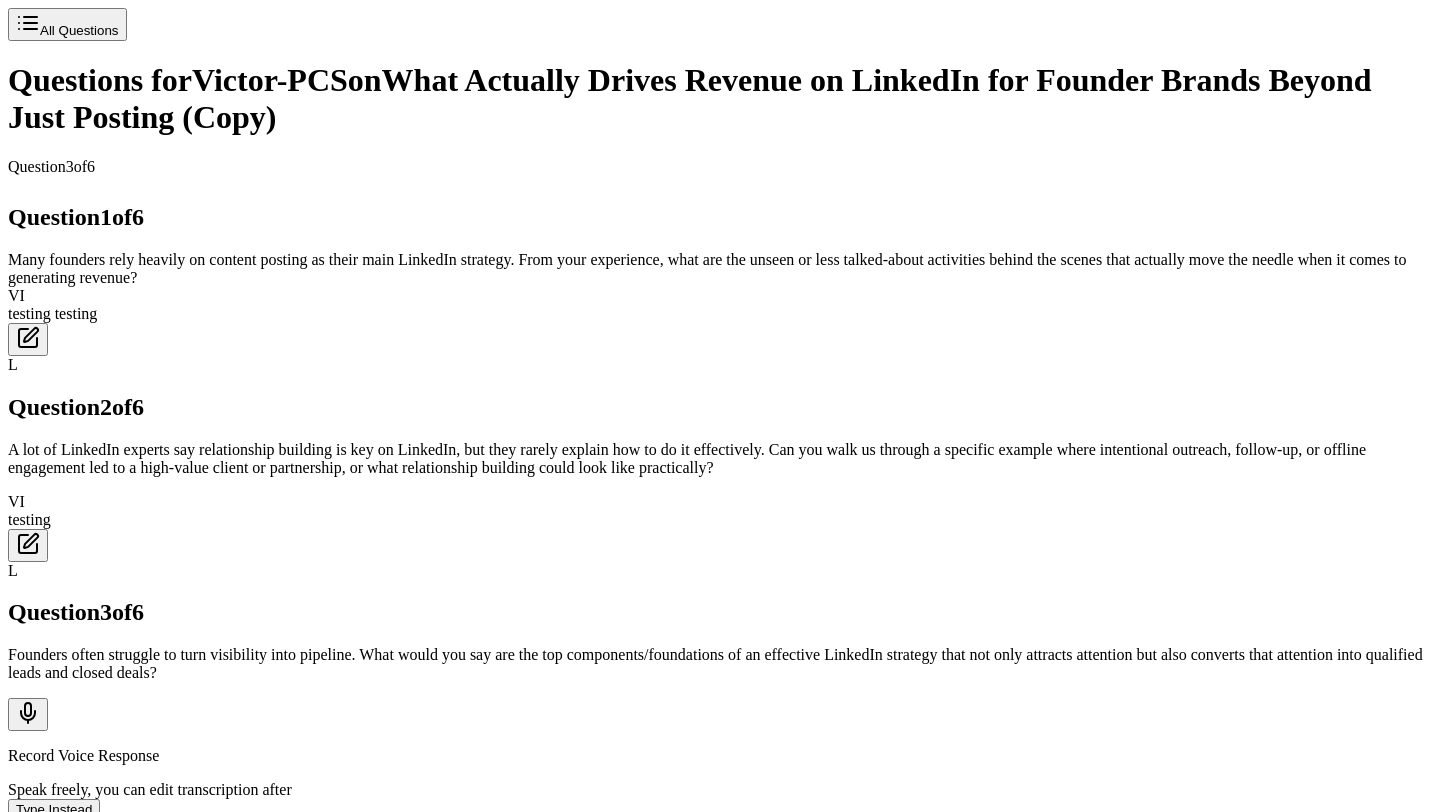 click on "All Questions" at bounding box center [67, 24] 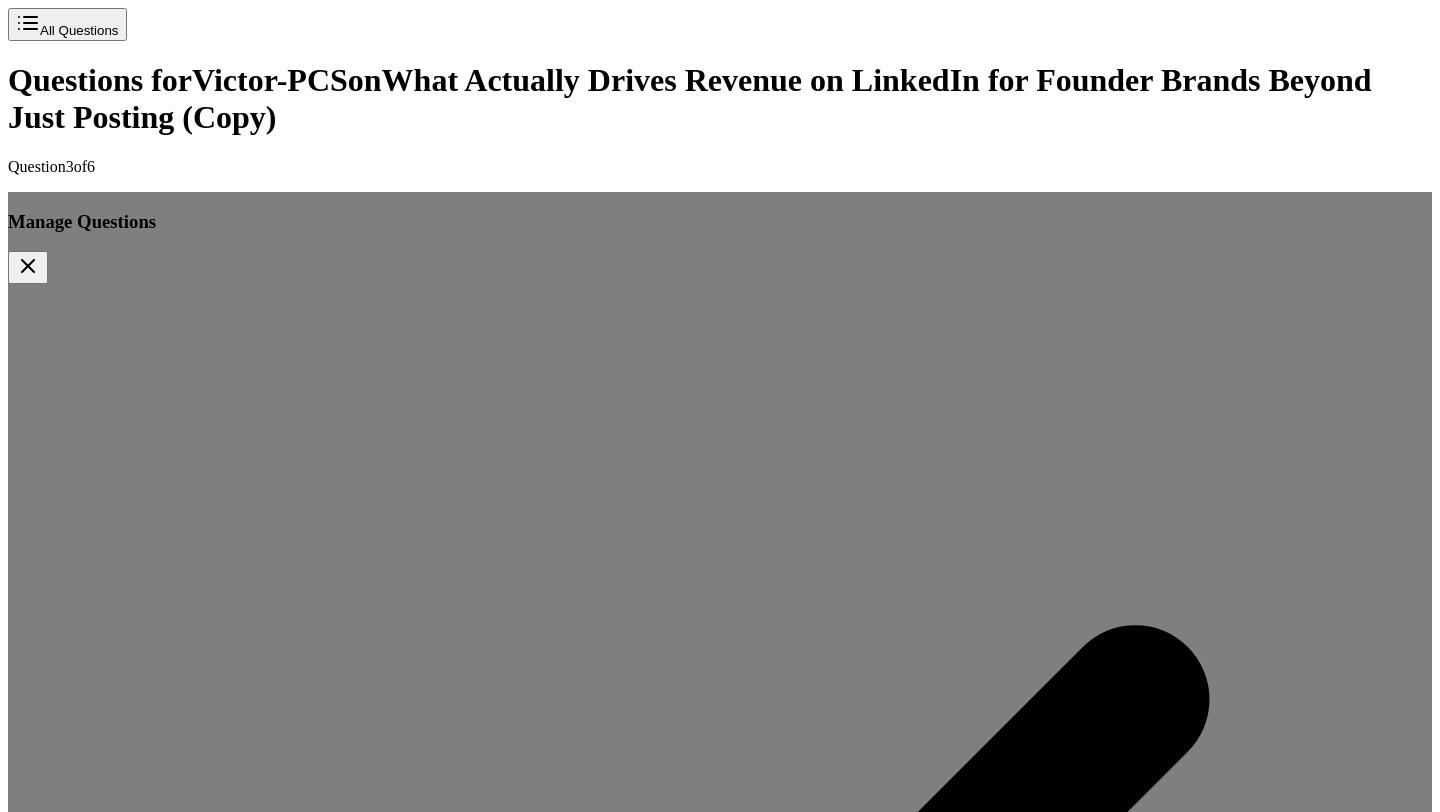 click on "Manage Questions Many founders rely heavily on content posting as their main LinkedIn strategy. From your experience, what are the unseen or less talked-about activities behind the scenes that actually move the needle when it comes to generating revenue? Answered A lot of LinkedIn experts say relationship building is key on LinkedIn, but they rarely explain how to do it effectively. Can you walk us through a specific example where intentional outreach, follow-up, or offline engagement led to a high-value client or partnership, or what relationship building could look like practically? Answered 3 Founders often struggle to turn visibility into pipeline. What would you say are the top components/foundations of an effective LinkedIn strategy that not only attracts attention but also converts that attention into qualified leads and closed deals? Current 4 5 6 Anything else you'd like to add?  Return to Questionnaire" at bounding box center [720, 3357] 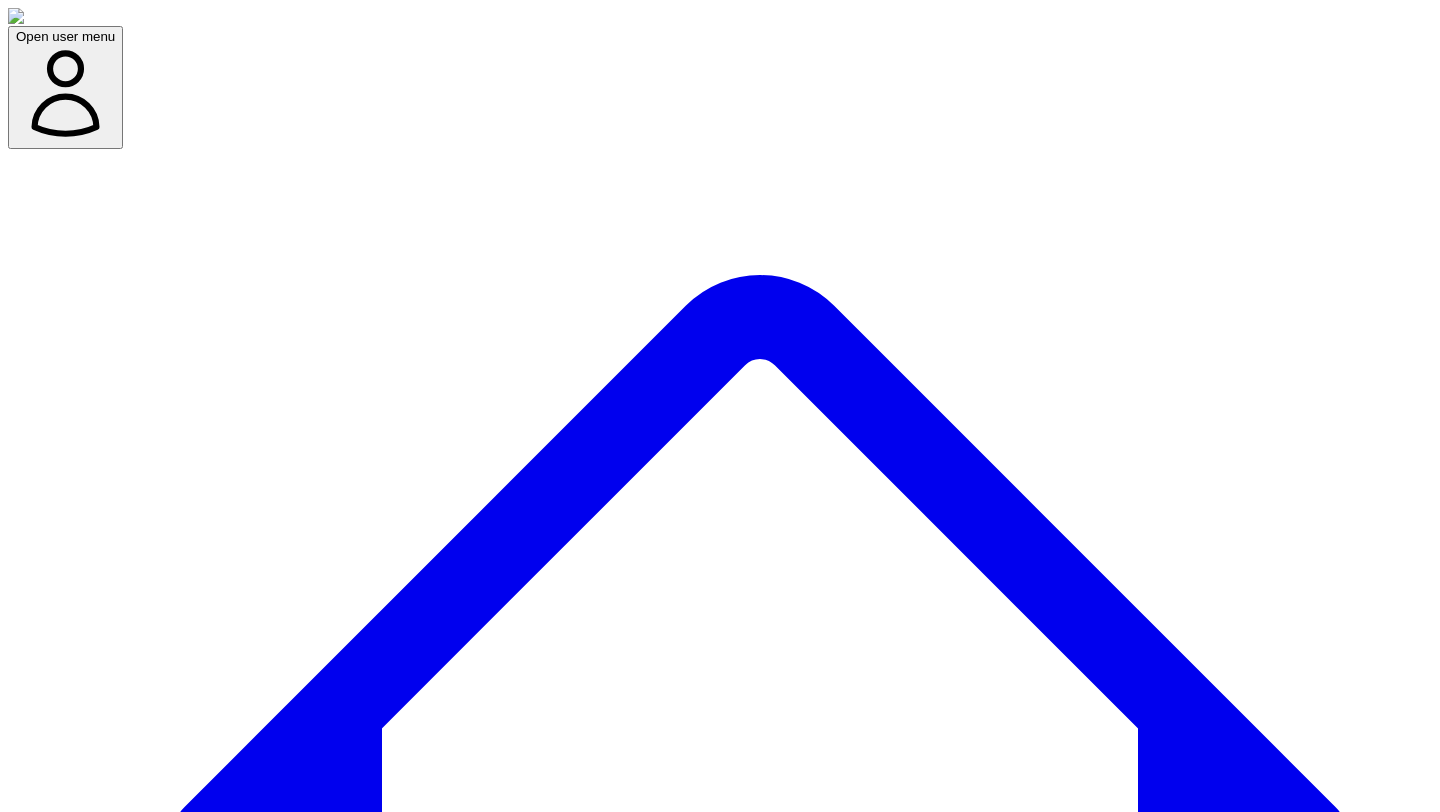 scroll, scrollTop: 0, scrollLeft: 0, axis: both 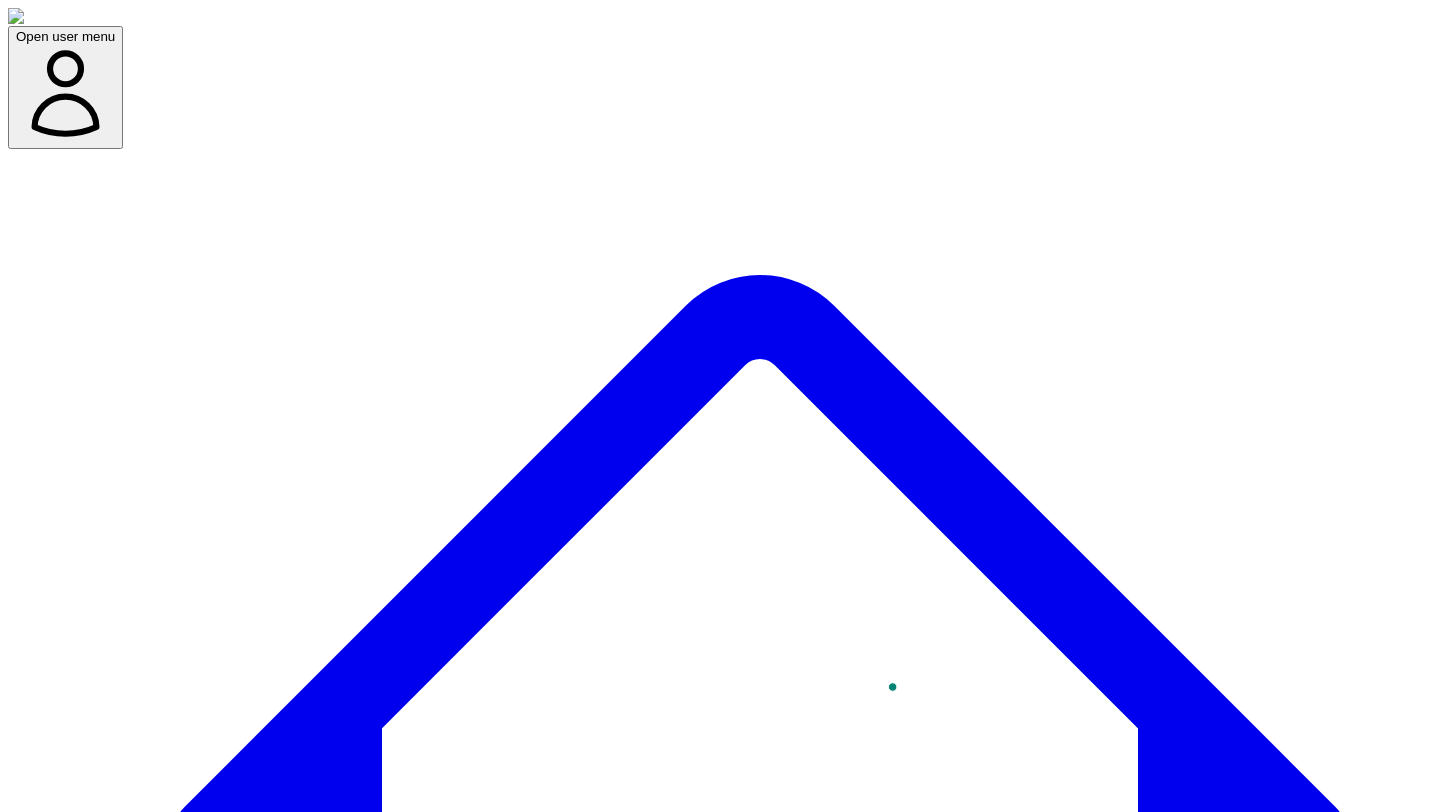 type on "**********" 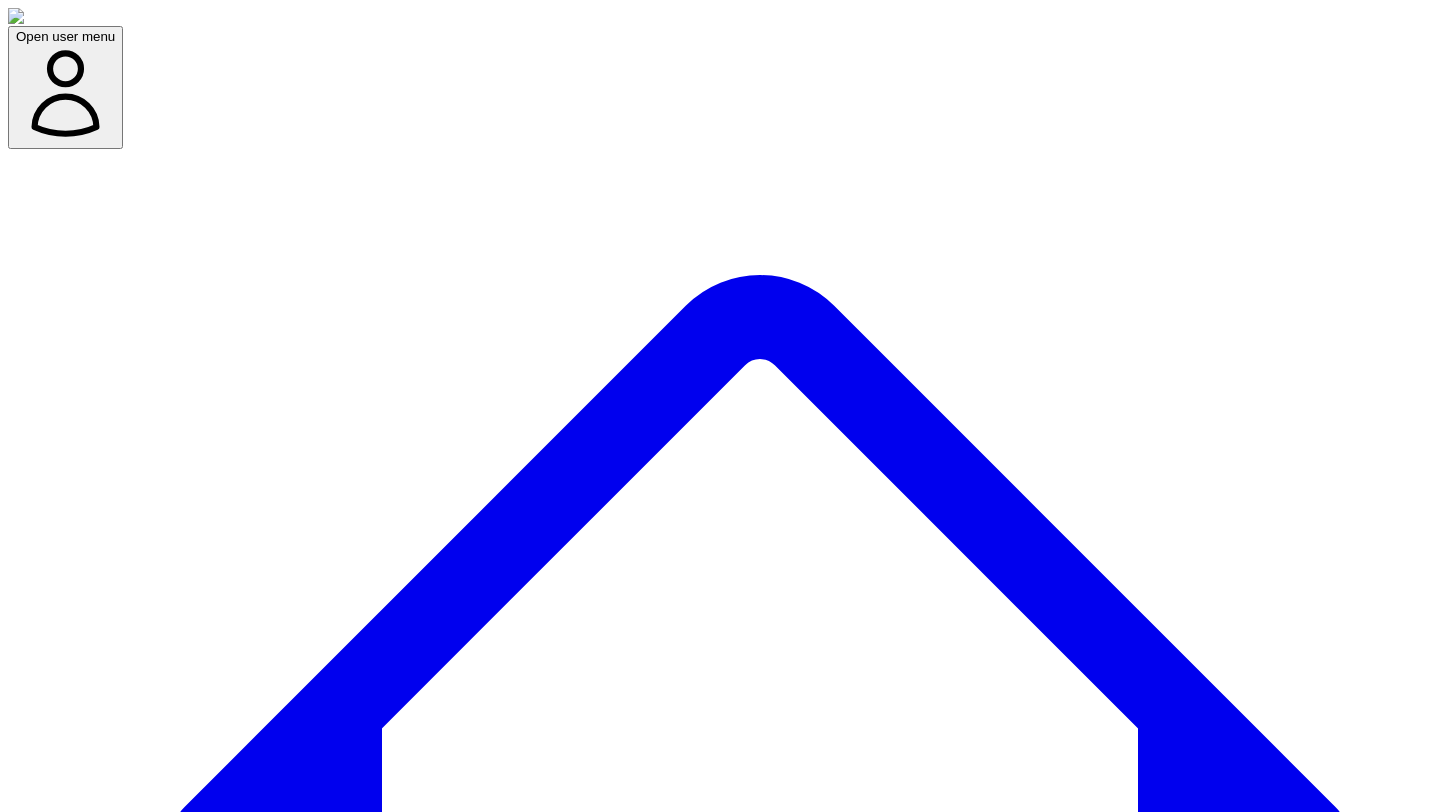 scroll, scrollTop: 972, scrollLeft: 0, axis: vertical 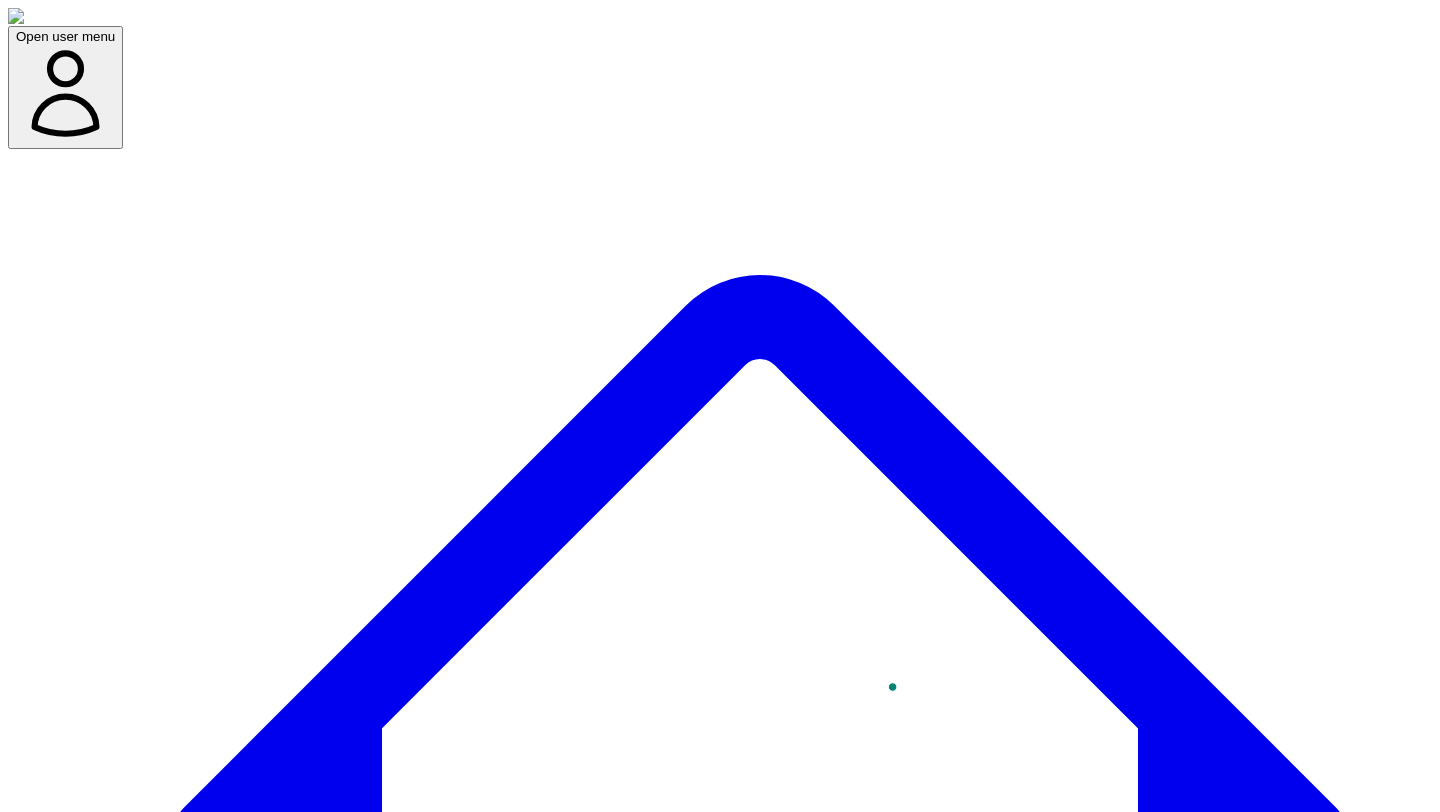 type on "**********" 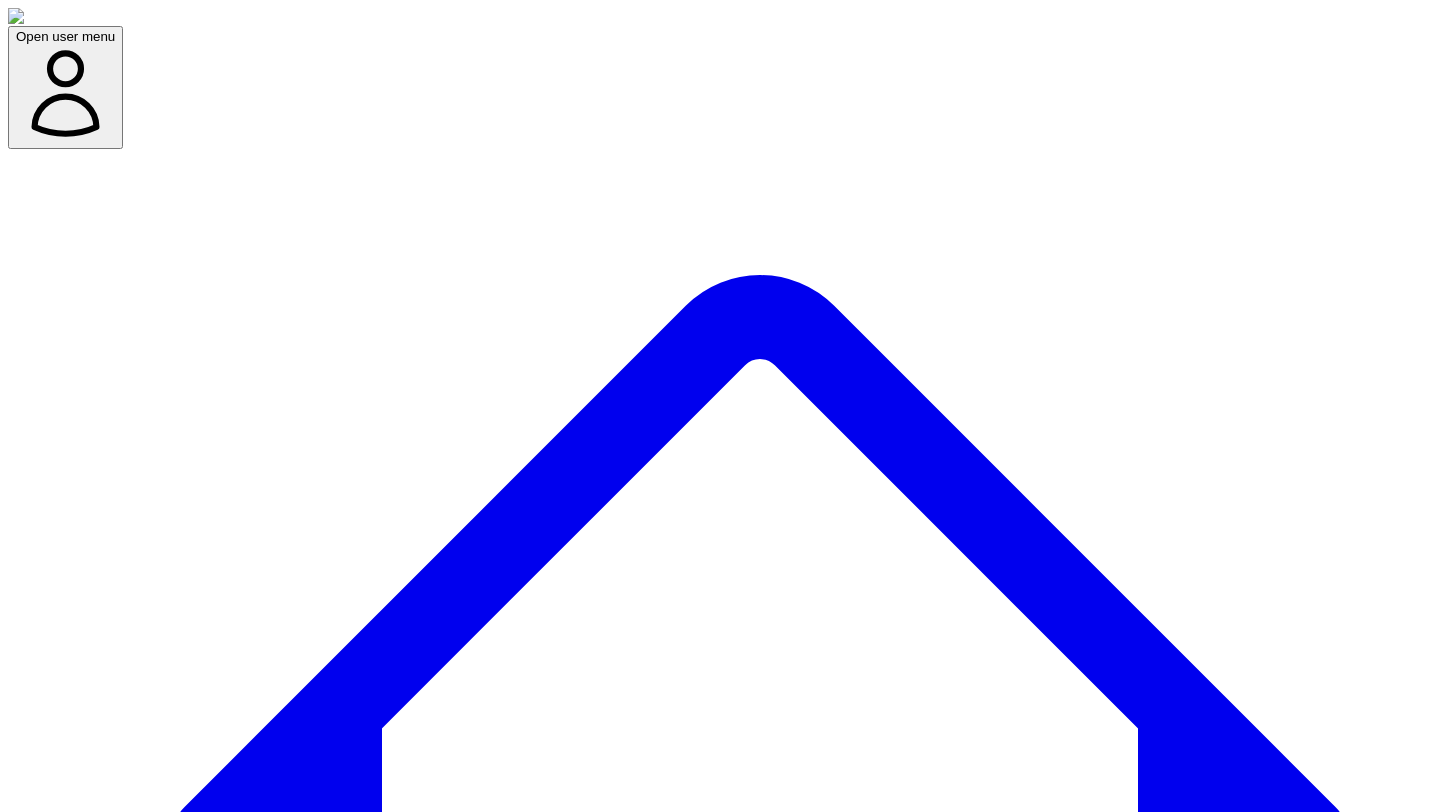 scroll, scrollTop: 1002, scrollLeft: 0, axis: vertical 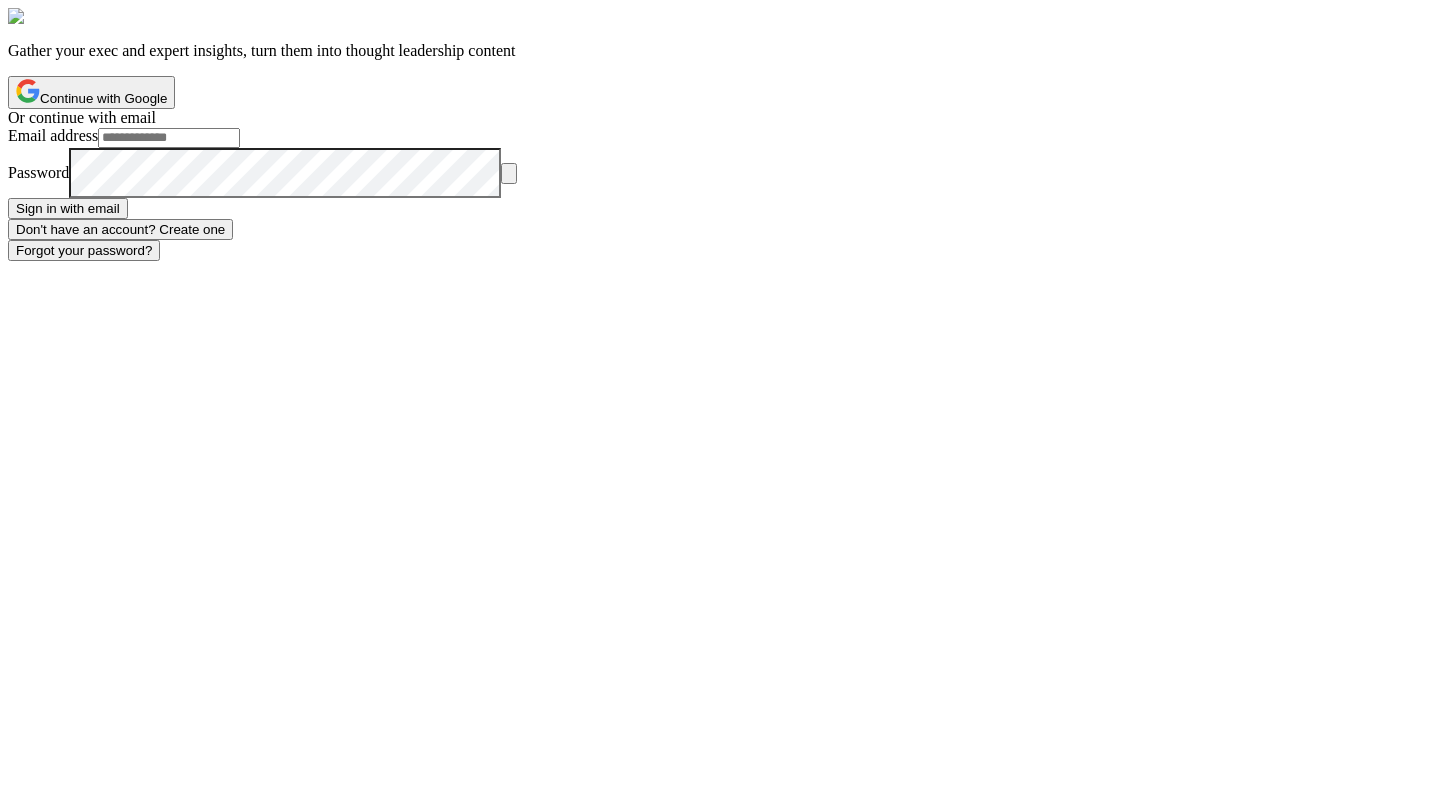 click on "Continue with Google" at bounding box center [91, 92] 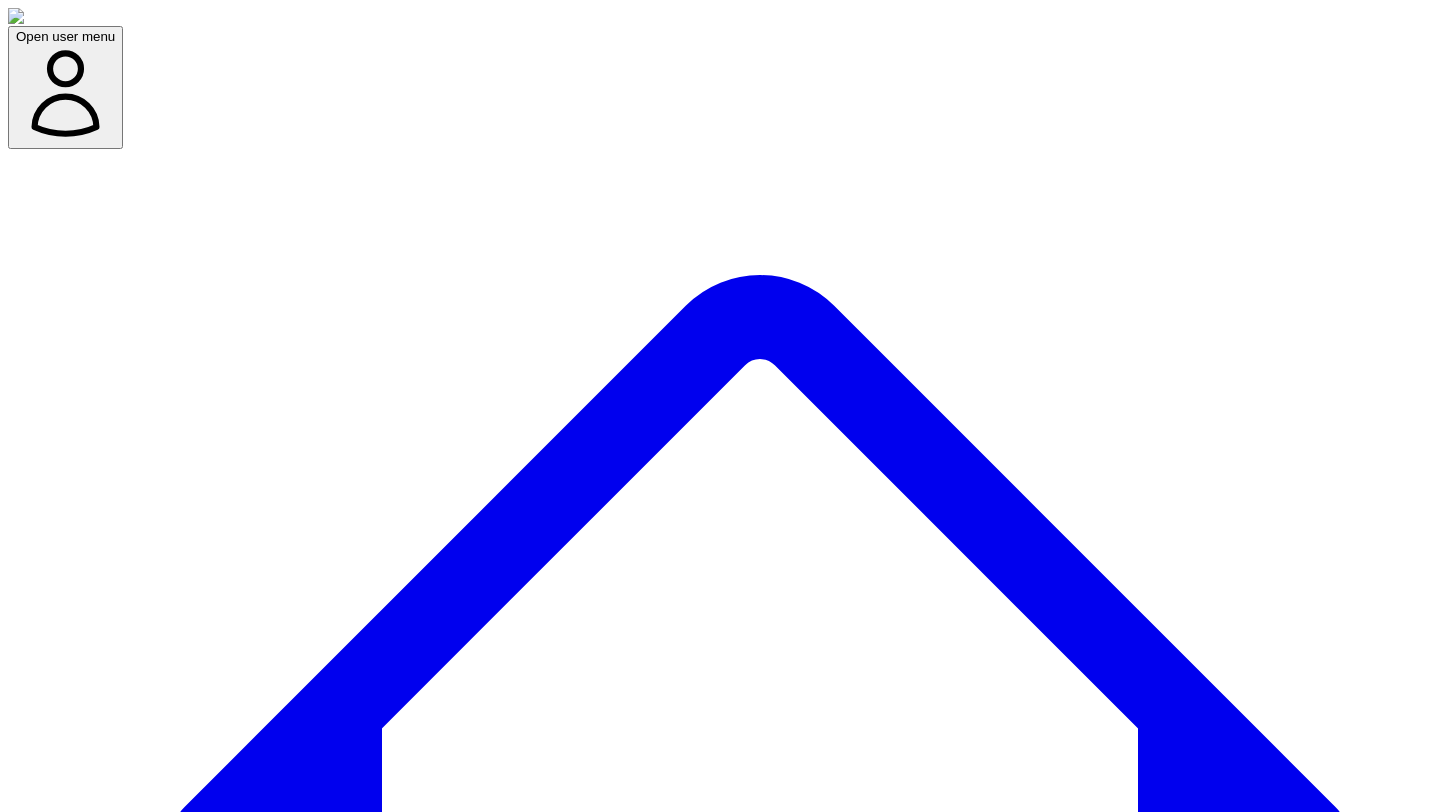 scroll, scrollTop: 0, scrollLeft: 0, axis: both 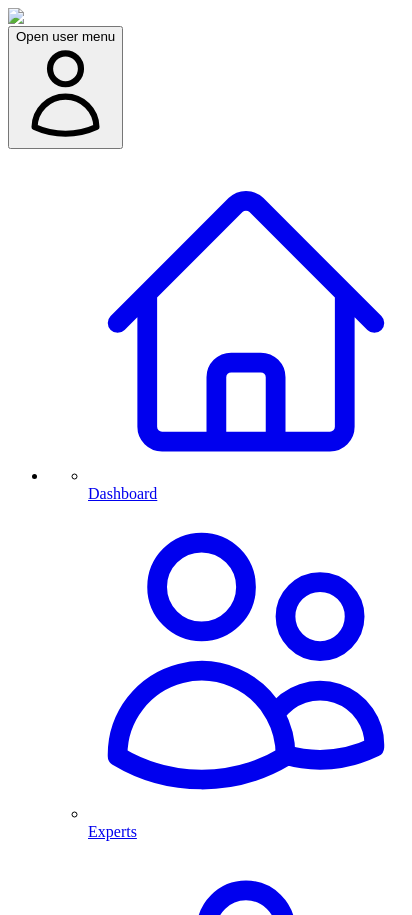 click 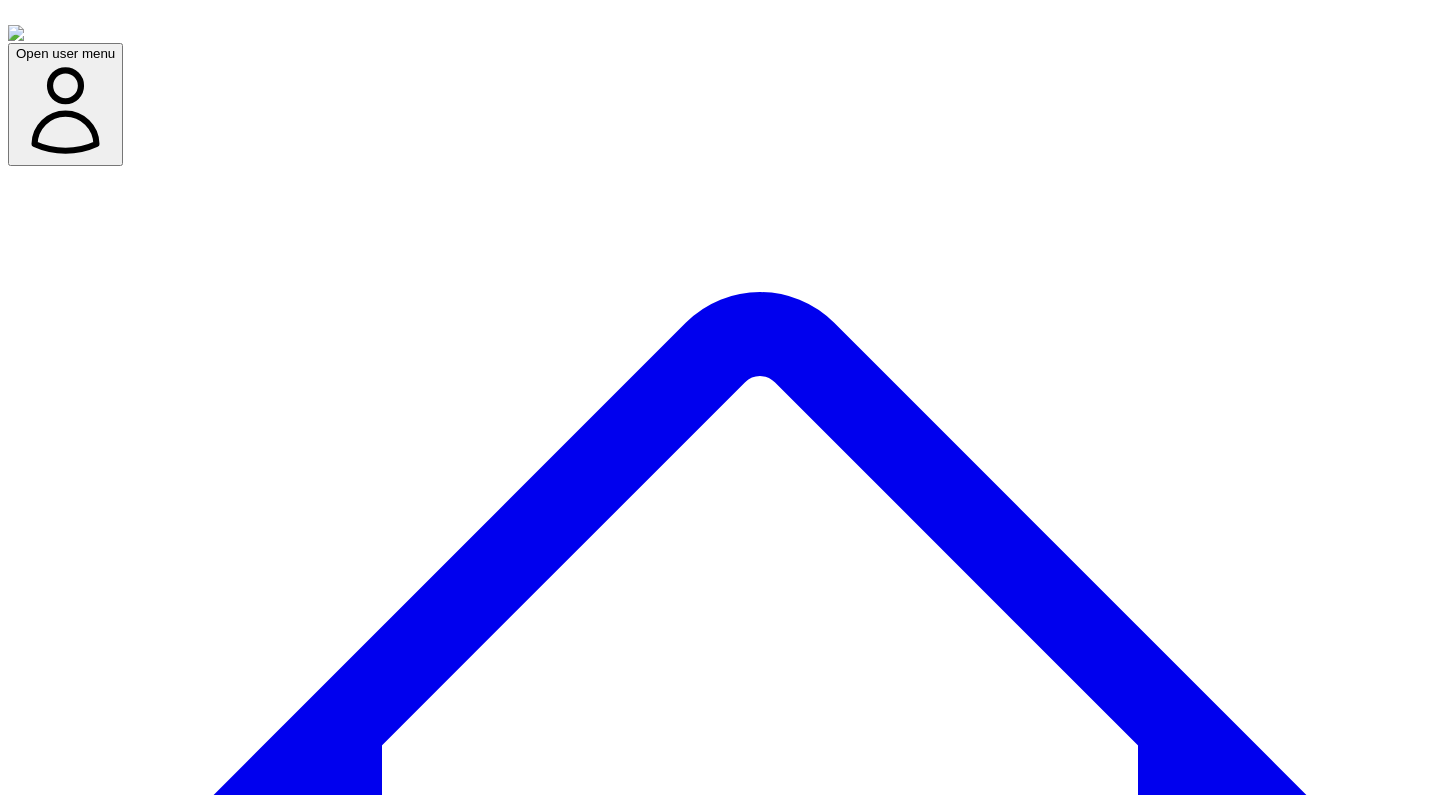 scroll, scrollTop: 0, scrollLeft: 0, axis: both 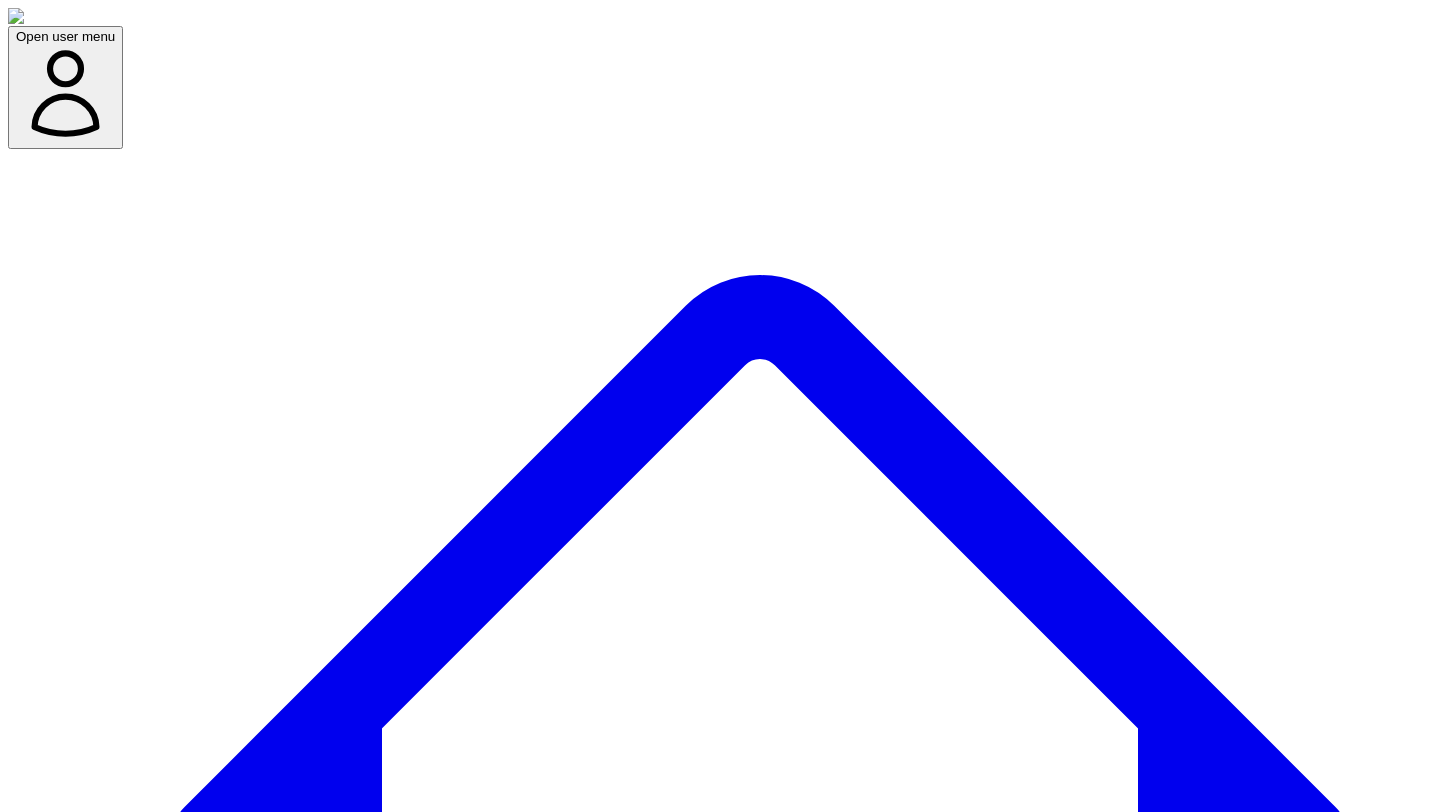 click on "My journey from content agency owner to co-founder at Leaps, the expertise to content platform" at bounding box center [320, 9345] 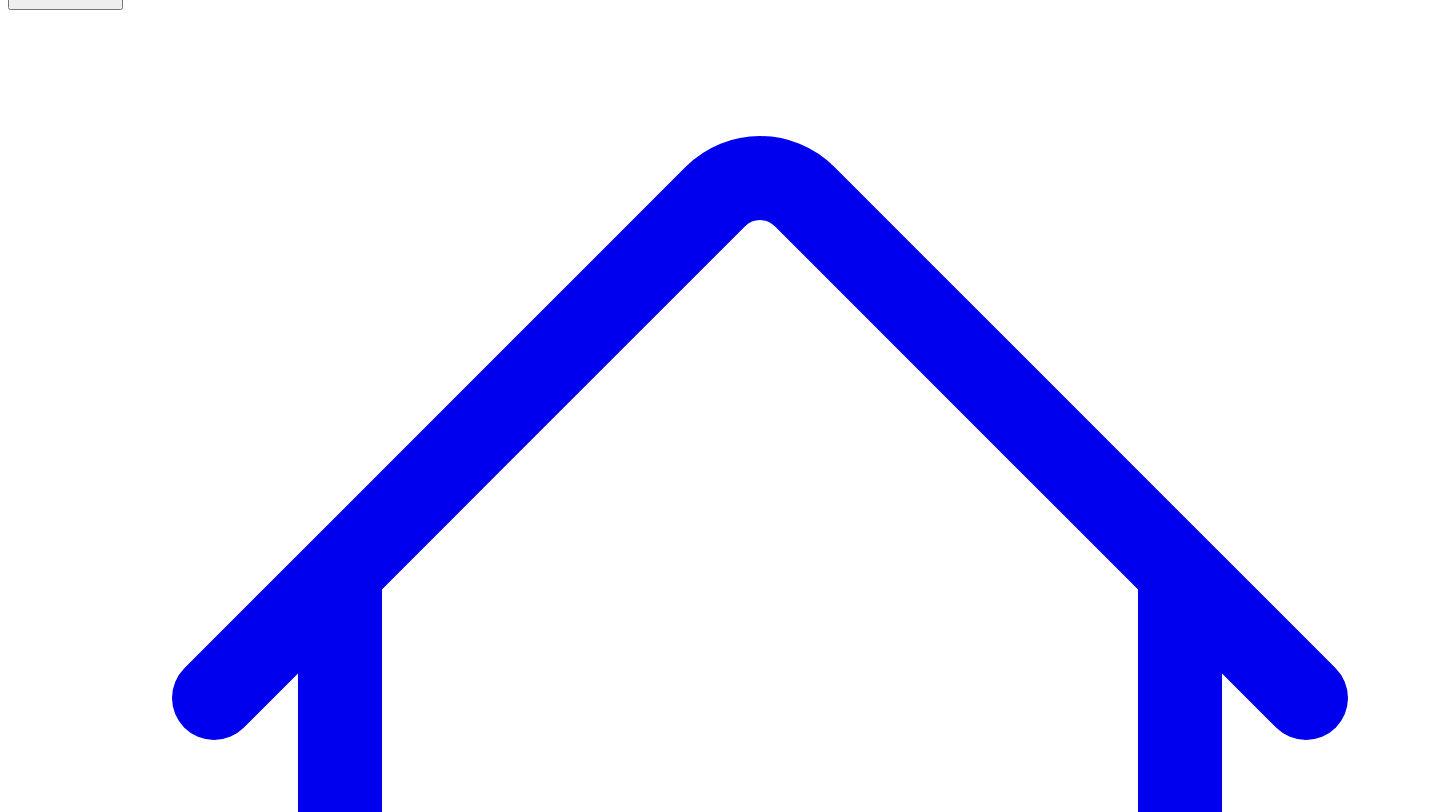 scroll, scrollTop: 144, scrollLeft: 0, axis: vertical 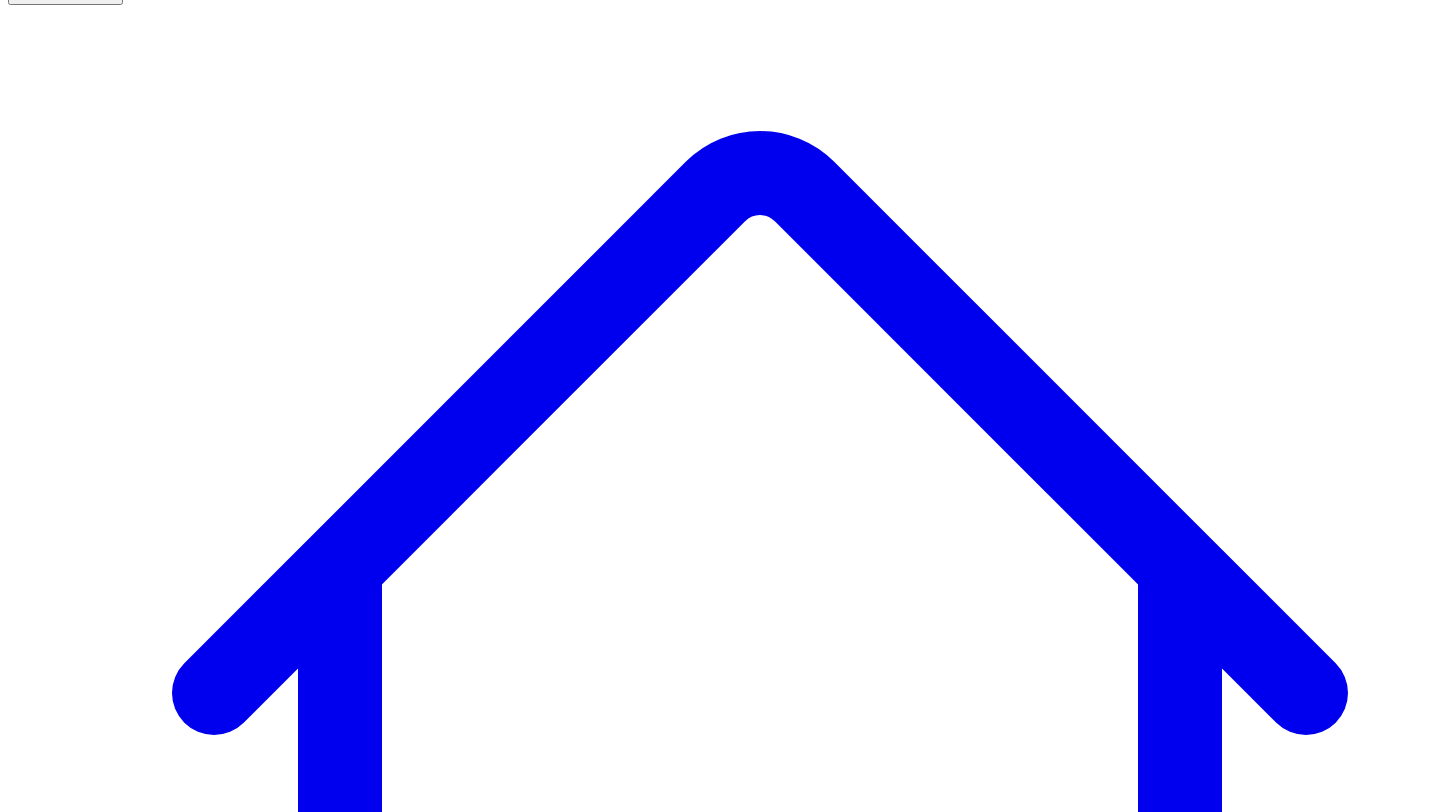 click on "Newsletters Newsletters" at bounding box center [420, 7510] 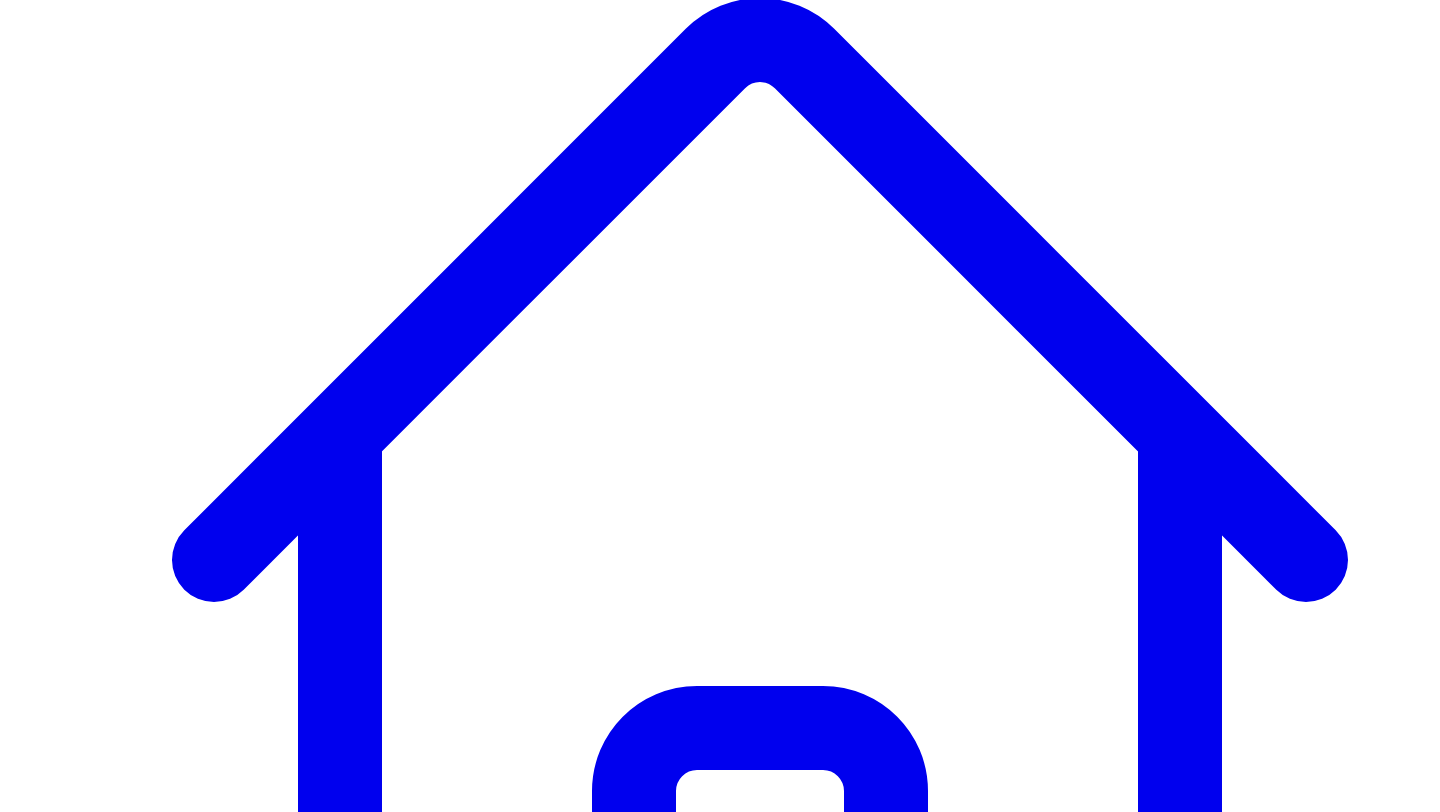 scroll, scrollTop: 279, scrollLeft: 0, axis: vertical 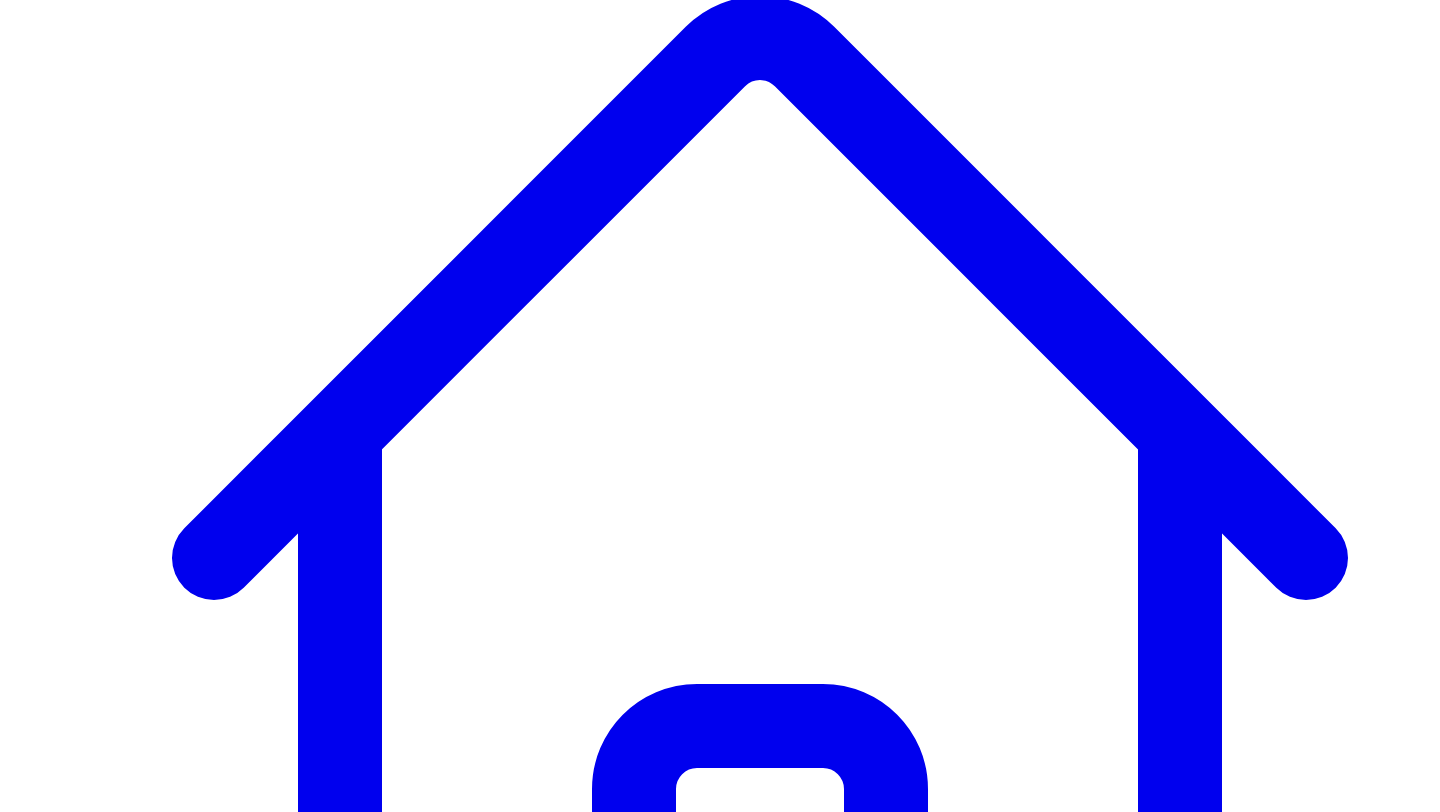 click on "Save as Writing Style" at bounding box center [91, 7429] 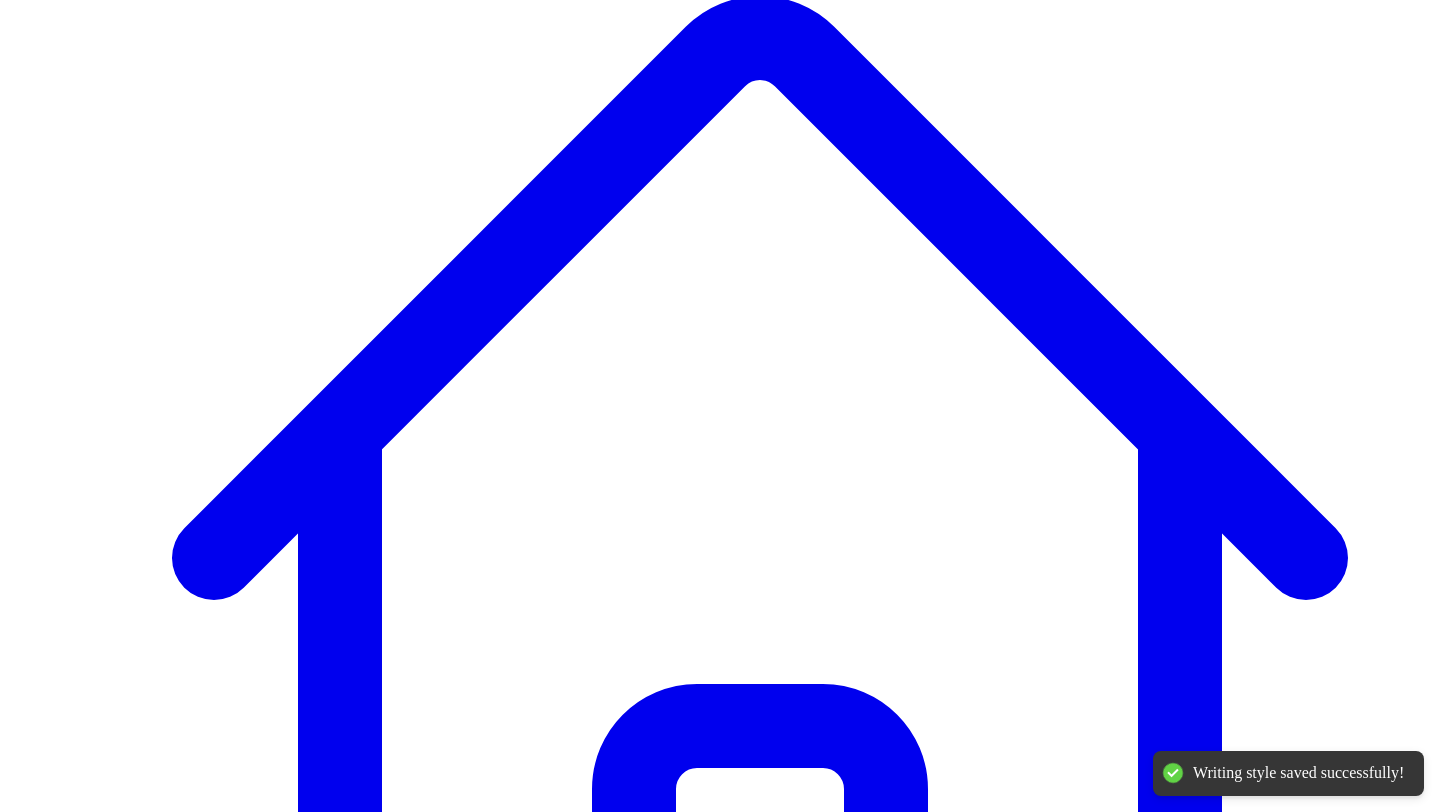 click on "My journey from content agency owner to co-founder at Leaps, the expertise to content platform View and manage expert responses and content for this project Project Settings Due Date: [DATE] SME Reminder Frequency: [FREQUENCY] [FREQUENCY] [FREQUENCY] [FREQUENCY] Edit Responses Responses Social Posts Social Newsletters Newsletters Carousels Carousels Bites & Quotes Bites & Quotes Content Outline Outline [FIRST] [LAST] Writing Style Saved Saving... [SAVE_STATUS] [SAVE_STATUS] [SAVE_STATUS] [SAVE_STATUS] [SAVE_STATUS] [SAVE_STATUS] [SAVE_STATUS] [SAVE_STATUS] [SAVE_STATUS] [SAVE_STATUS] [SAVE_STATUS] [SAVE_STATUS] [SAVE_STATUS] [SAVE_STATUS] [SAVE_STATUS] [SAVE_STATUS] [SAVE_STATUS] [SAVE_STATUS] [SAVE_STATUS]" at bounding box center [720, 8164] 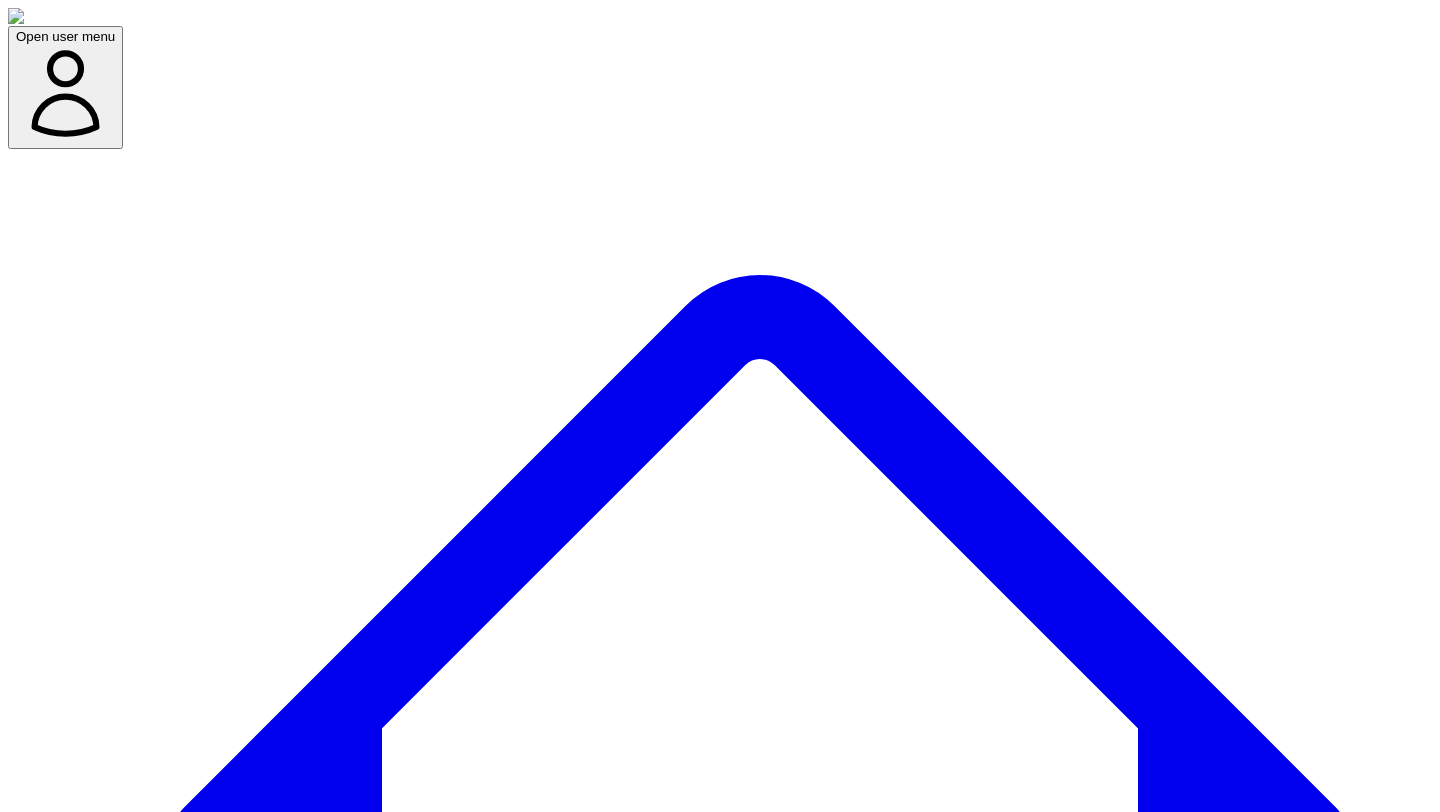 scroll, scrollTop: 144, scrollLeft: 0, axis: vertical 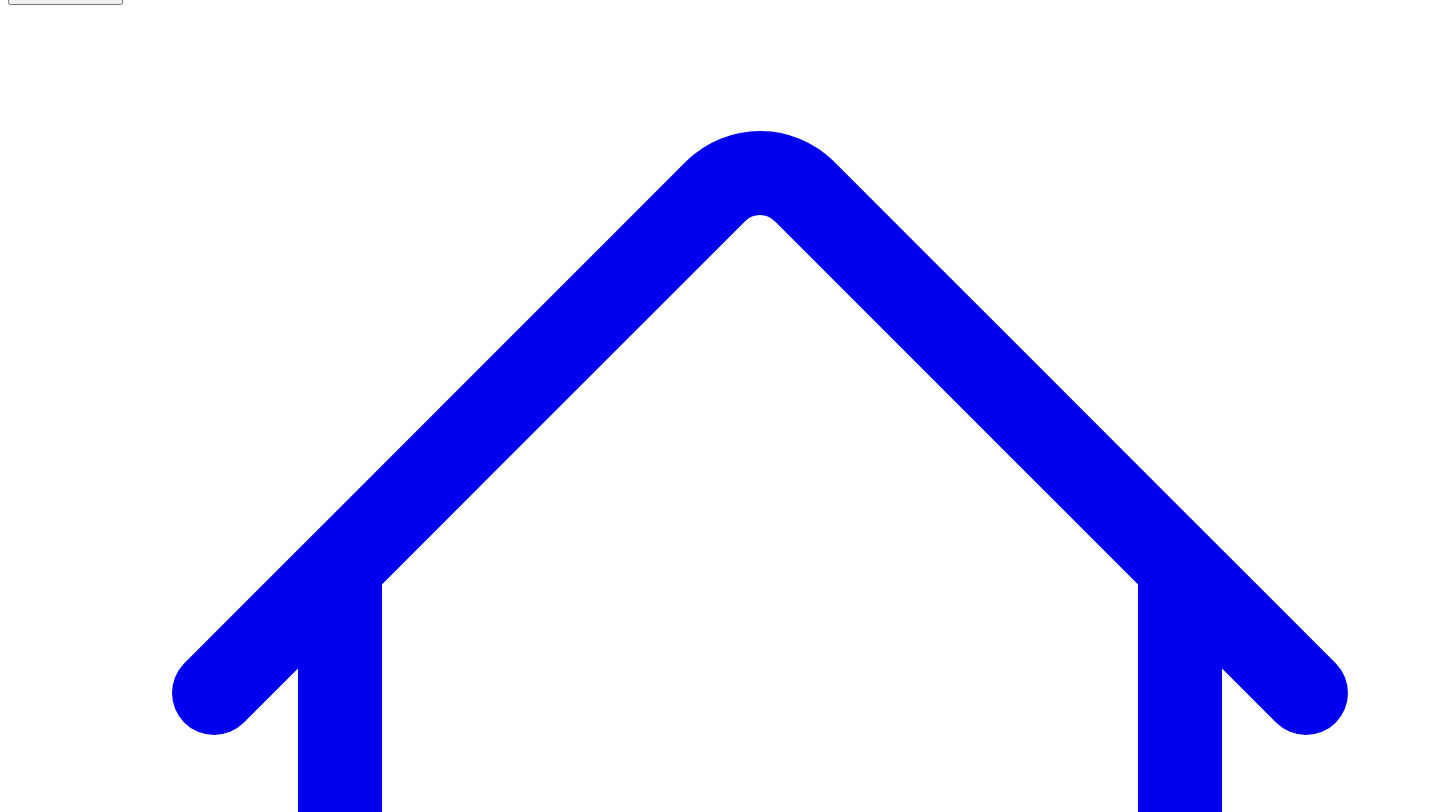 click on "Newsletters" at bounding box center [398, 7516] 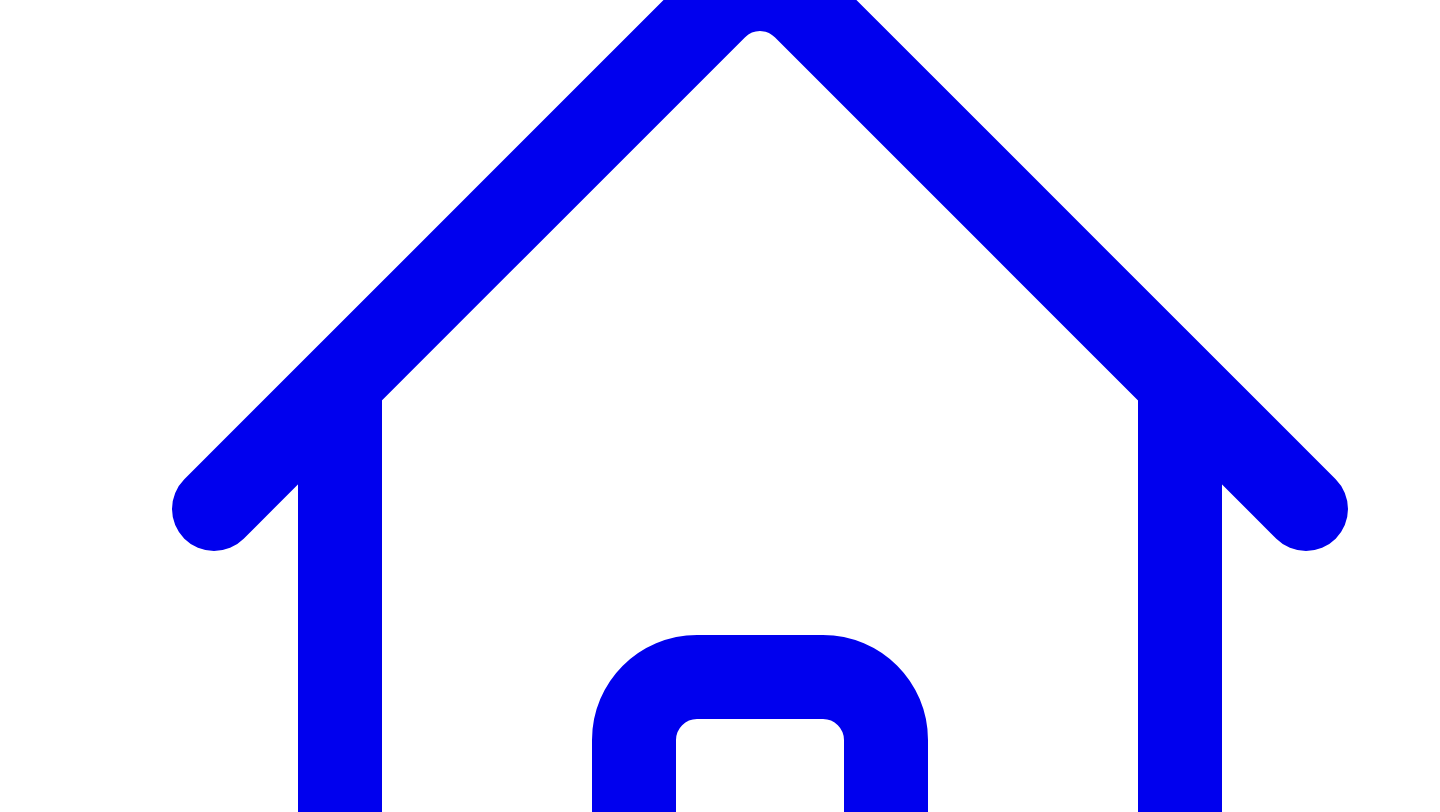 scroll, scrollTop: 340, scrollLeft: 0, axis: vertical 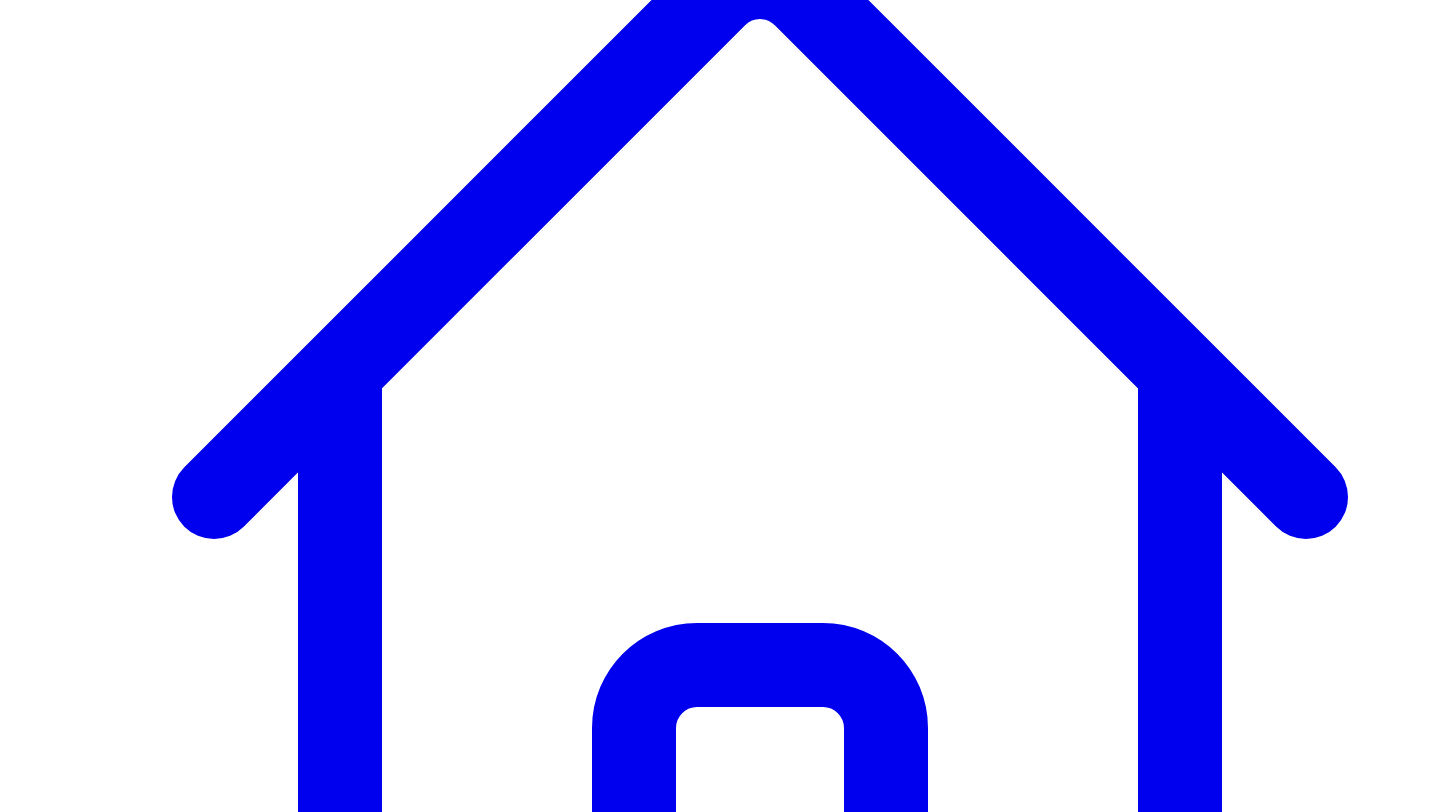type 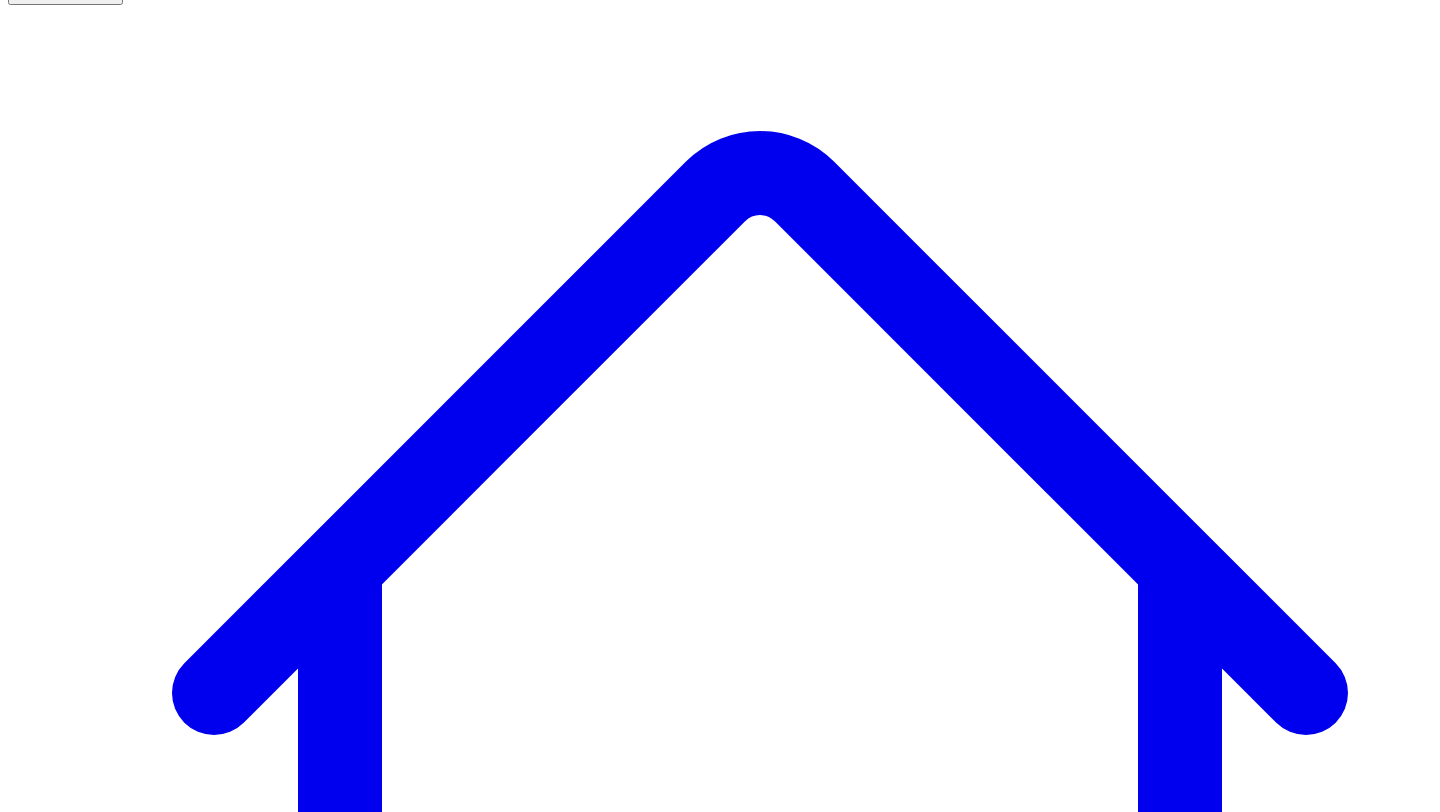 scroll, scrollTop: 0, scrollLeft: 0, axis: both 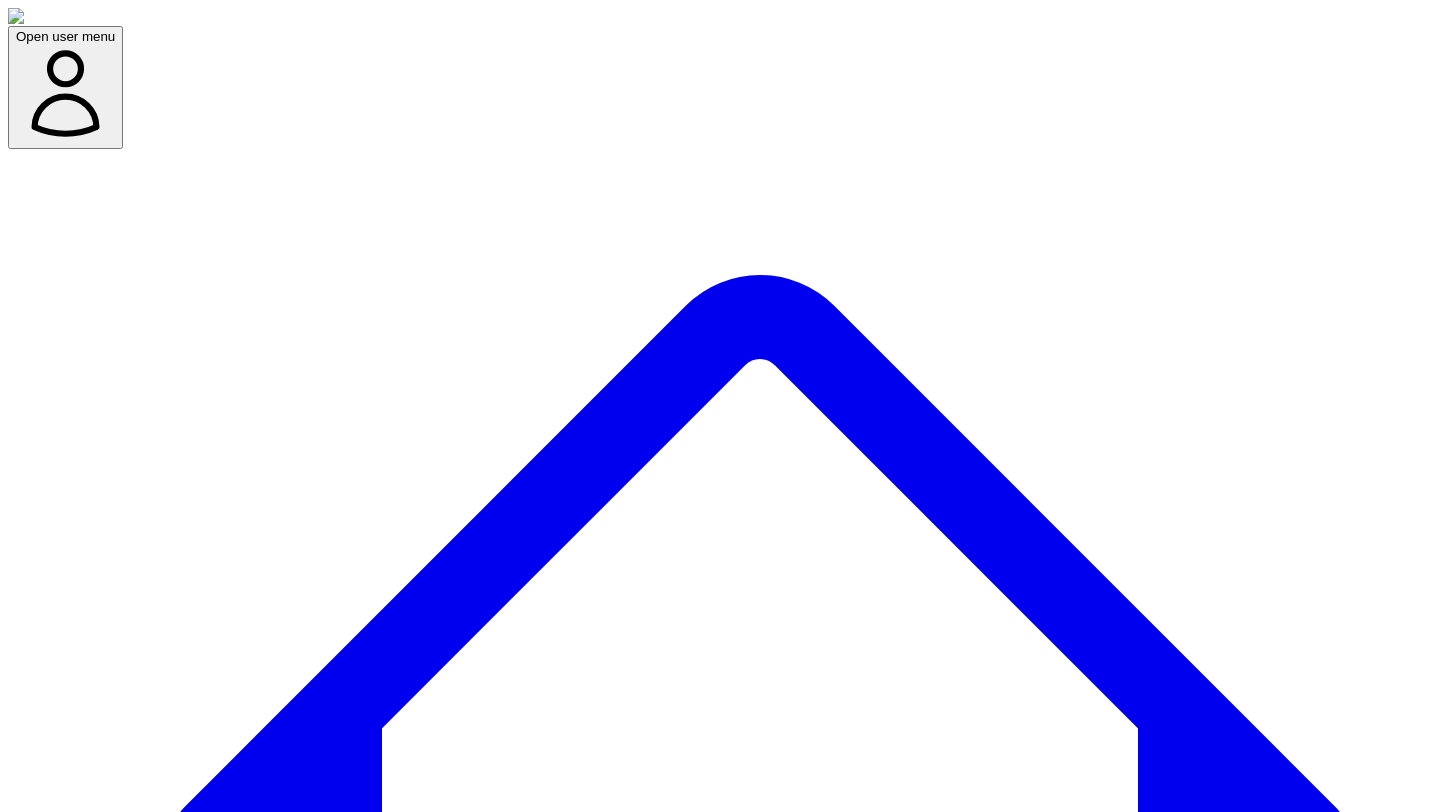 click on "Social Posts Social" at bounding box center (256, 7654) 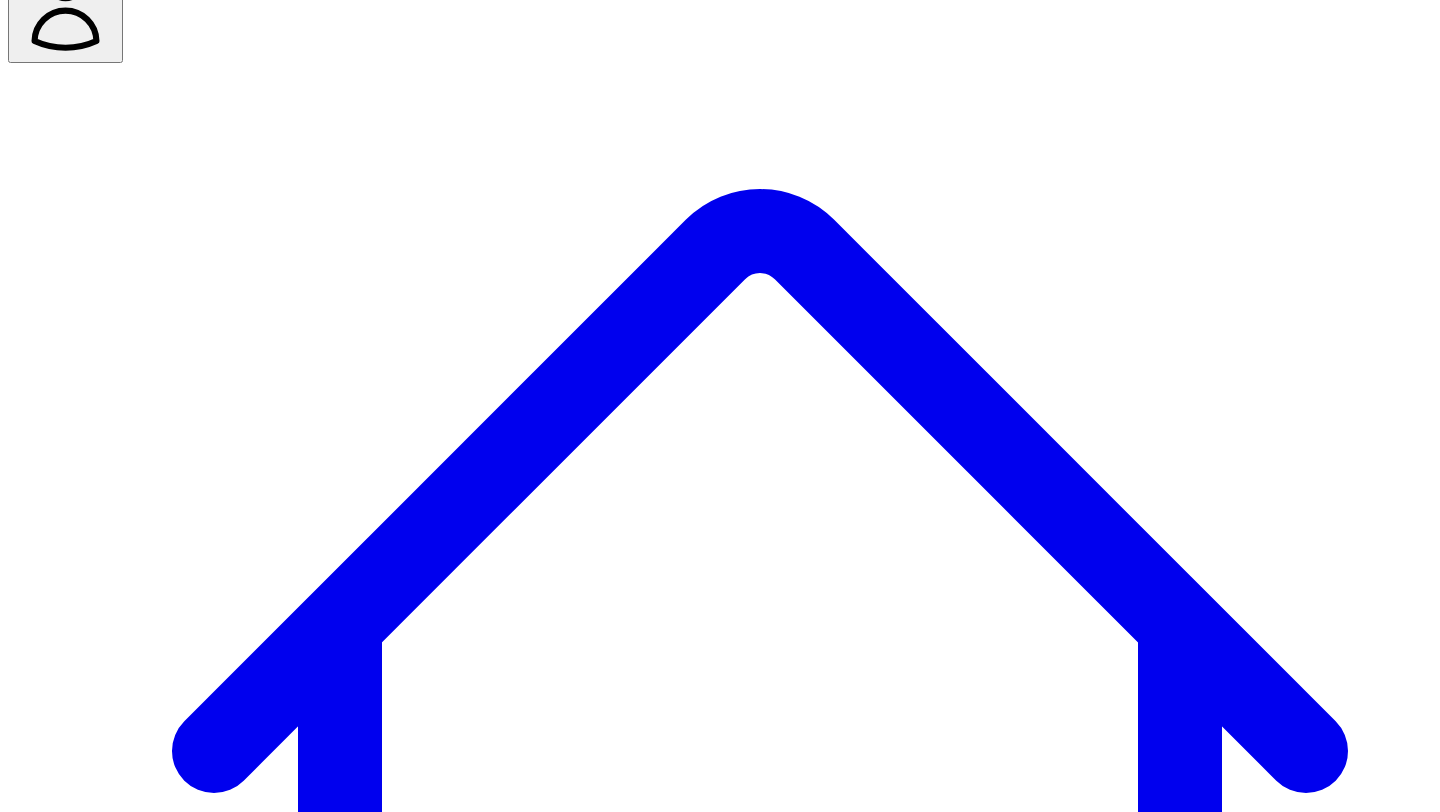 click on "@ [FIRST] [LAST] 10  post s" at bounding box center (91, 7614) 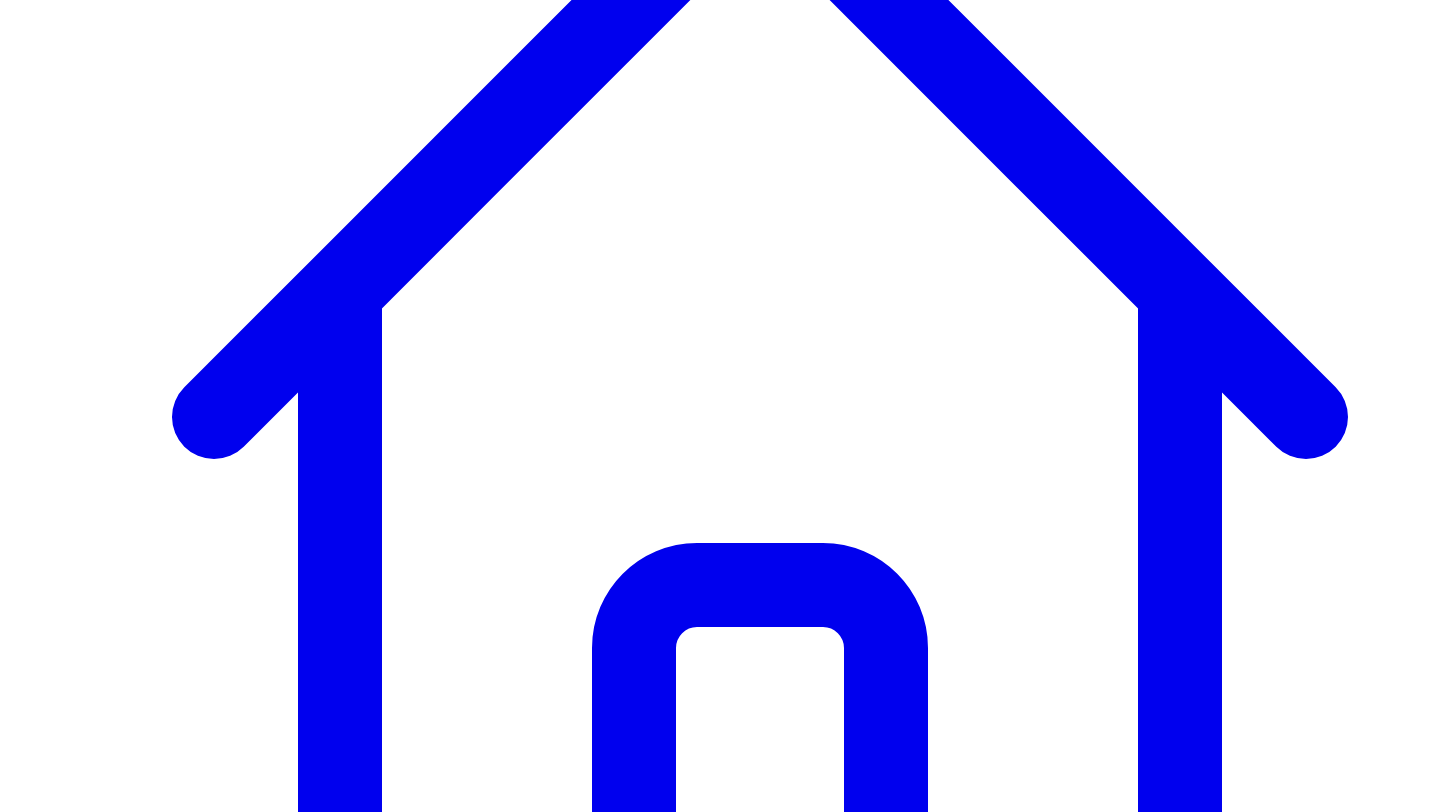 scroll, scrollTop: 427, scrollLeft: 0, axis: vertical 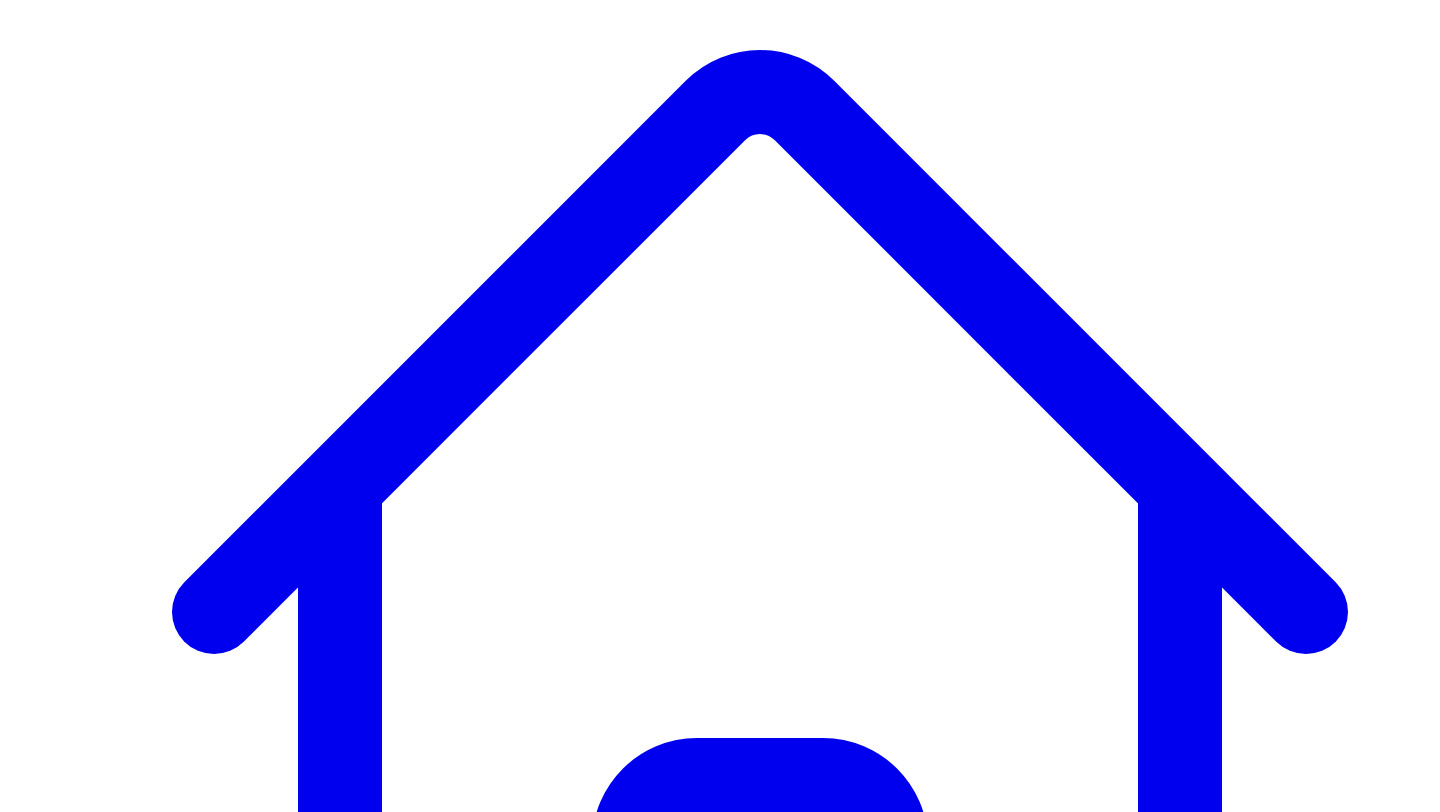 click on "Newsletters" at bounding box center (398, 7435) 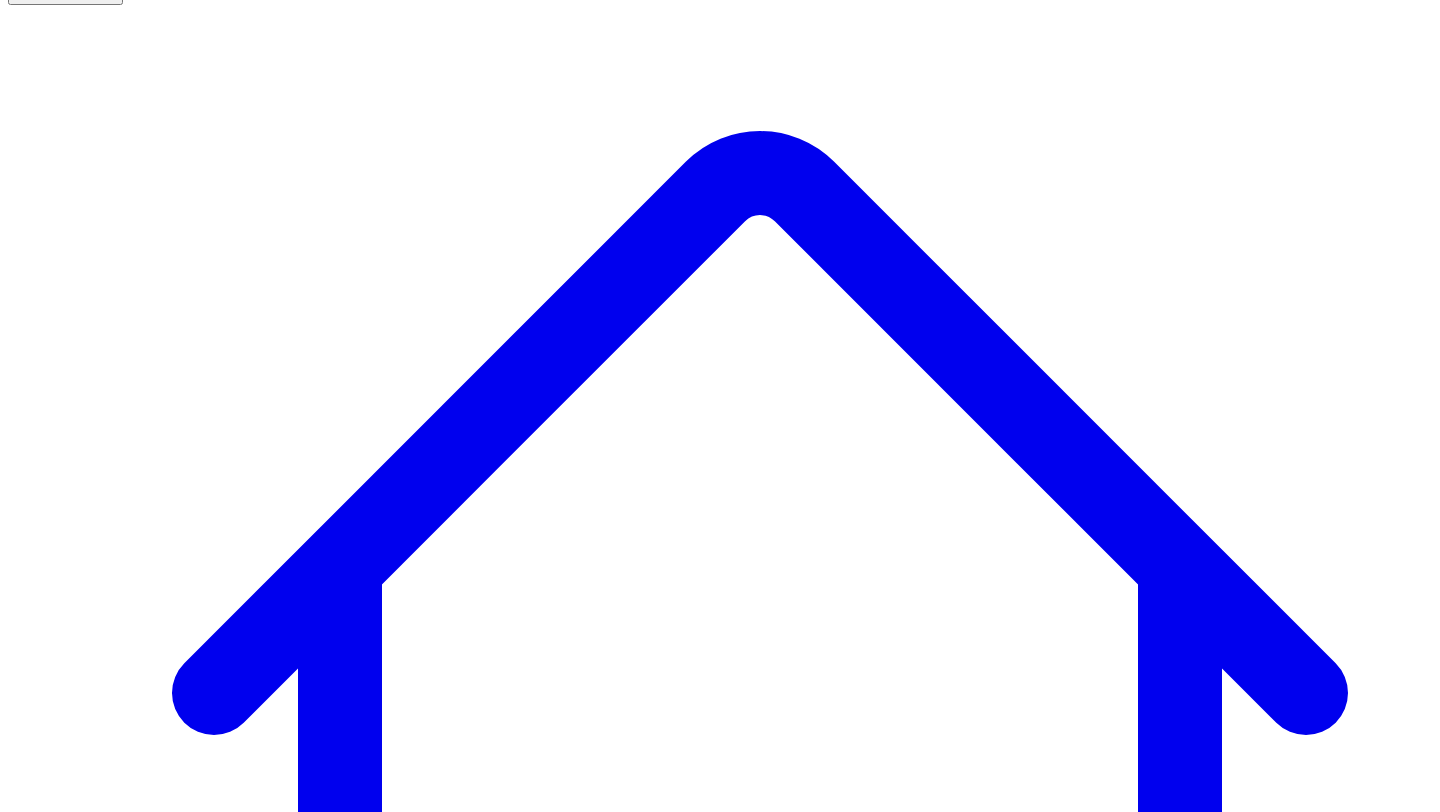 scroll, scrollTop: 225, scrollLeft: 0, axis: vertical 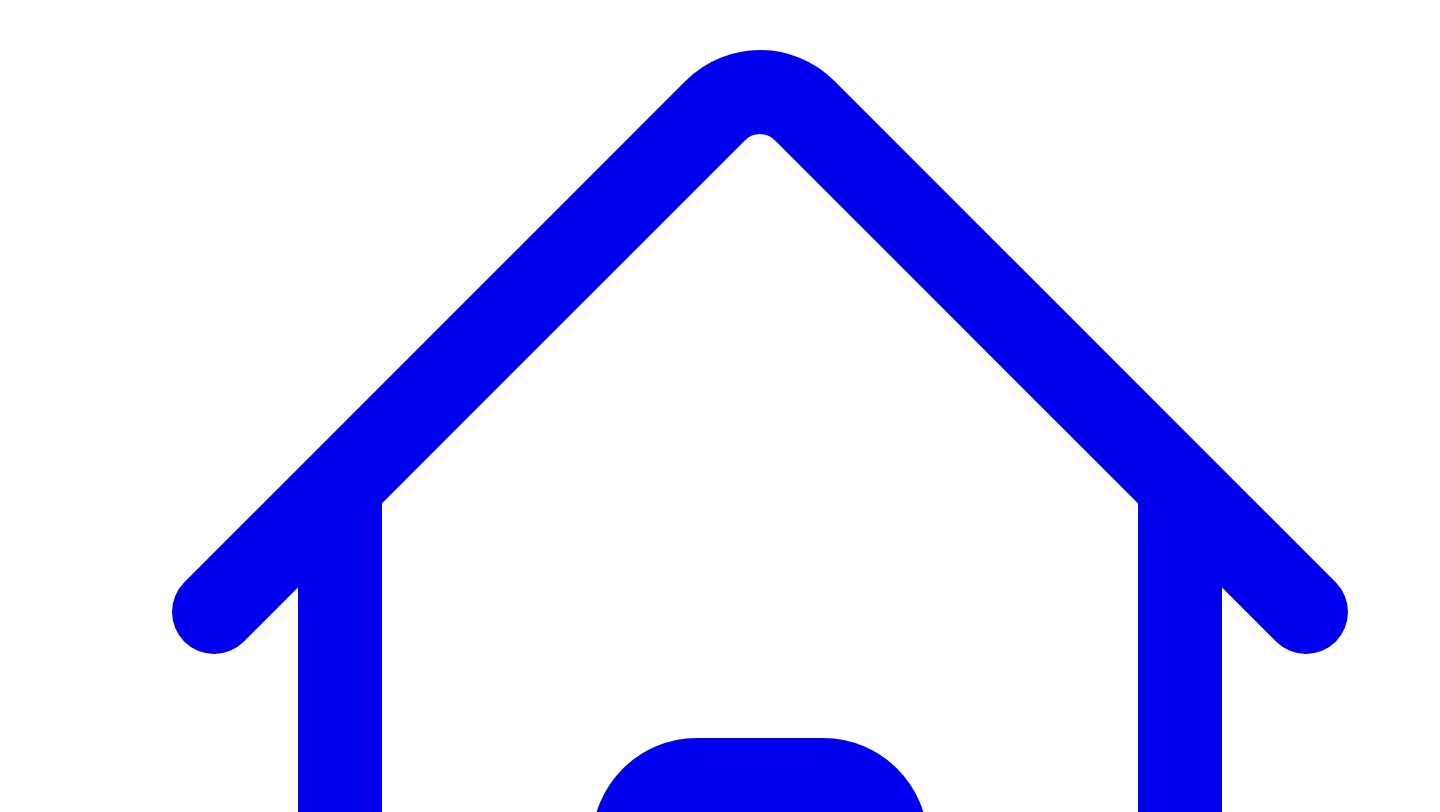 type 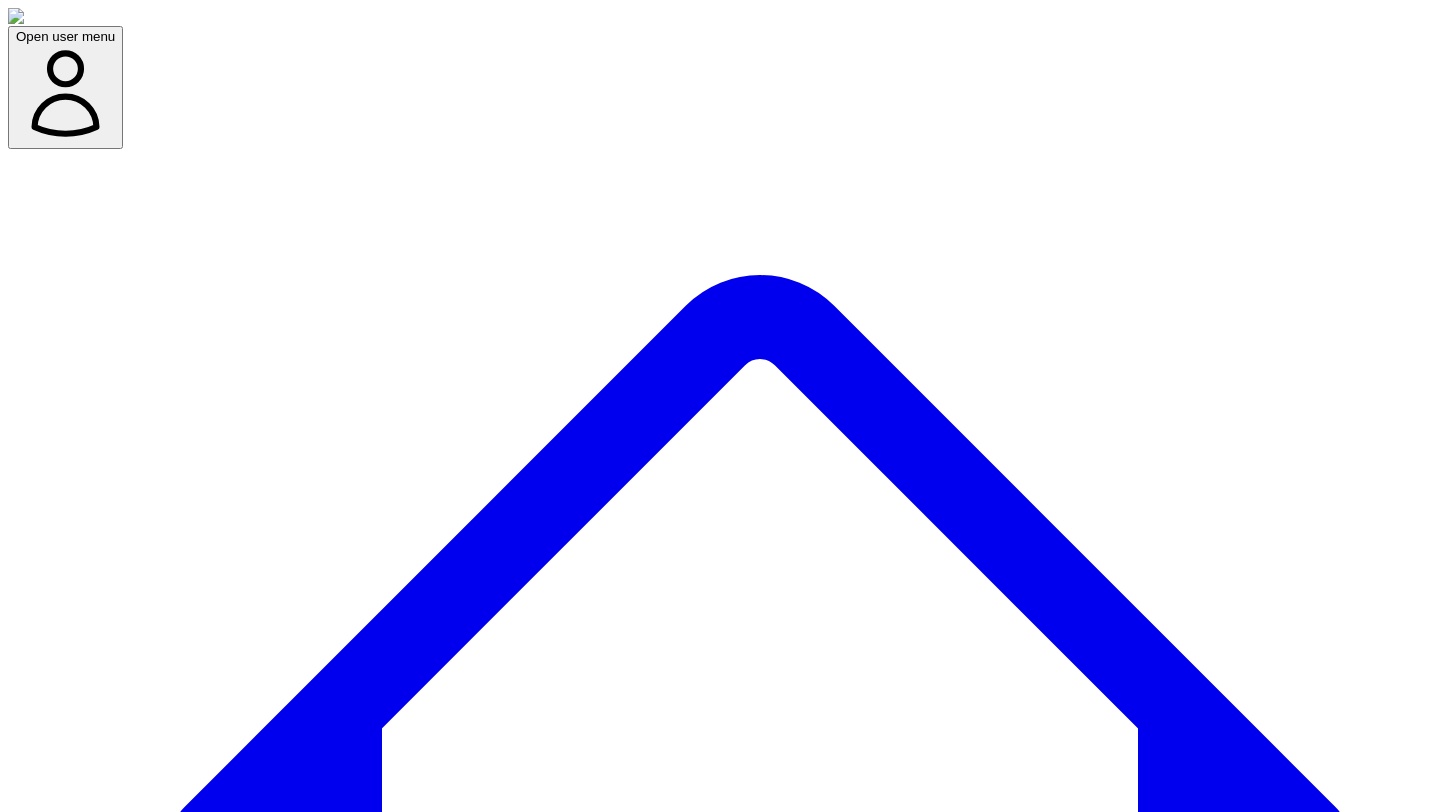 scroll, scrollTop: 144, scrollLeft: 0, axis: vertical 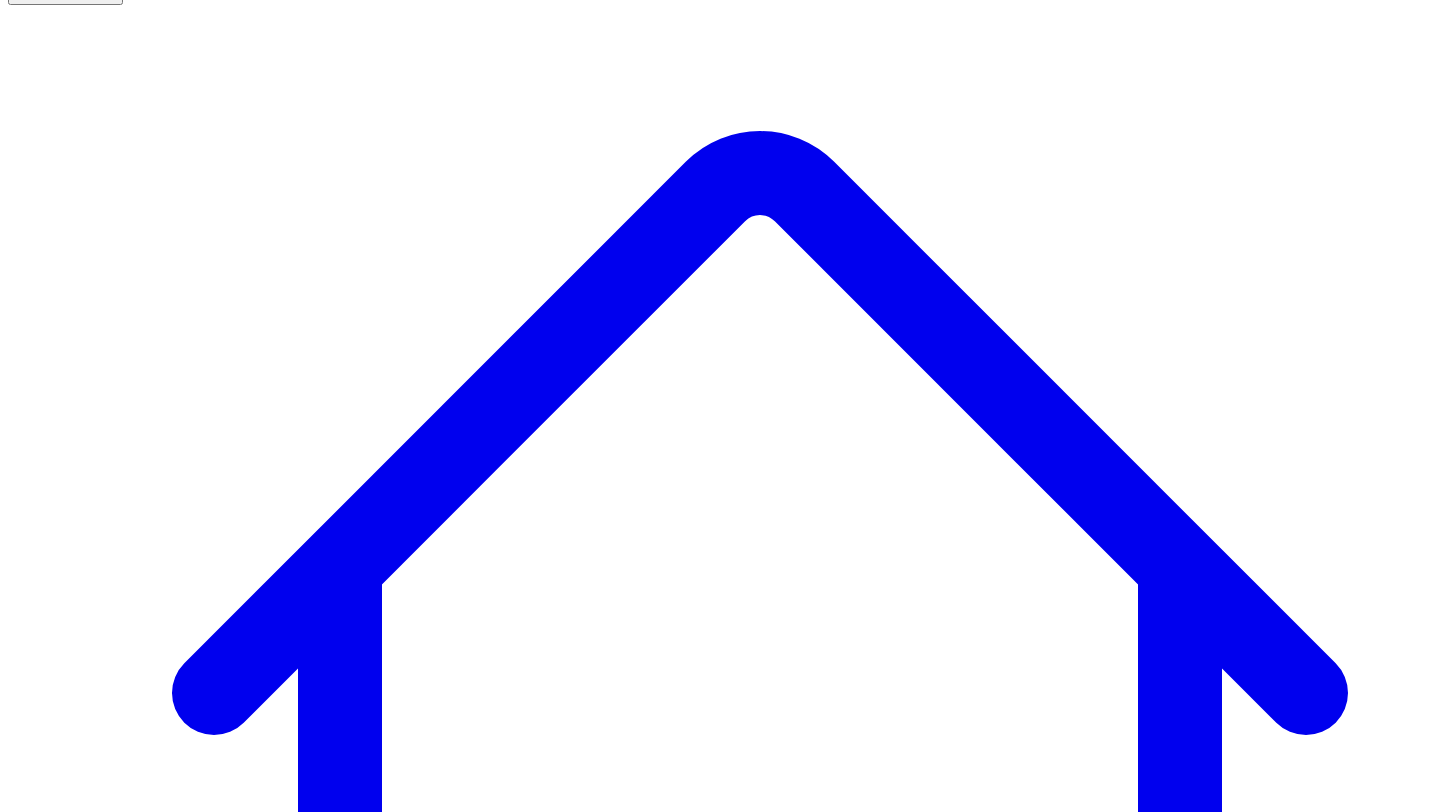 click on "Newsletters Newsletters" at bounding box center [420, 7510] 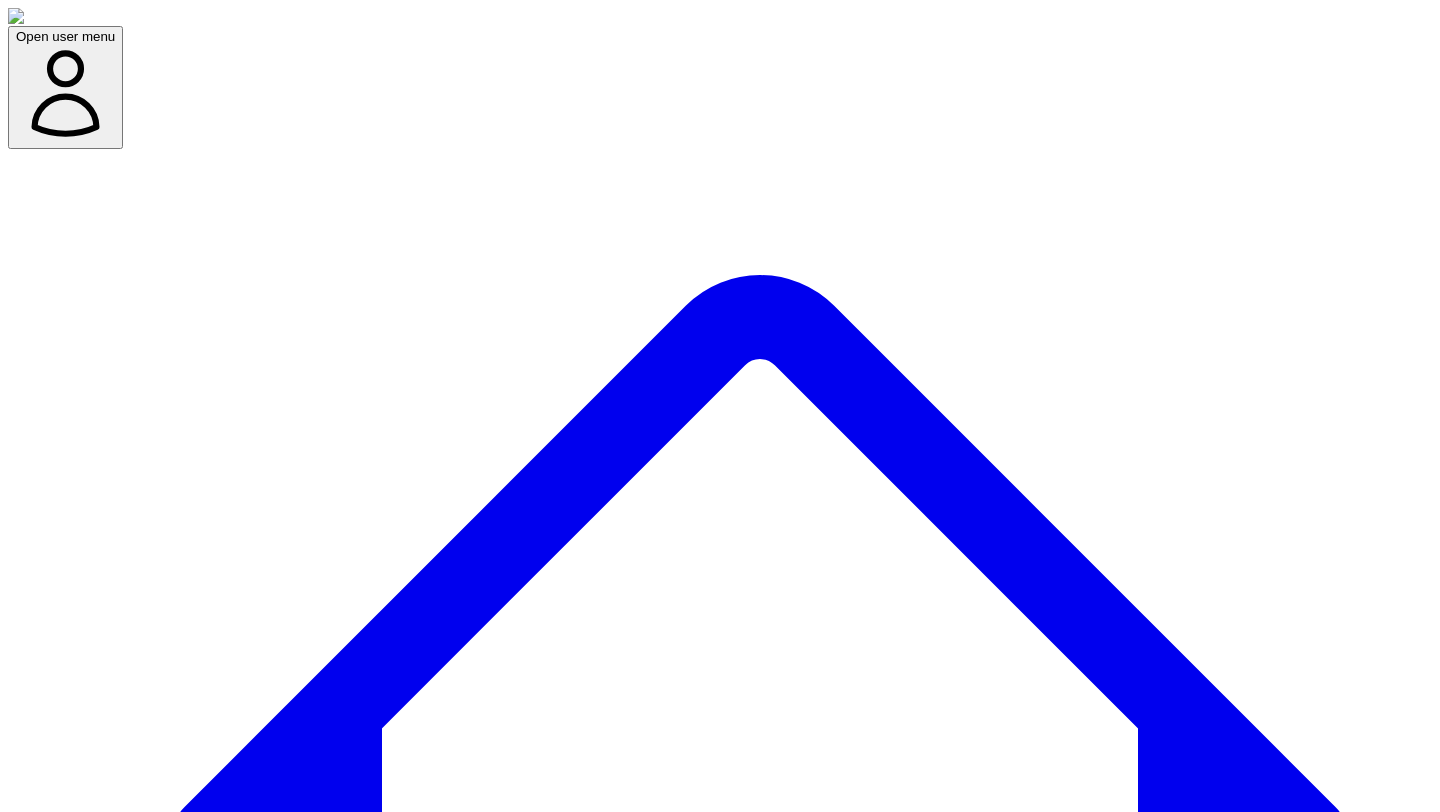 scroll, scrollTop: 144, scrollLeft: 0, axis: vertical 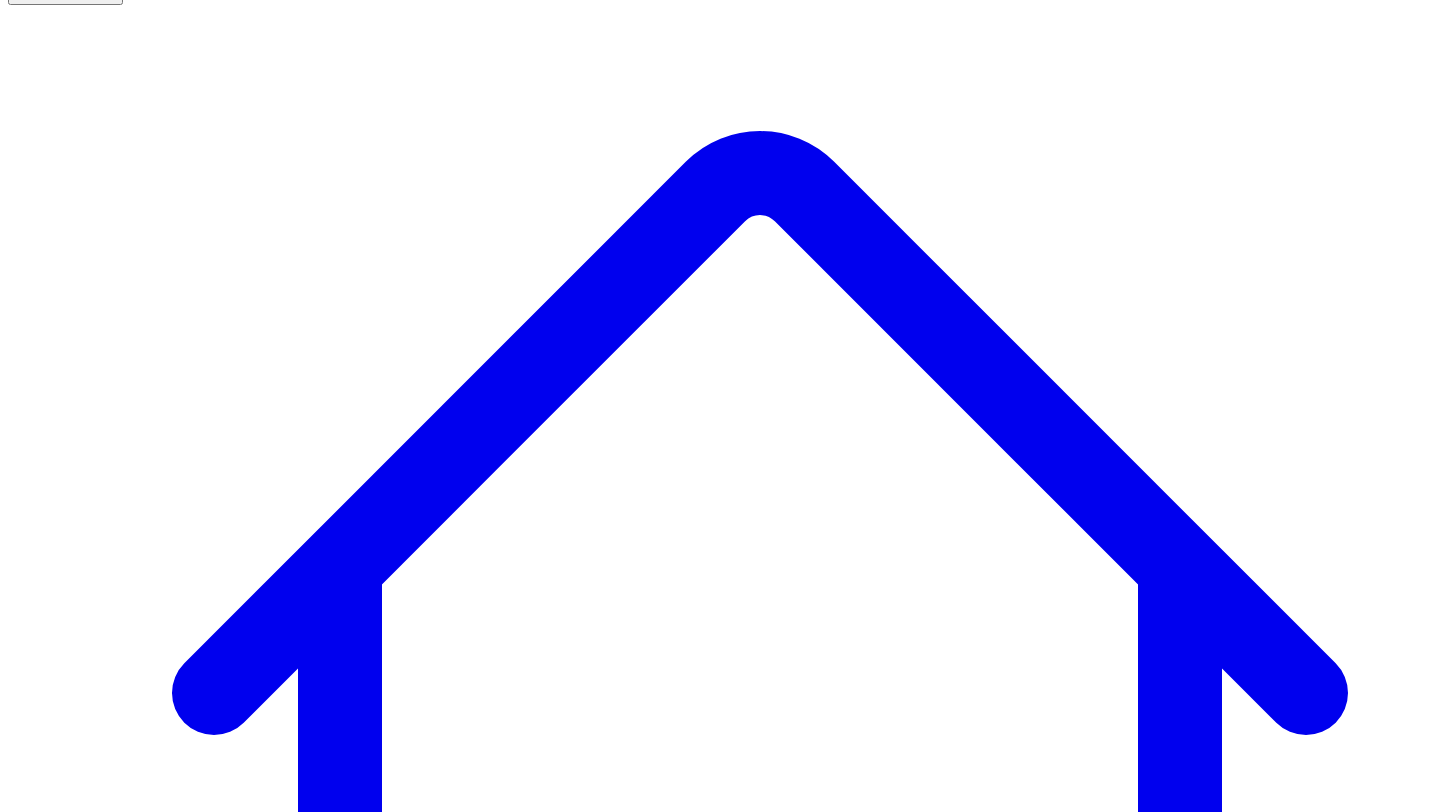 click on "Newsletters" at bounding box center (398, 7516) 